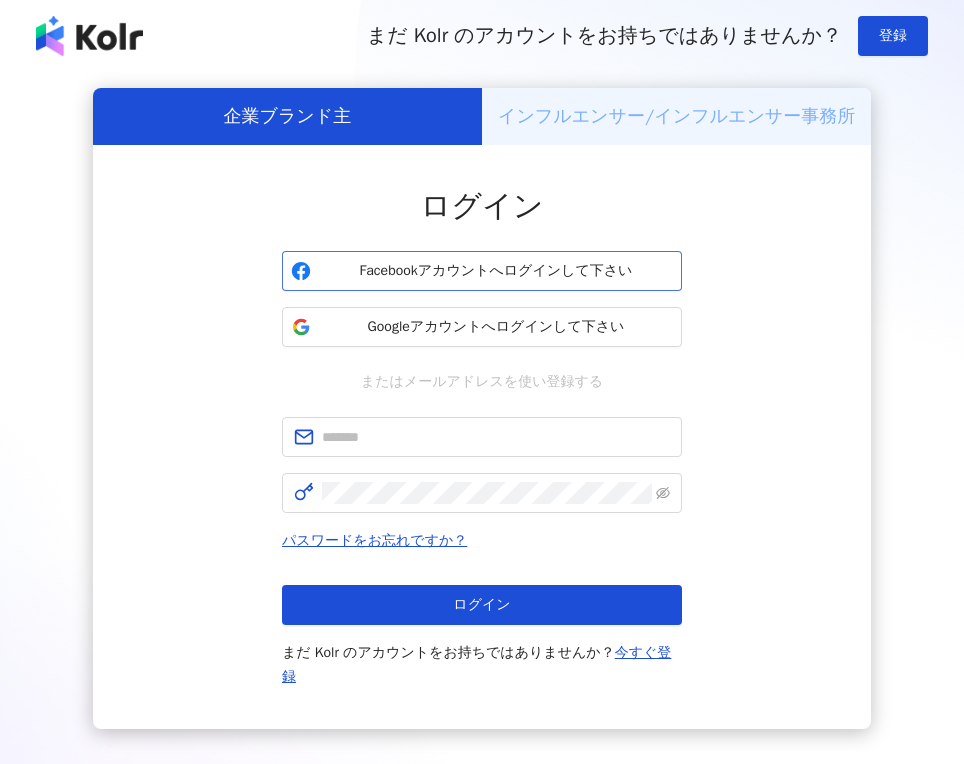 scroll, scrollTop: 0, scrollLeft: 0, axis: both 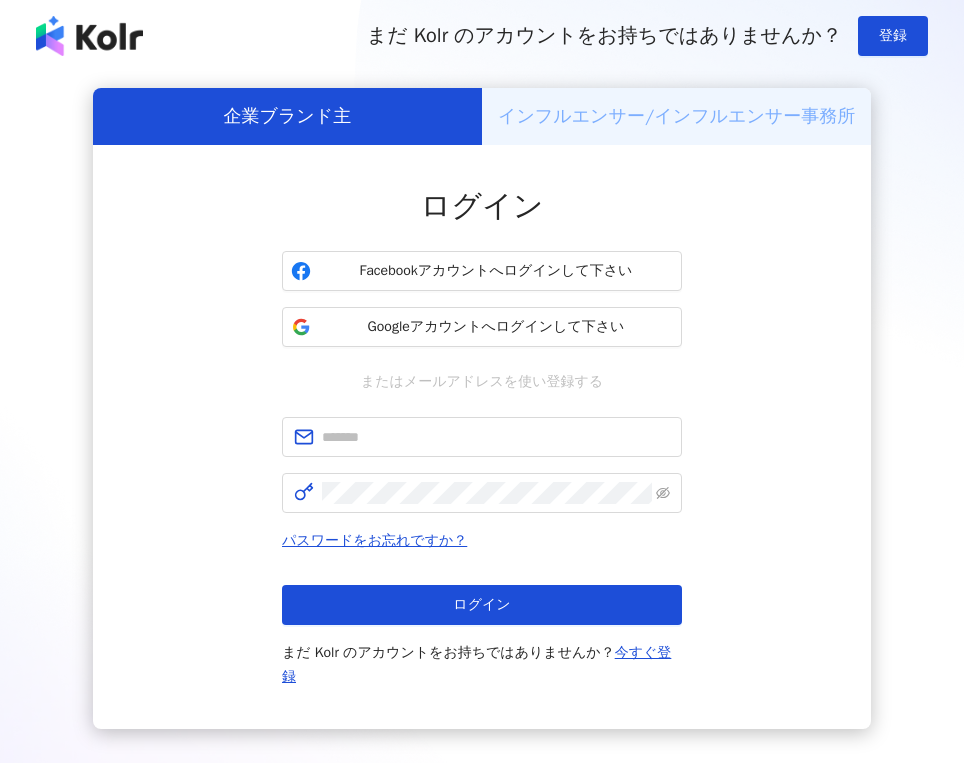 click on "ログイン Facebookアカウントへログインして下さい Googleアカウントへログインして下さい またはメールアドレスを使い登録する パスワードをお忘れですか？ ログイン まだ Kolr のアカウントをお持ちではありませんか？ 今すぐ登録" at bounding box center [482, 437] 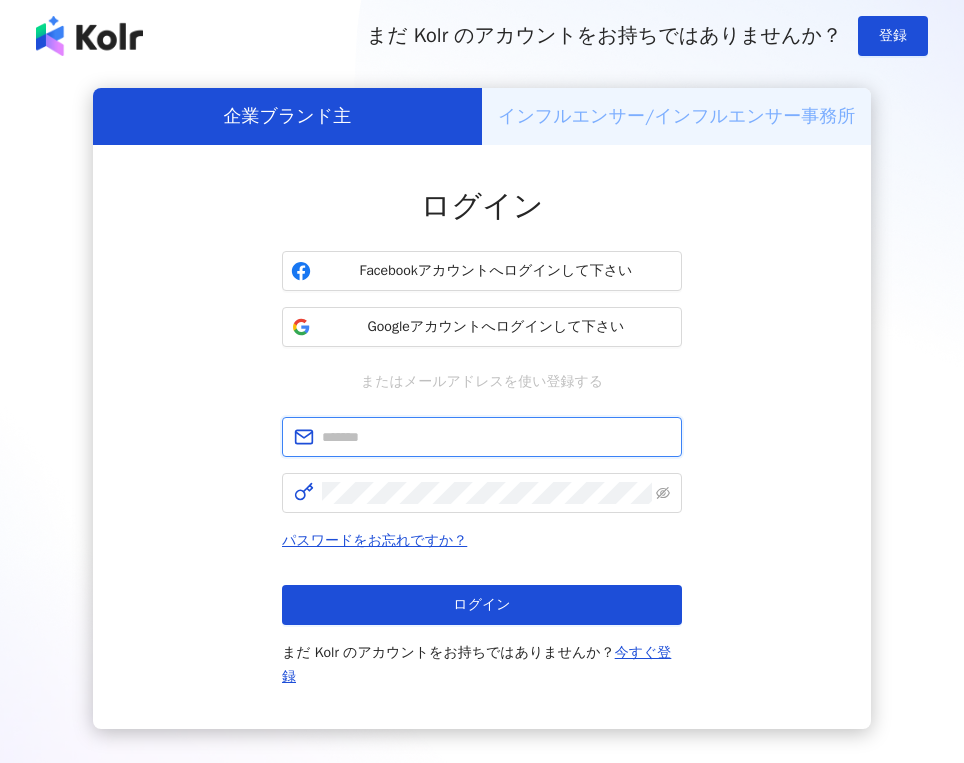 click at bounding box center [482, 437] 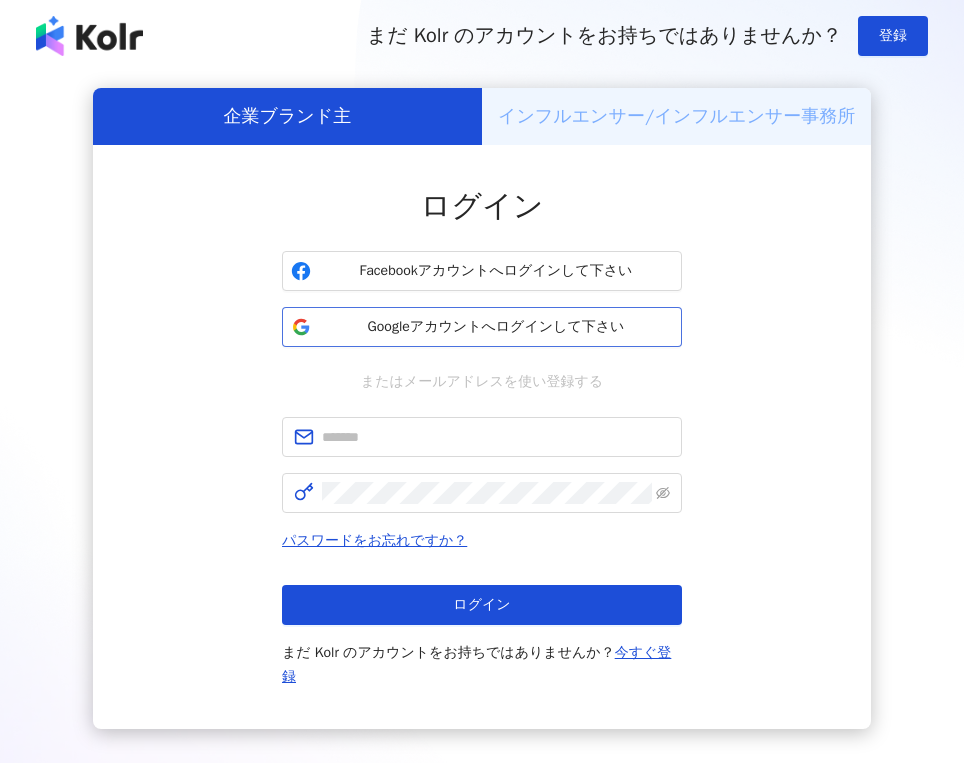 click on "Googleアカウントへログインして下さい" at bounding box center [496, 327] 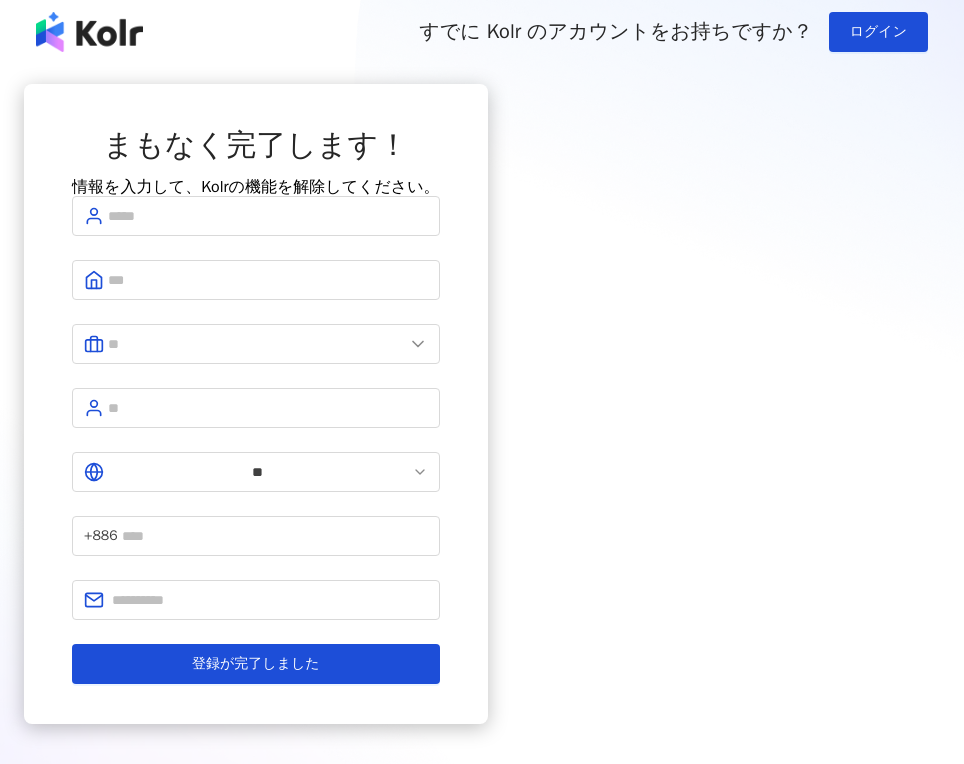 scroll, scrollTop: 0, scrollLeft: 0, axis: both 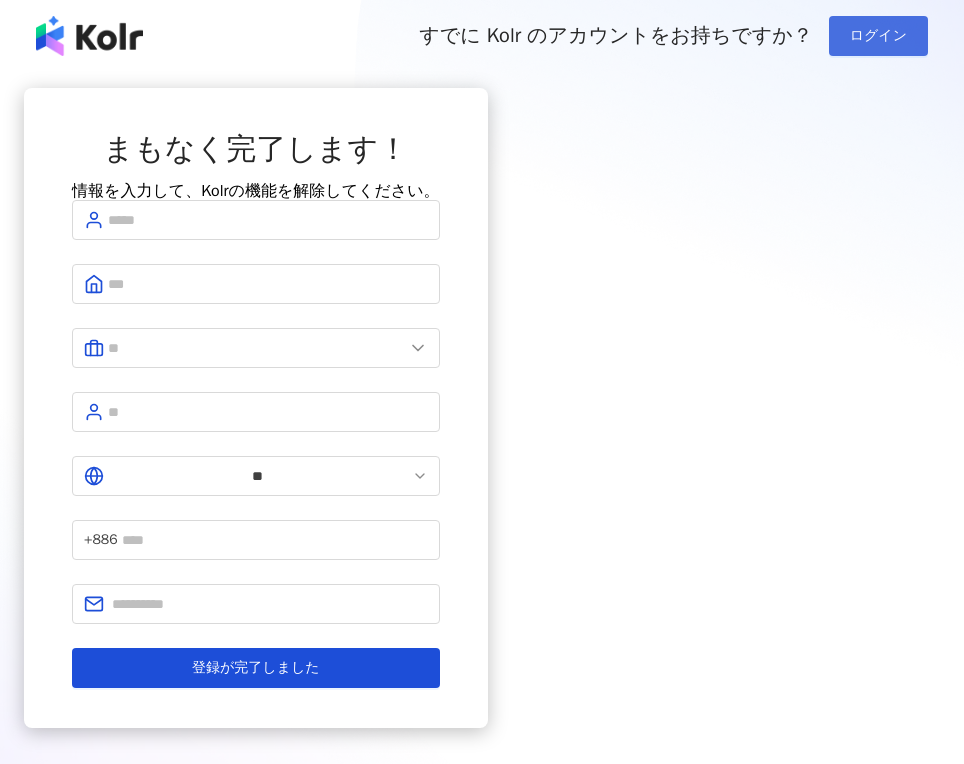 click on "ログイン" at bounding box center [878, 36] 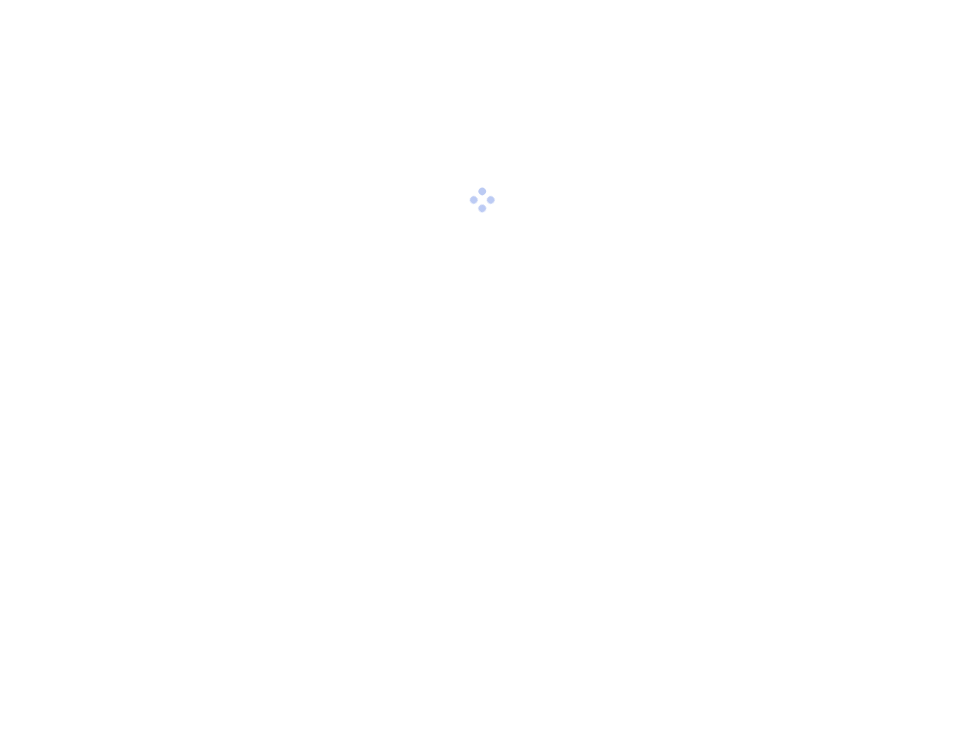 scroll, scrollTop: 0, scrollLeft: 0, axis: both 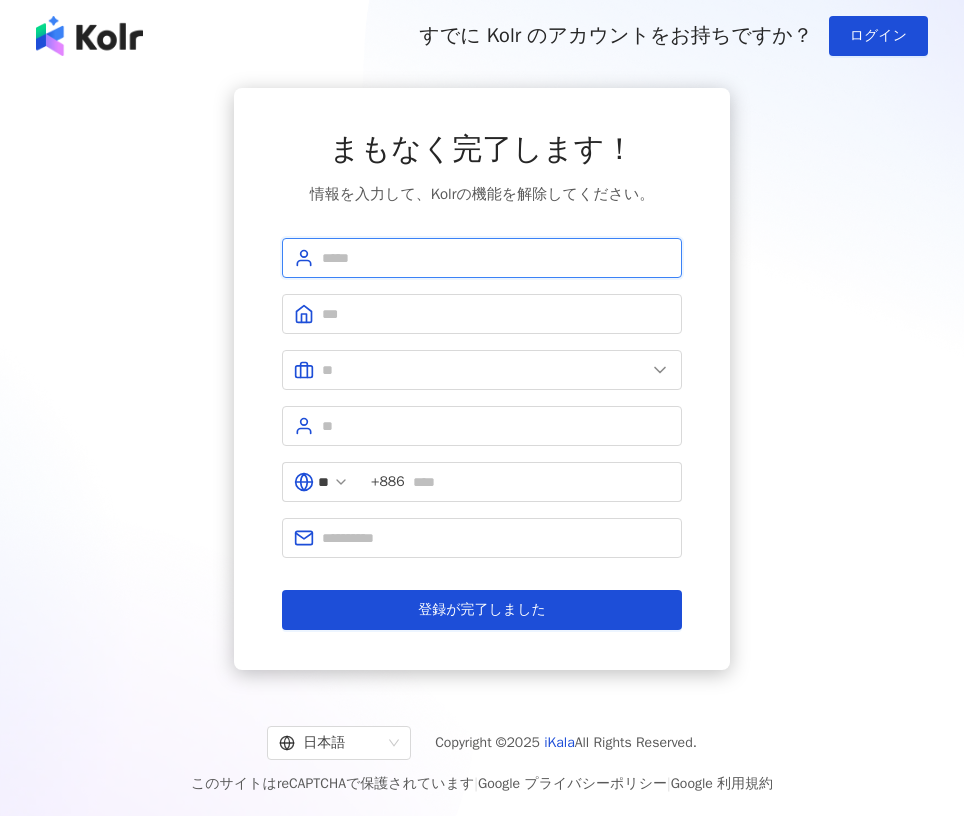 drag, startPoint x: 466, startPoint y: 263, endPoint x: 476, endPoint y: 255, distance: 12.806249 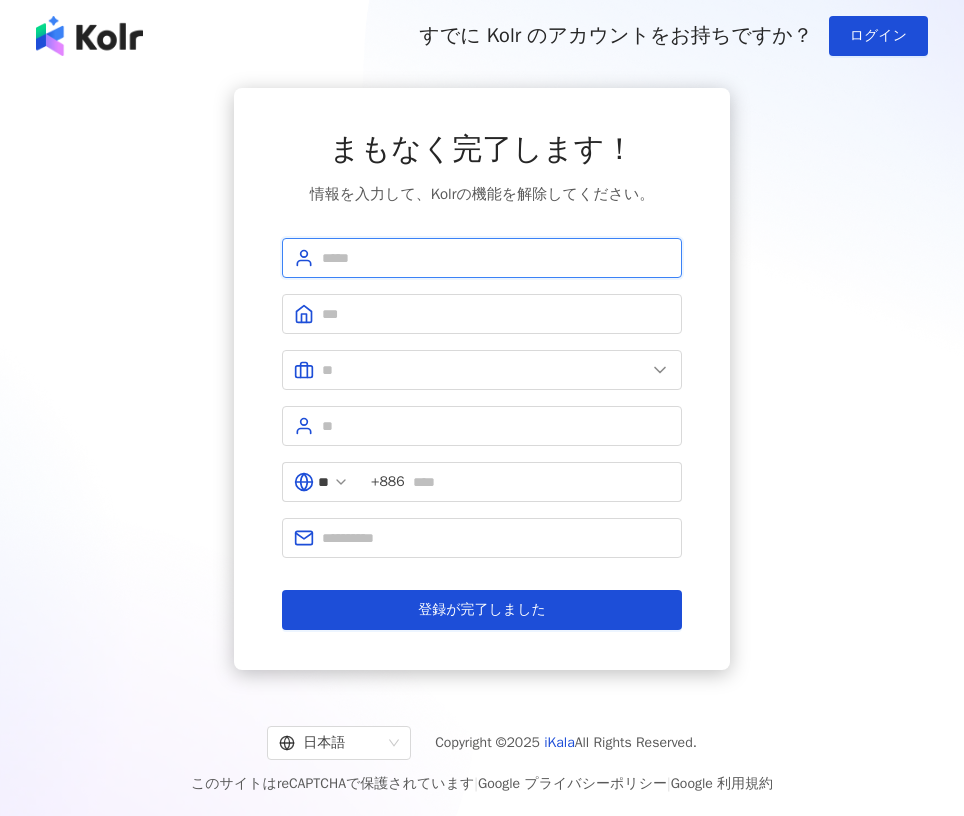 click at bounding box center [496, 258] 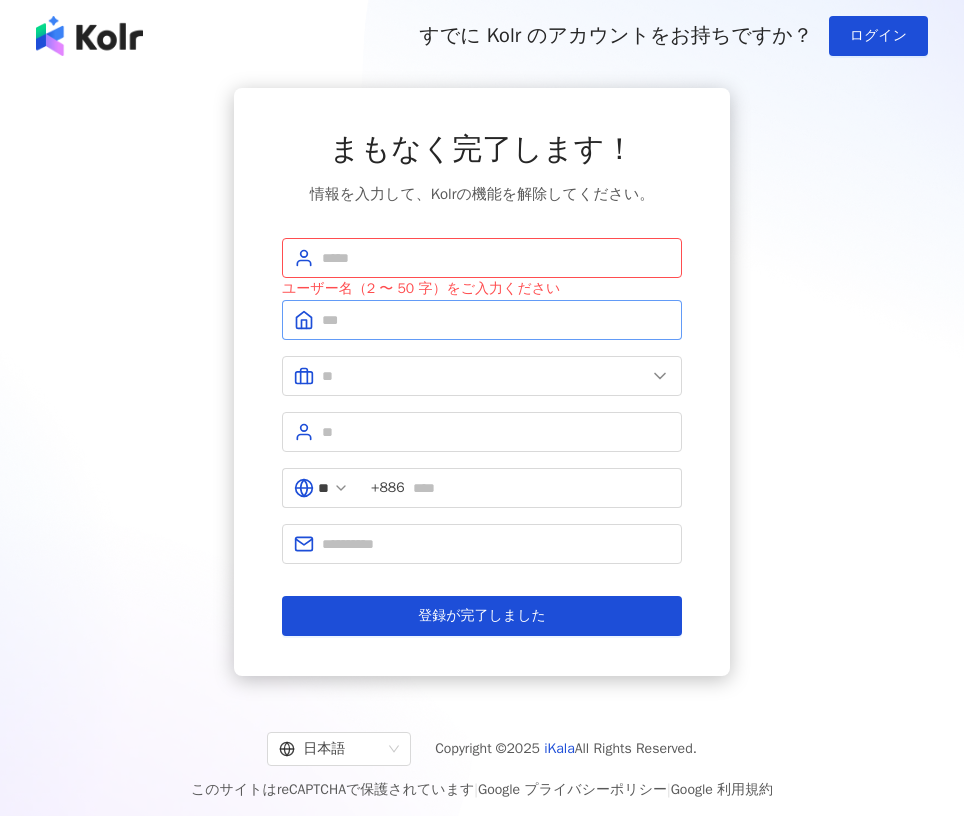 click at bounding box center [482, 320] 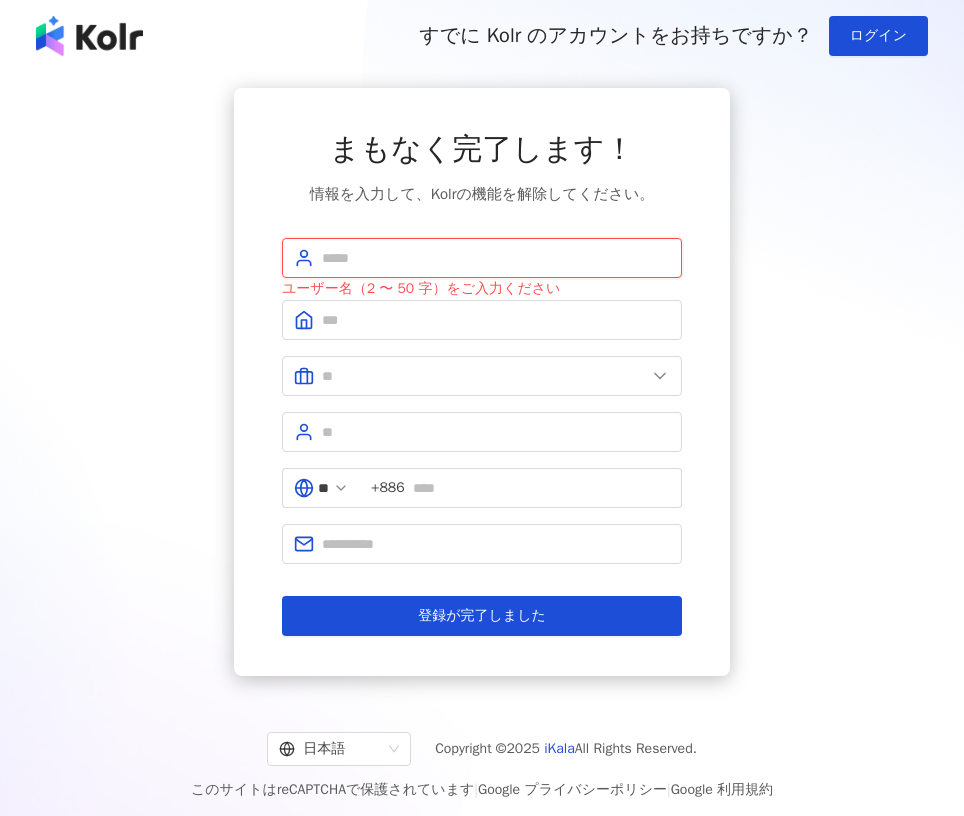 click at bounding box center [496, 258] 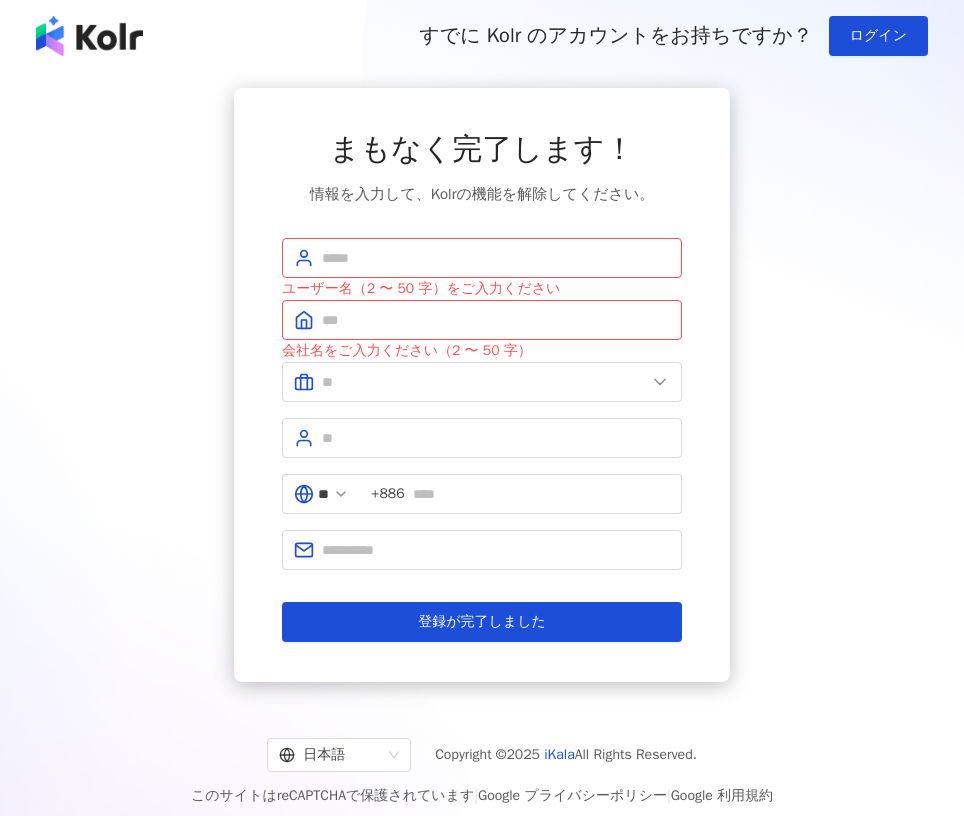 click on "ユーザー名（2 〜 50 字）をご入力ください" at bounding box center (482, 289) 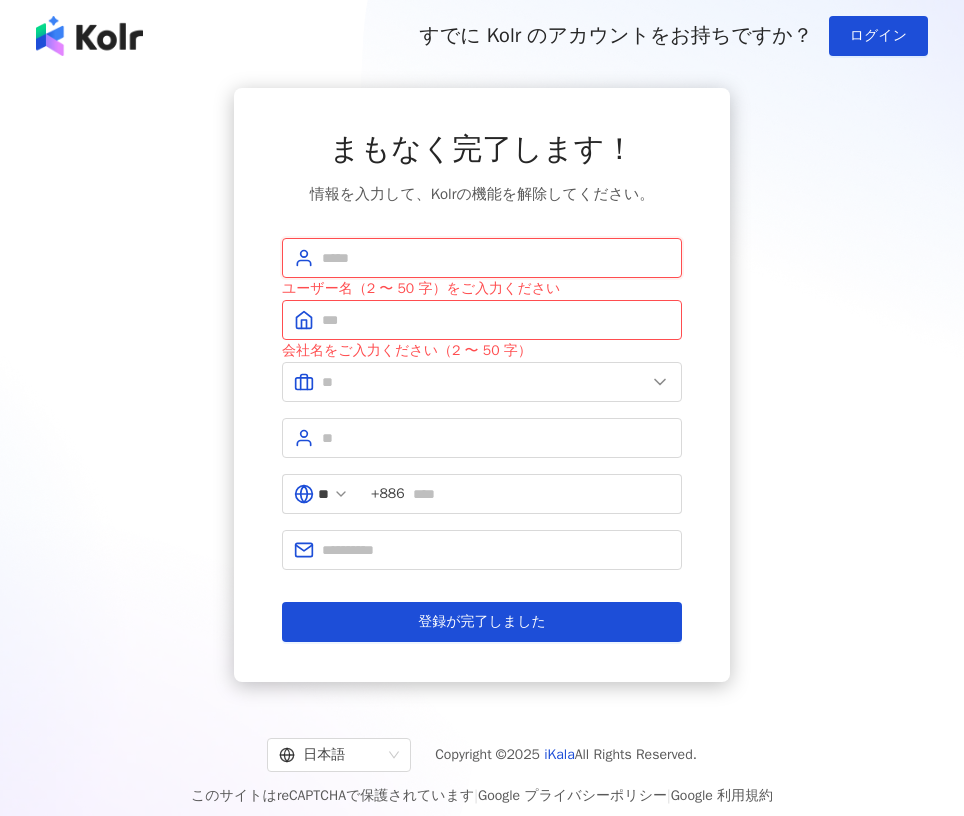 click at bounding box center (496, 258) 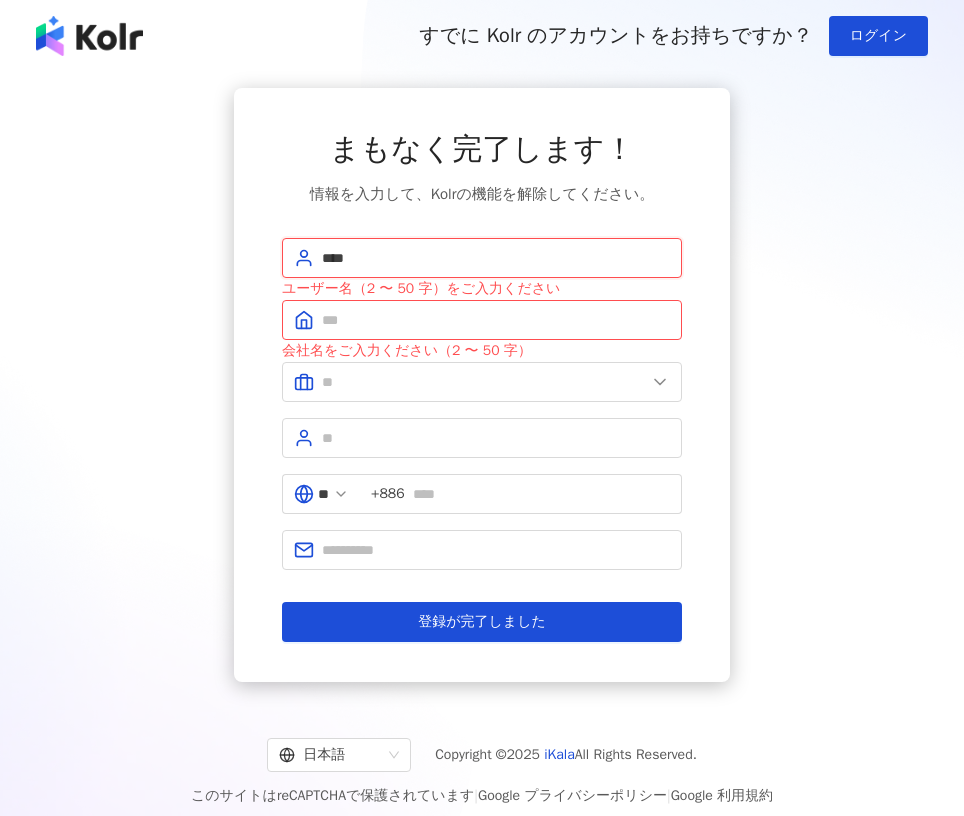 type on "****" 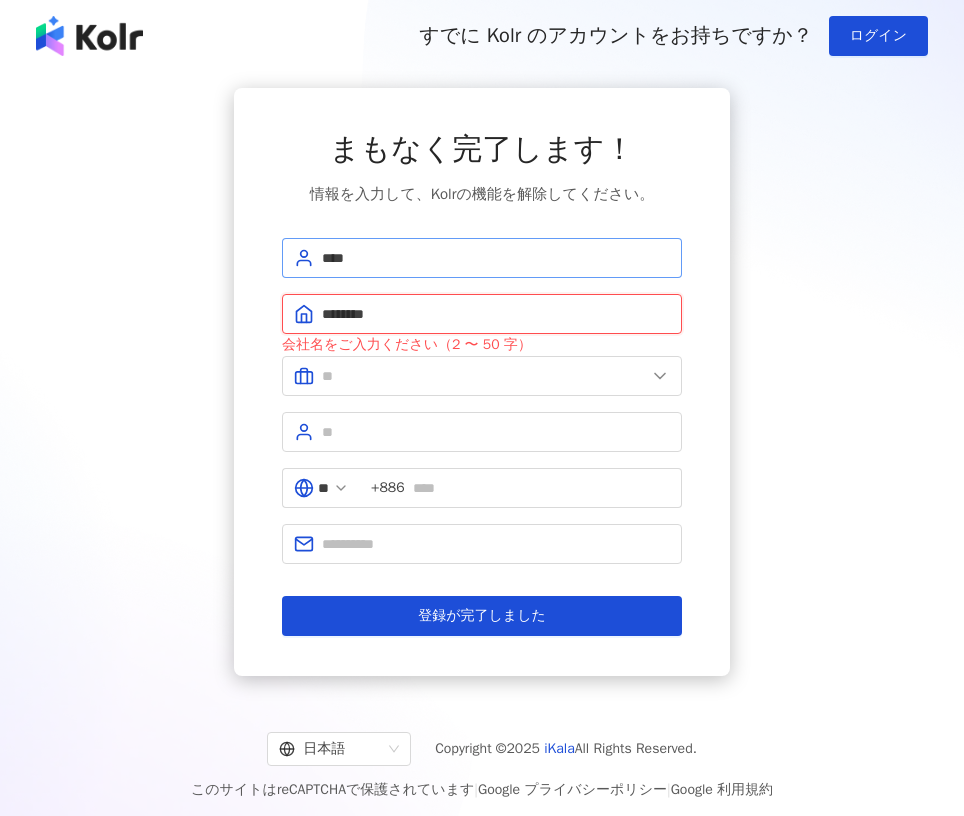 type on "********" 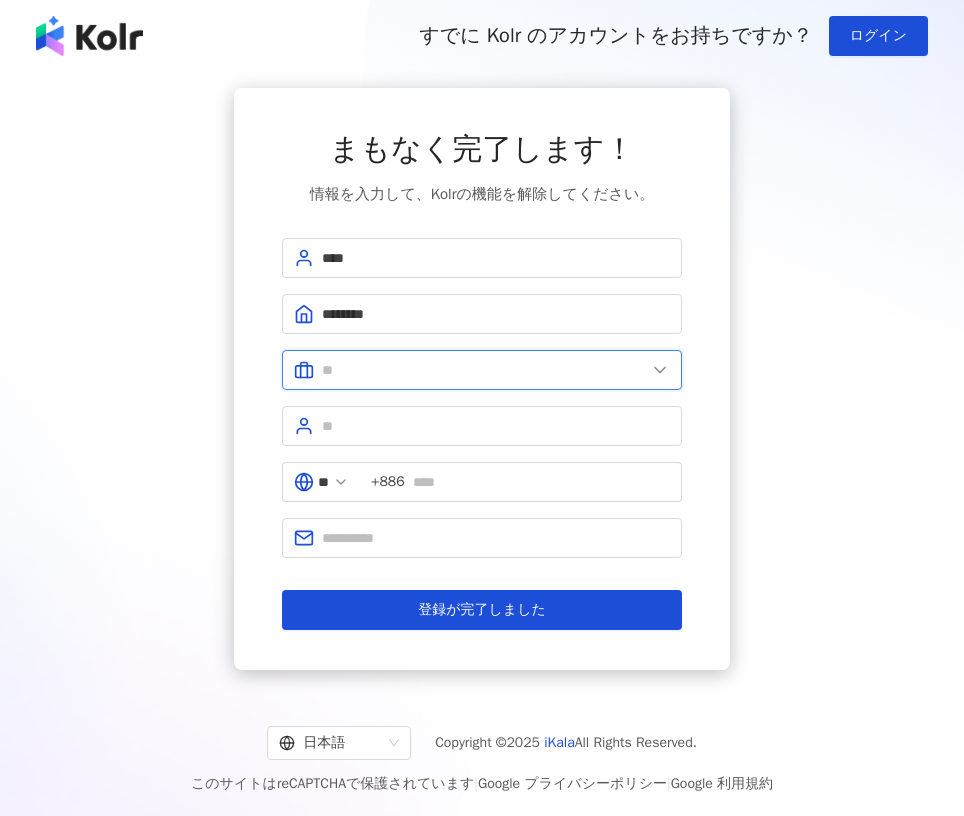click at bounding box center [484, 370] 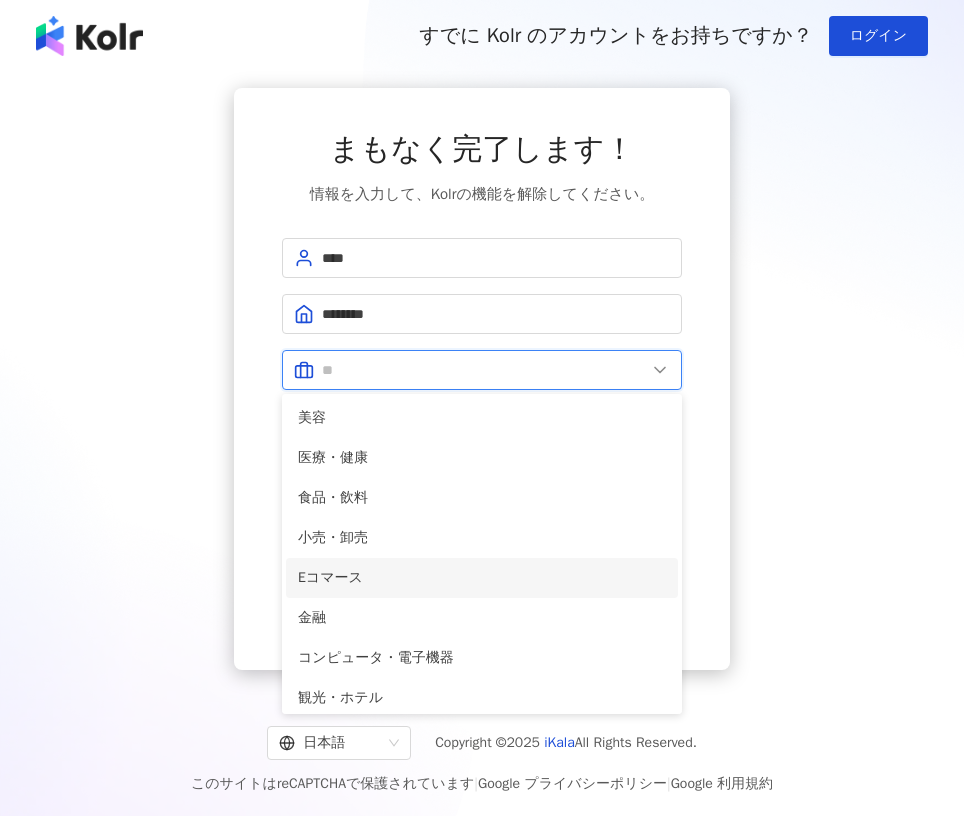 scroll, scrollTop: 0, scrollLeft: 0, axis: both 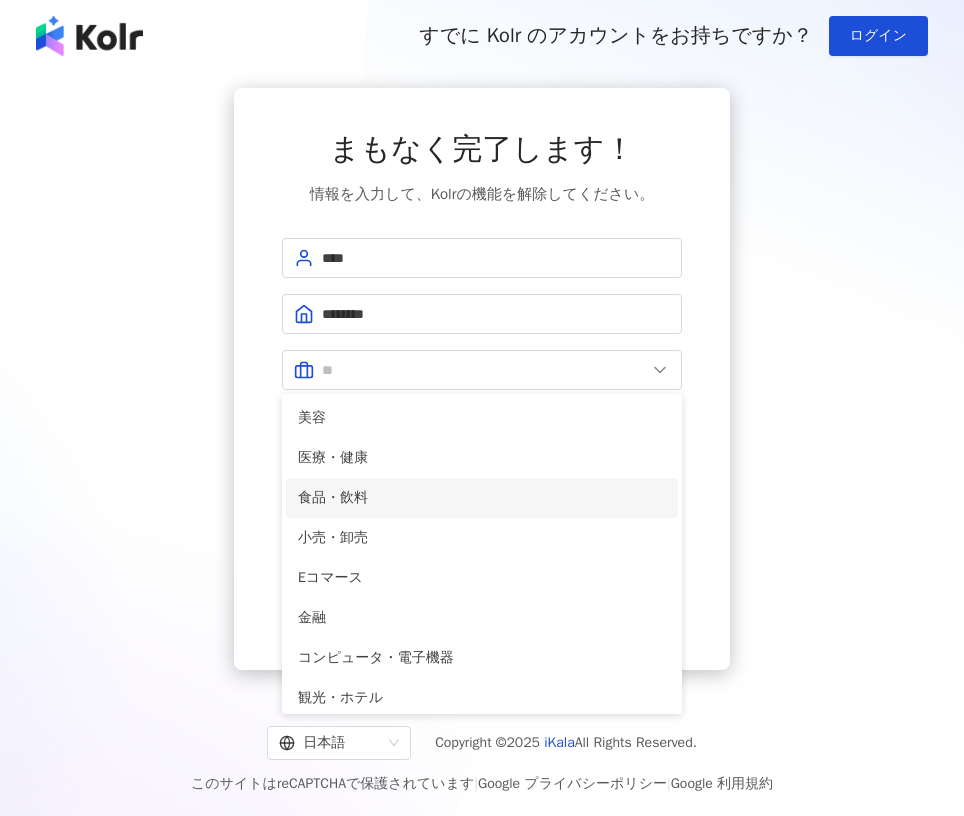 click on "食品・飲料" at bounding box center (482, 498) 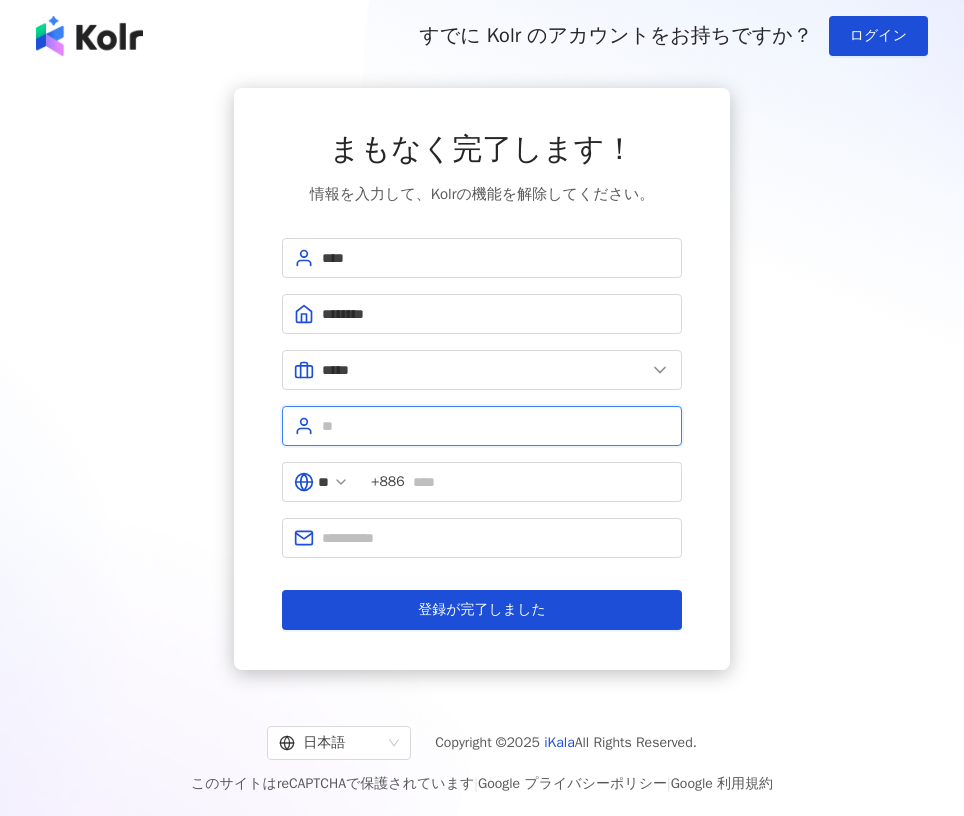 click at bounding box center (496, 426) 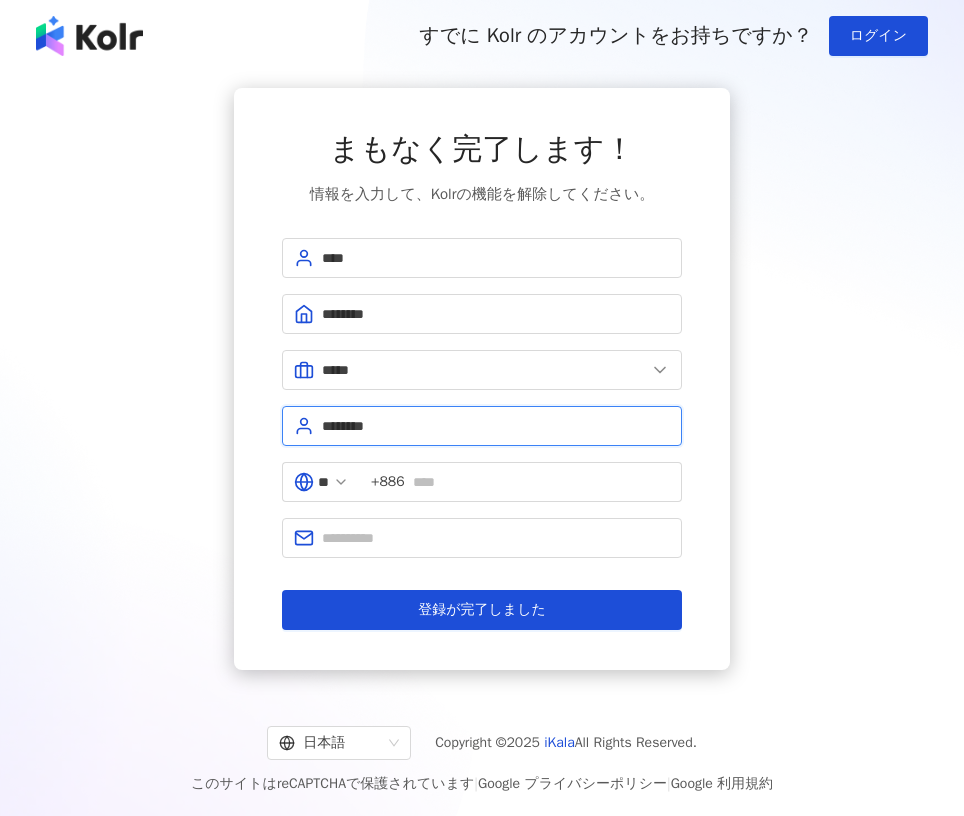 type on "***" 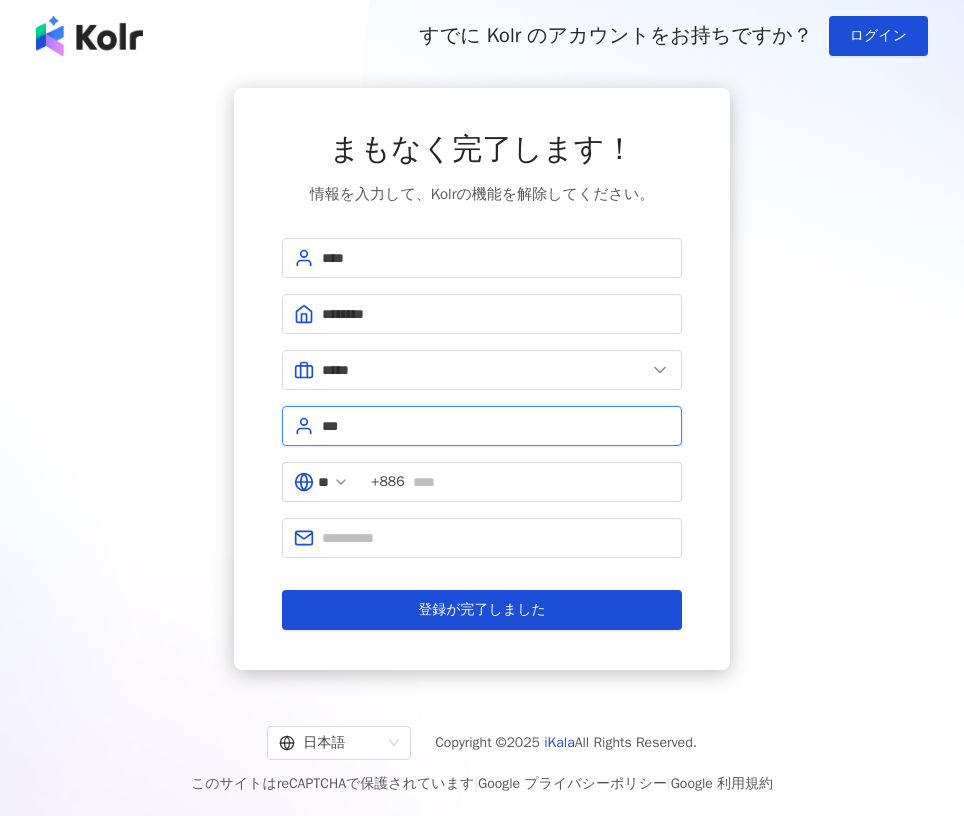 drag, startPoint x: 393, startPoint y: 427, endPoint x: 458, endPoint y: 426, distance: 65.00769 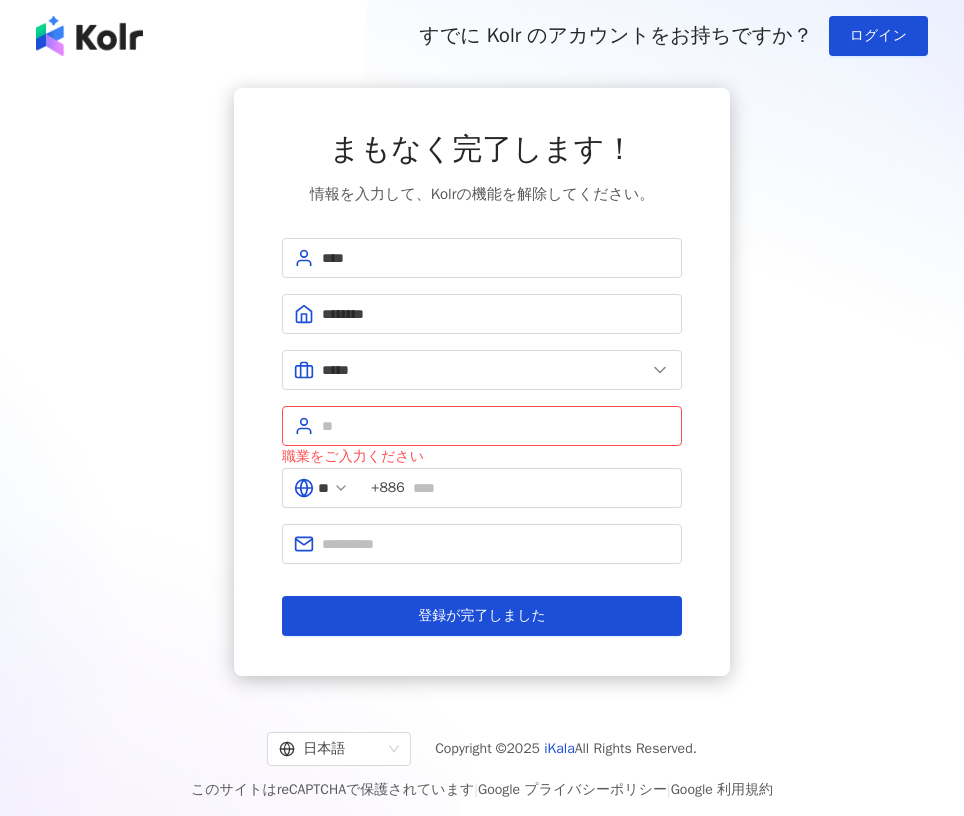 click on "まもなく完了します！ 情報を入力して、Kolrの機能を解除してください。 **** ******** ***** 美容 医療・健康 食品・飲料 小売・卸売 Eコマース 金融 コンピュータ・電子機器 観光・ホテル ゲーム 情報通信 エンタメ 教育 公的機関 広告・マーケティング 建設・不動産 その他 インターネット・ソフトウェア その他製造業 職業をご入力ください ** +886 登録が完了しました" at bounding box center (482, 382) 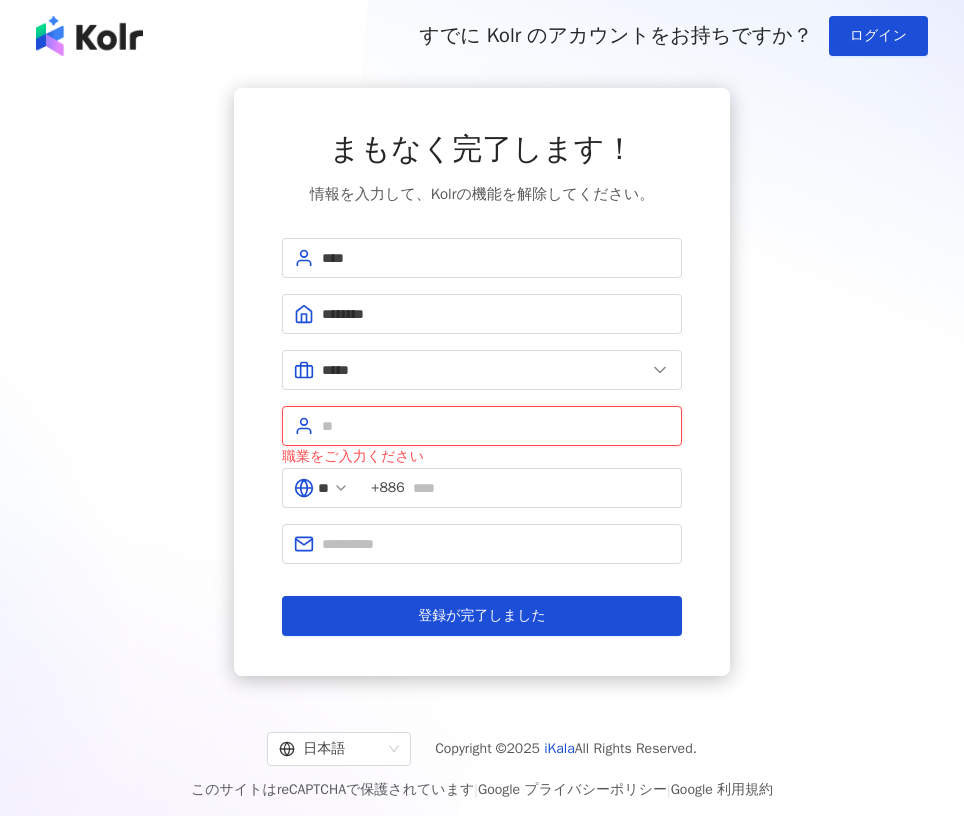 click at bounding box center [496, 426] 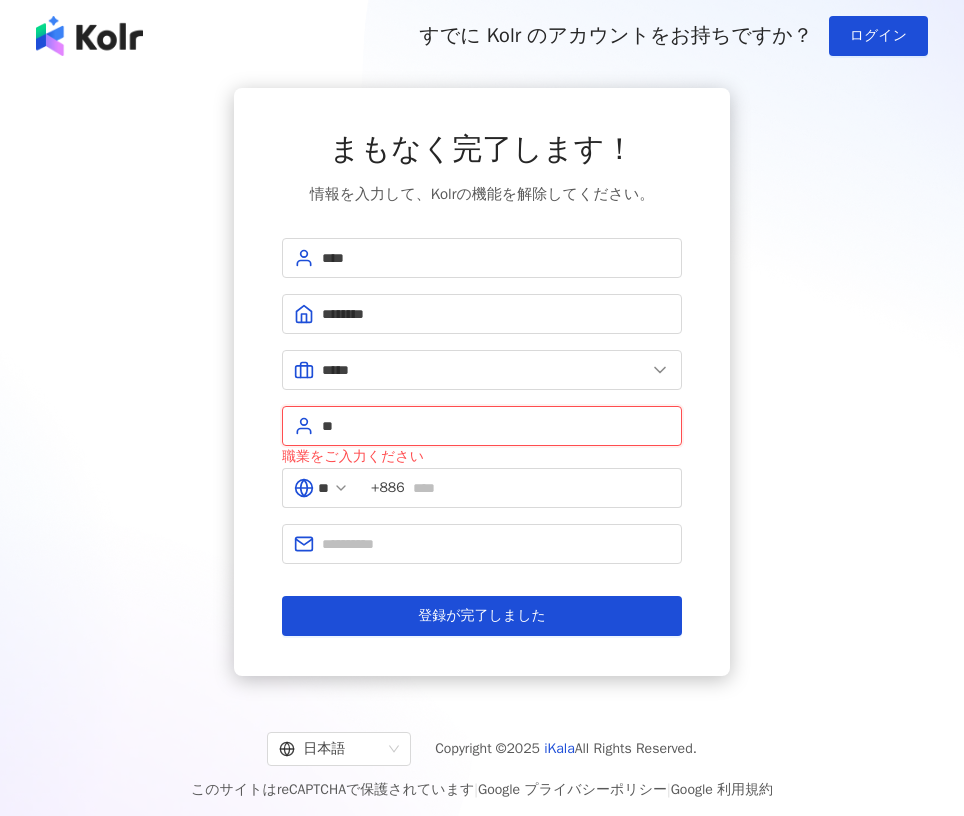type on "*" 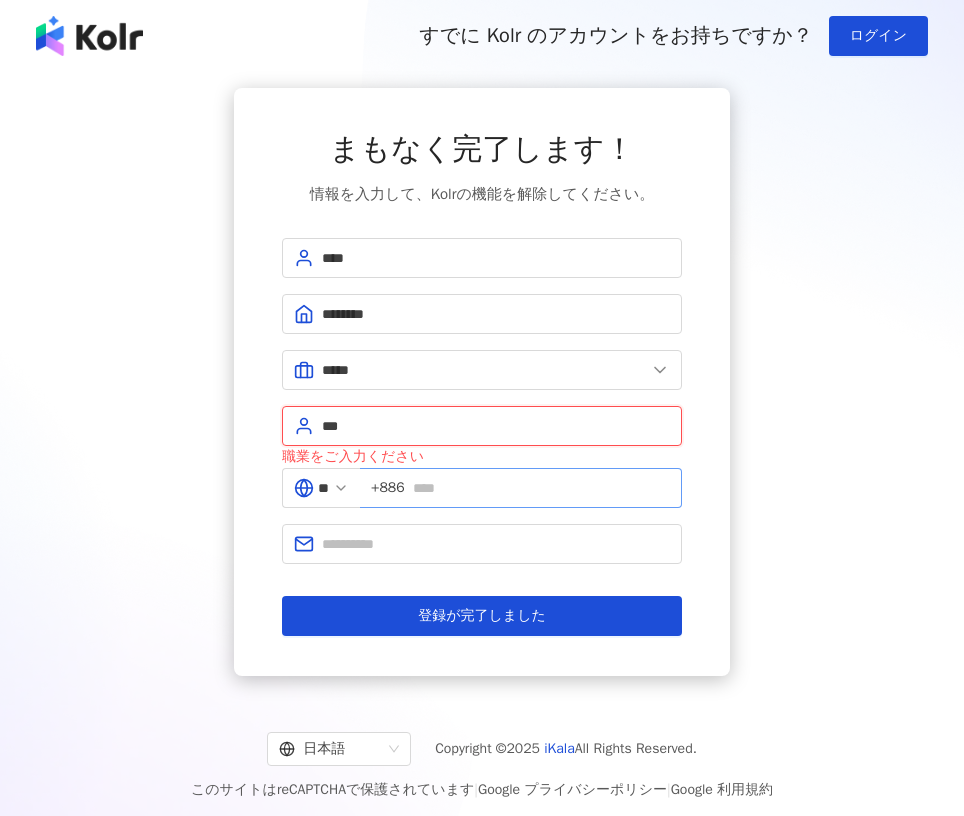 type on "***" 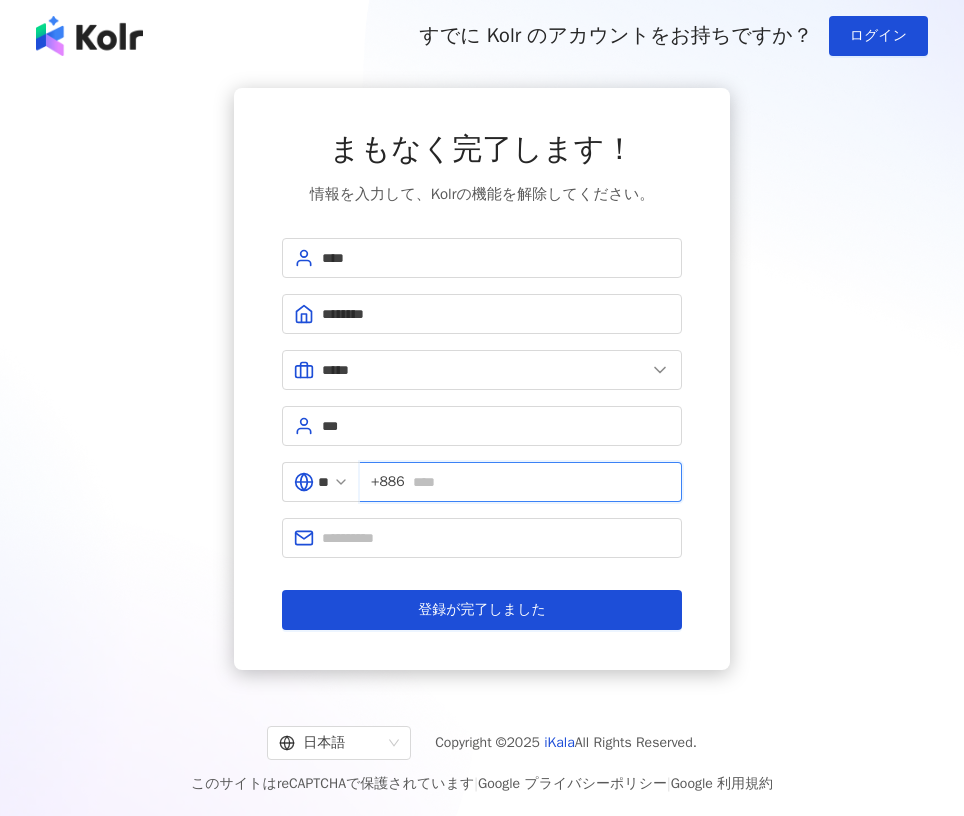drag, startPoint x: 520, startPoint y: 481, endPoint x: 484, endPoint y: 484, distance: 36.124783 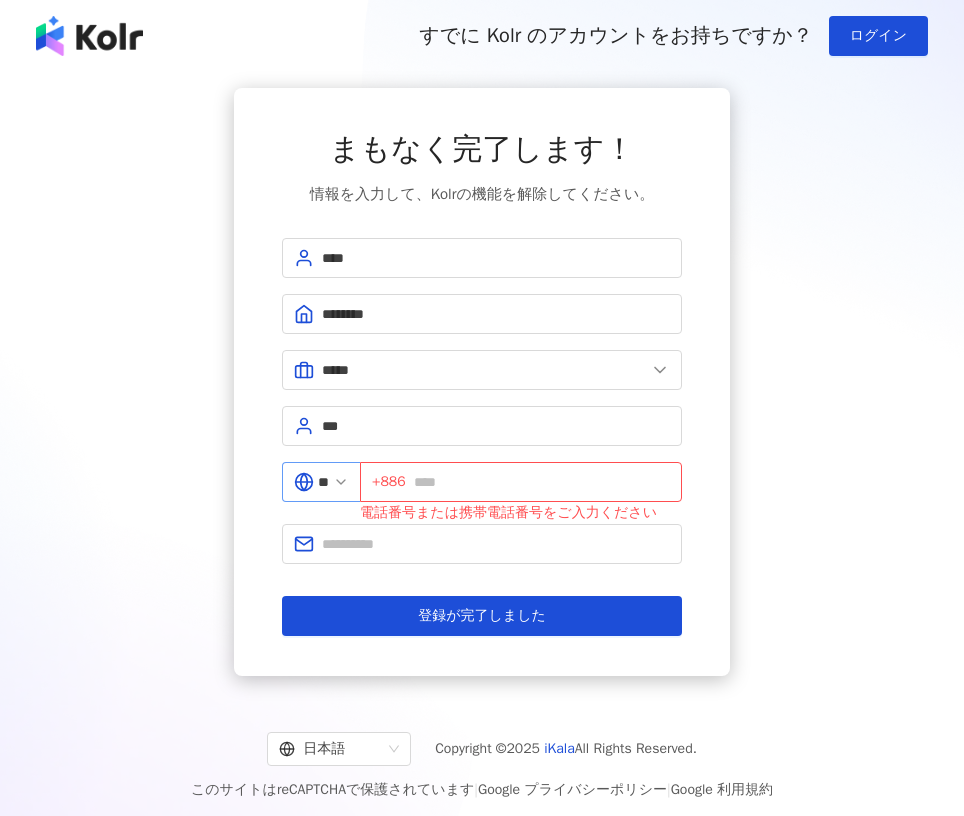 click 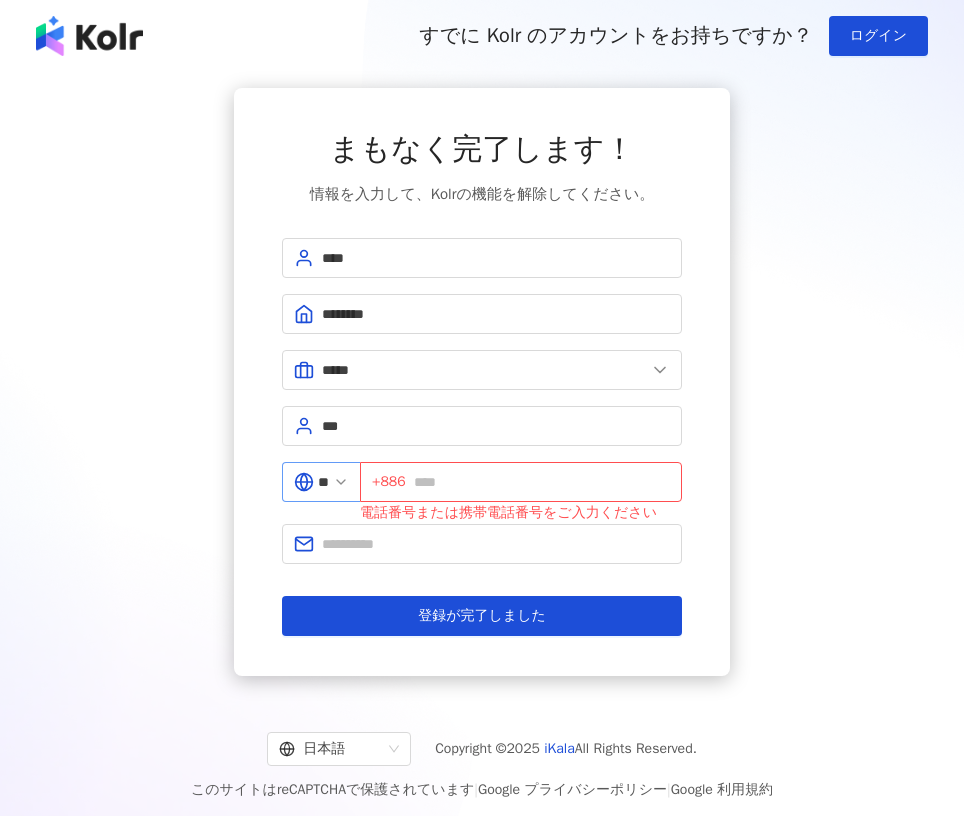click 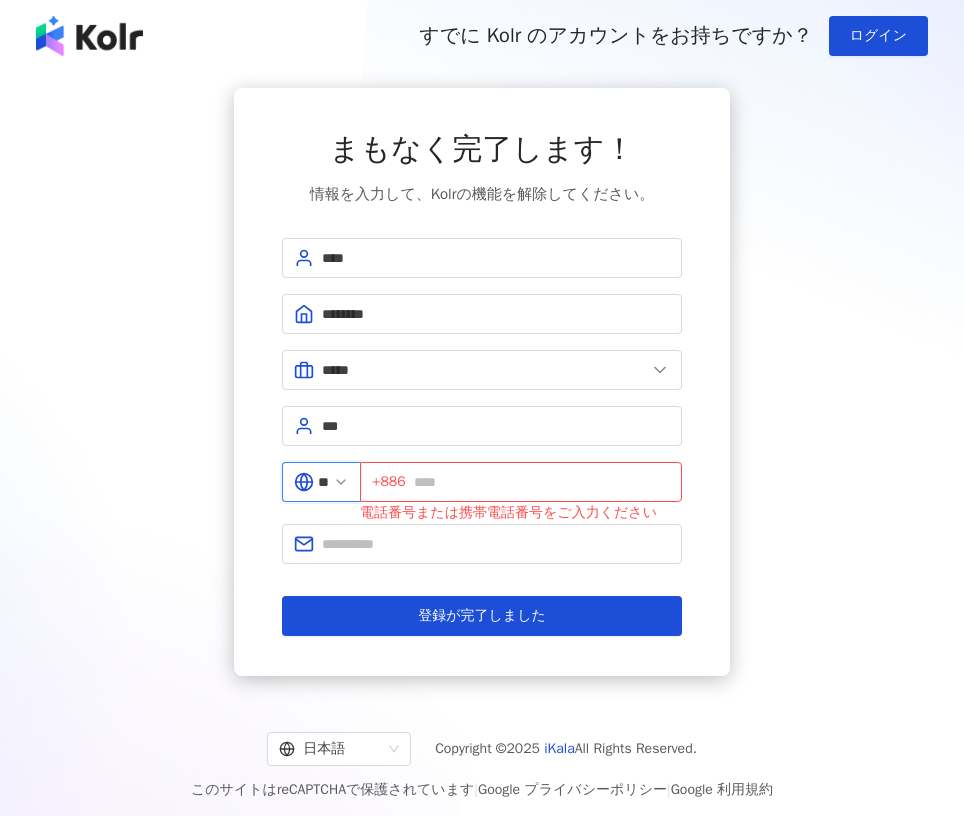 click on "**" at bounding box center (323, 482) 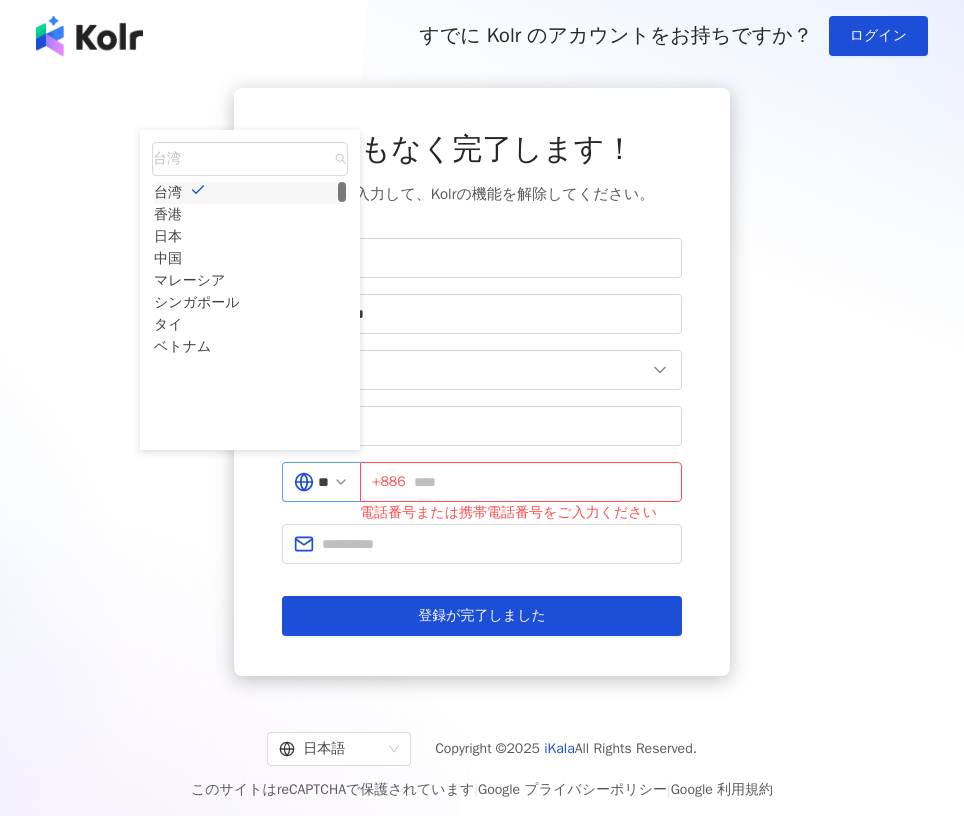 click on "** 台湾 tw hk 台湾 香港 日本 中国 マレーシア シンガポール タイ ベトナム" at bounding box center [321, 482] 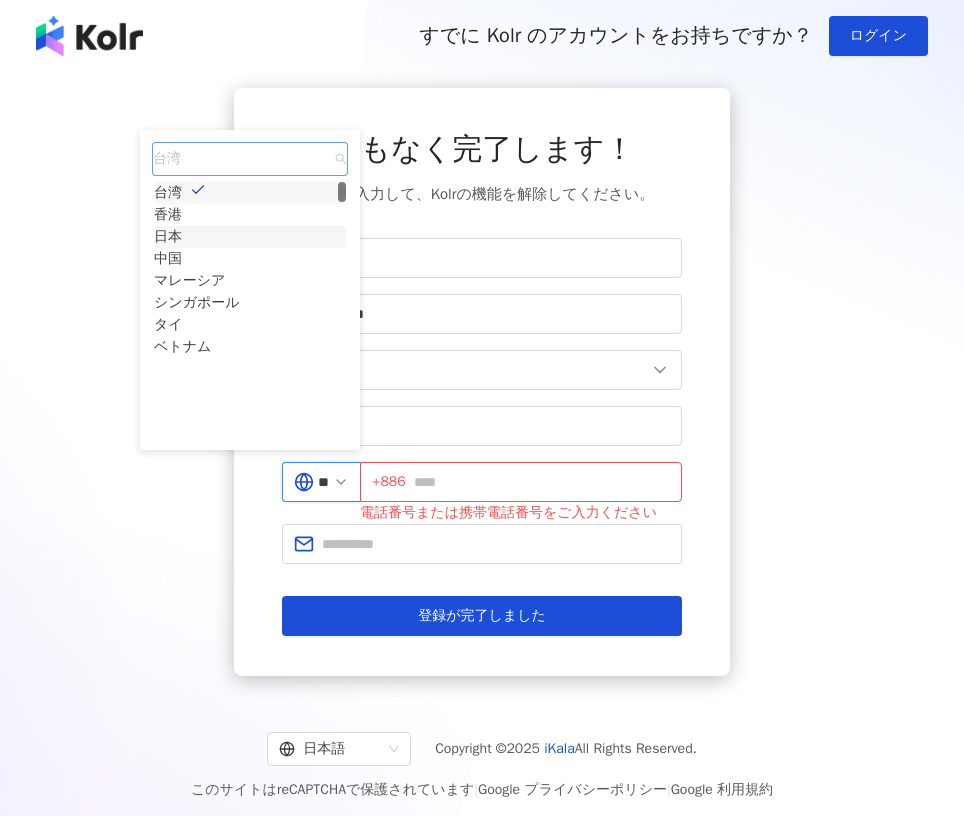 click on "日本" at bounding box center [168, 237] 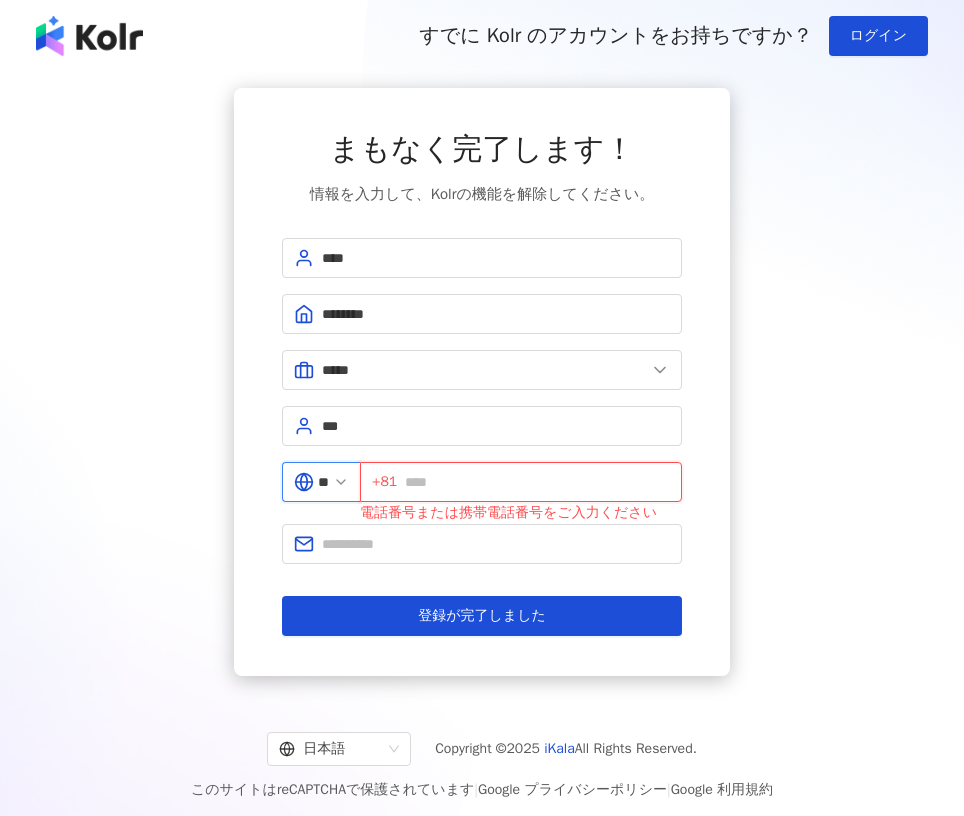 click at bounding box center [537, 482] 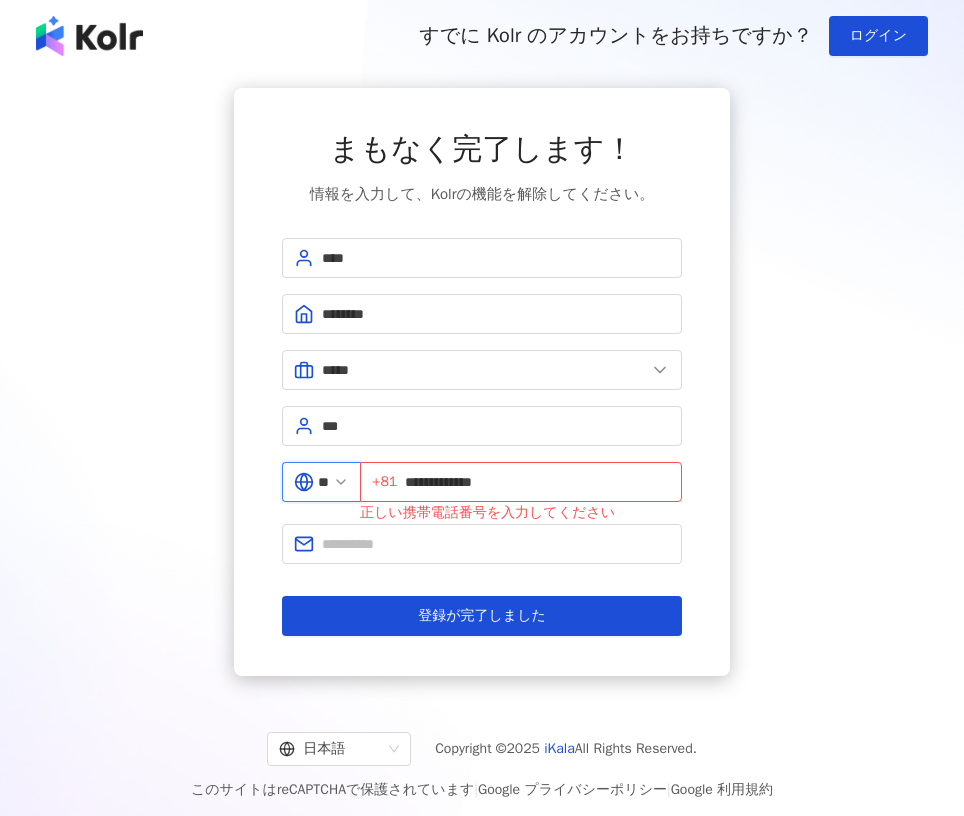 click on "**********" at bounding box center [482, 382] 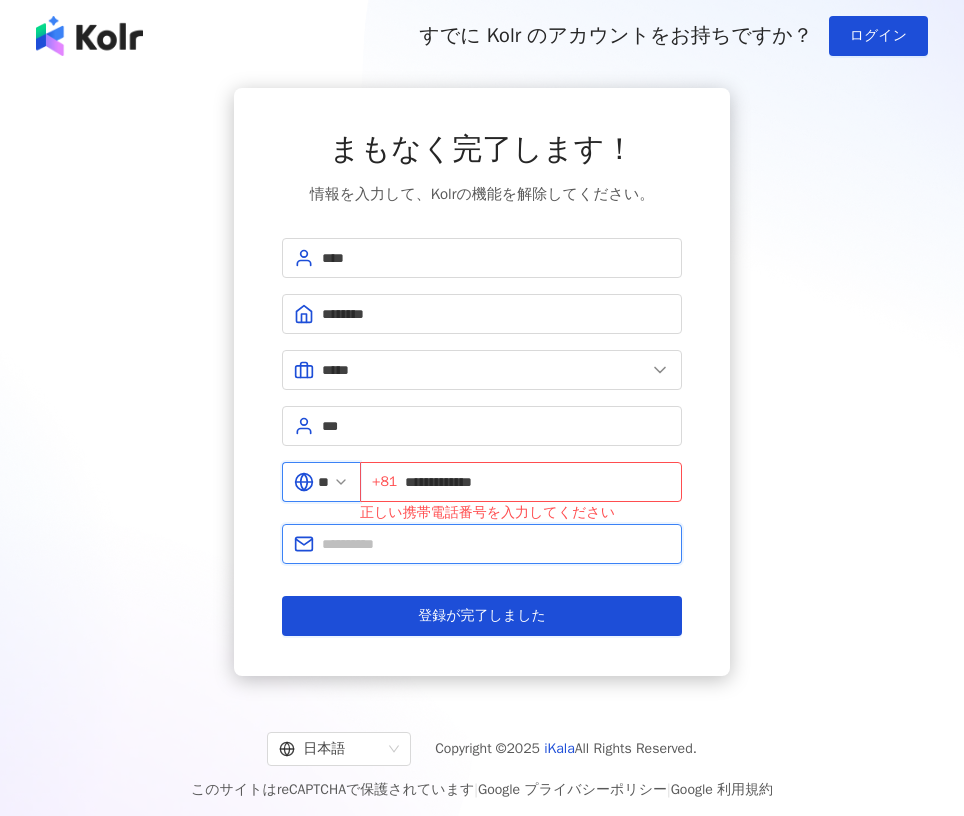 click at bounding box center [496, 544] 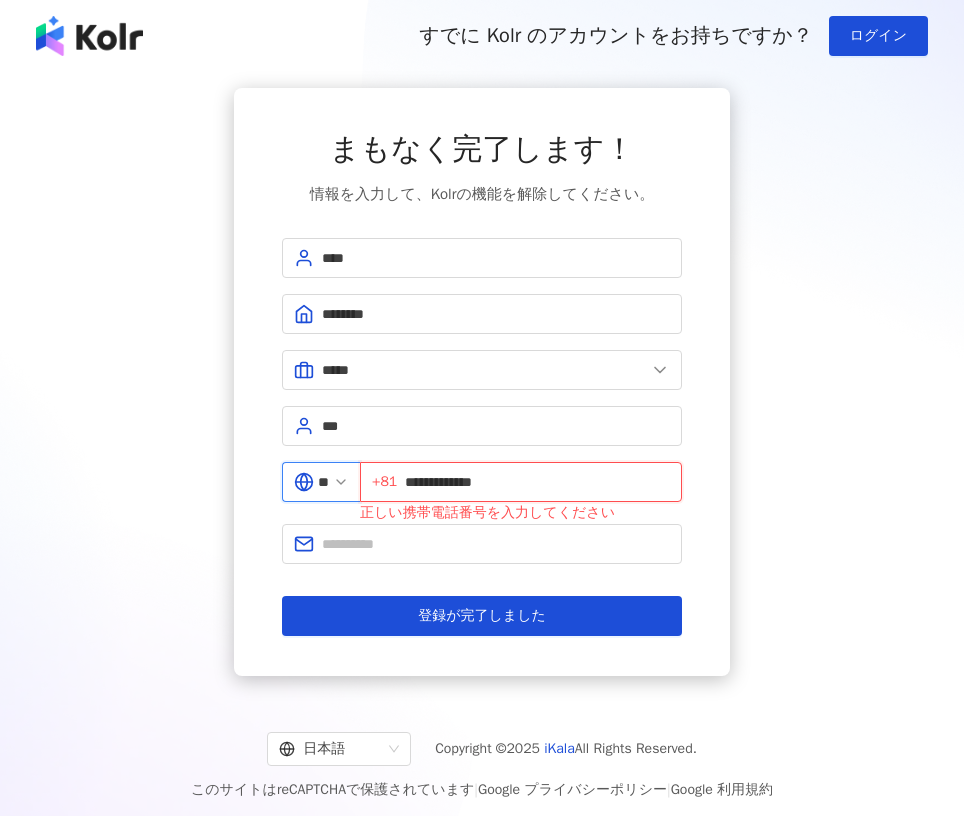 click on "**********" at bounding box center [537, 482] 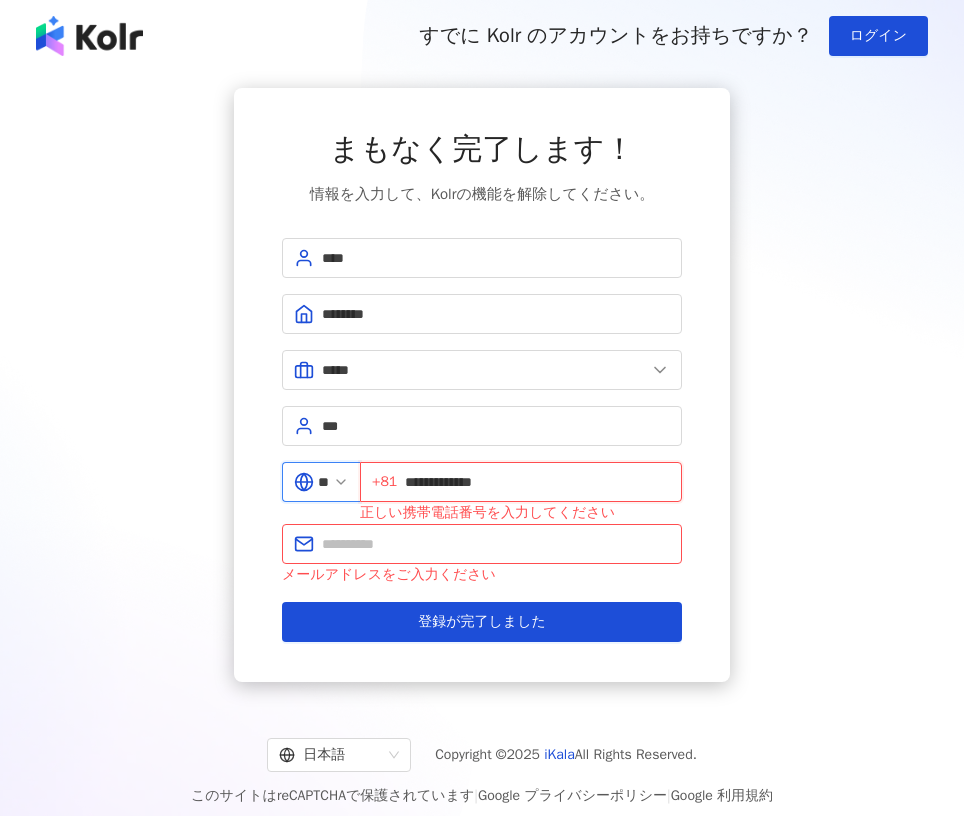 click on "**********" at bounding box center (537, 482) 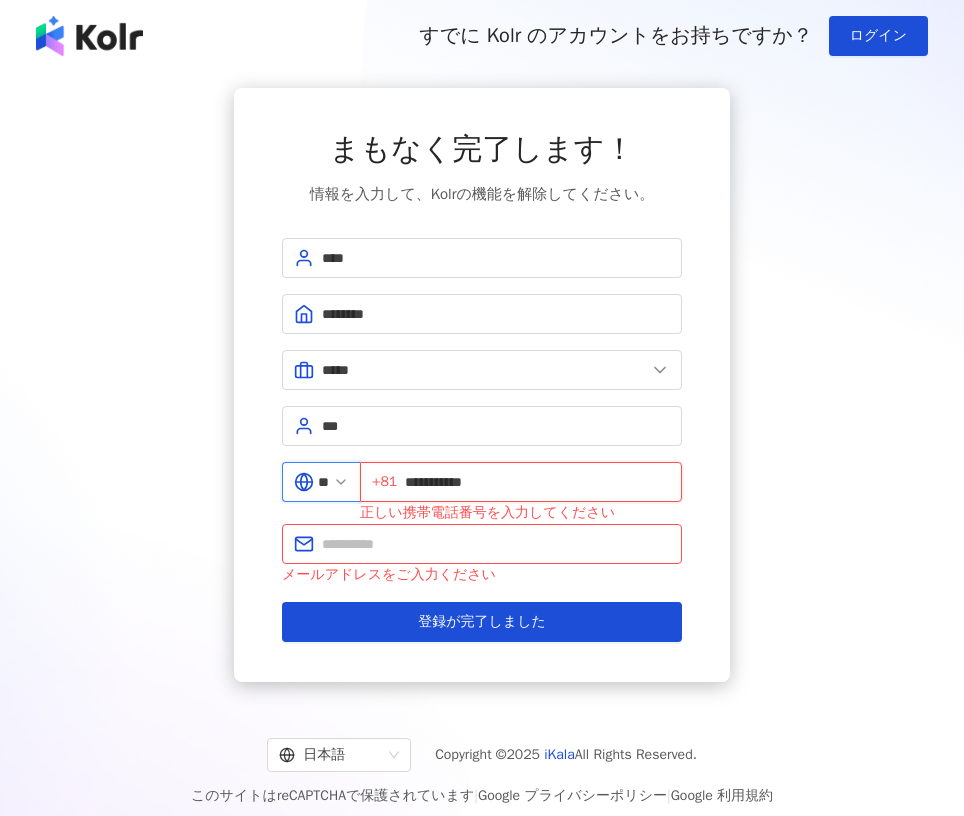 type on "**********" 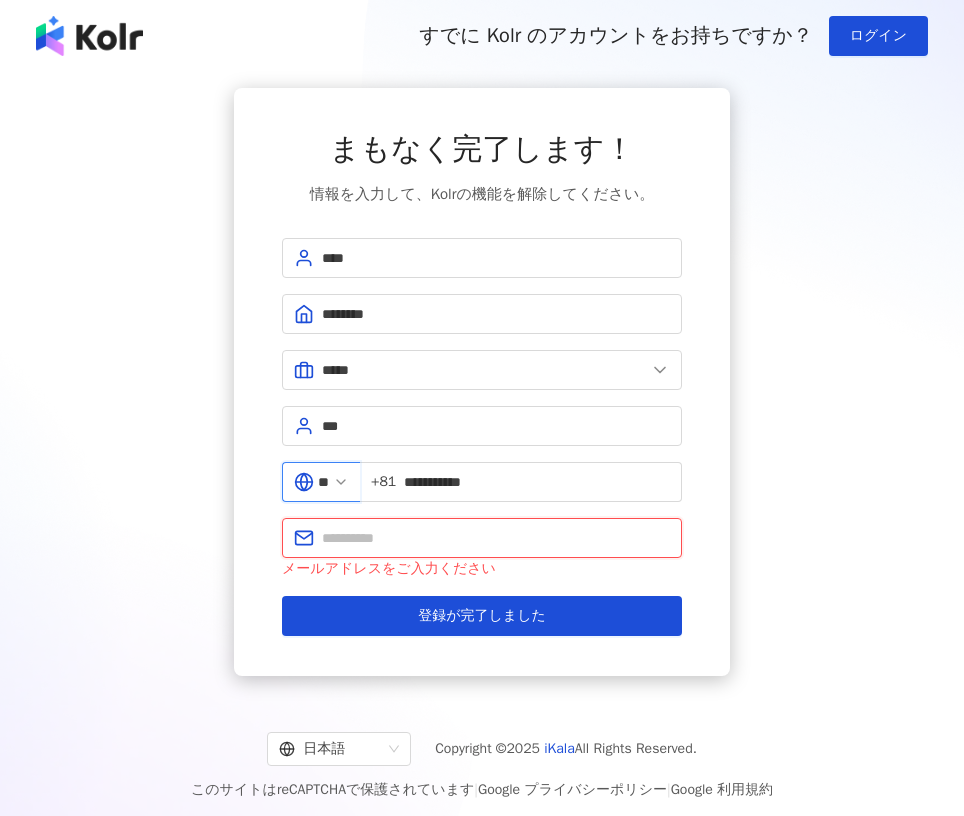paste on "**********" 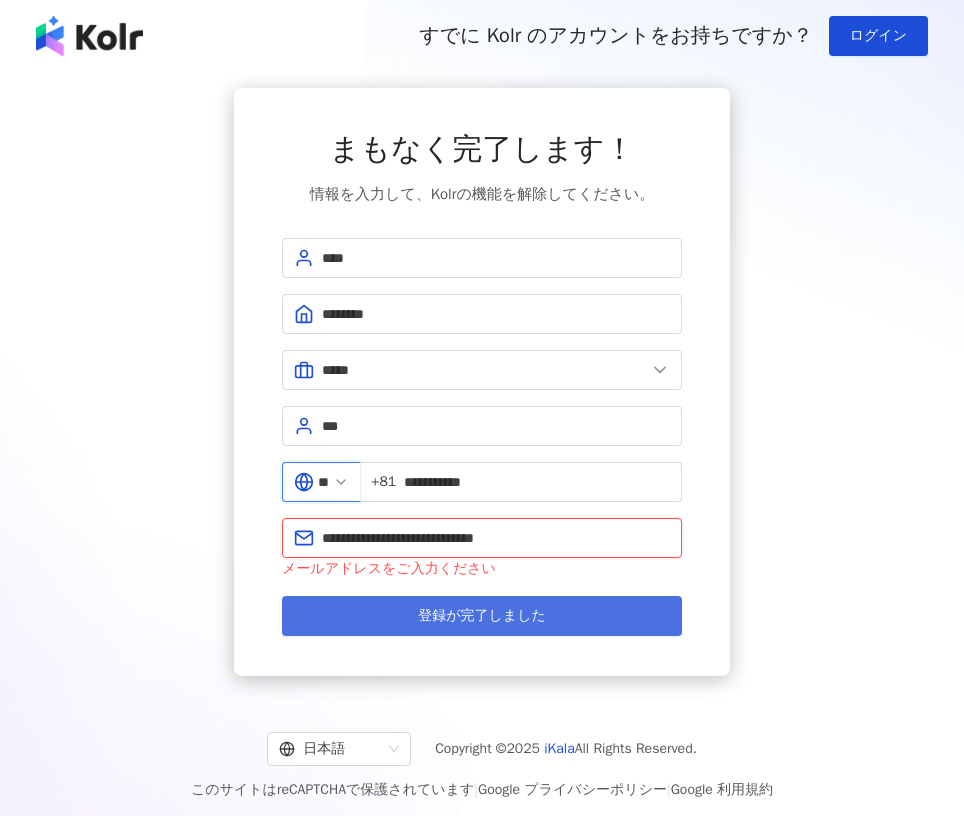 type on "**********" 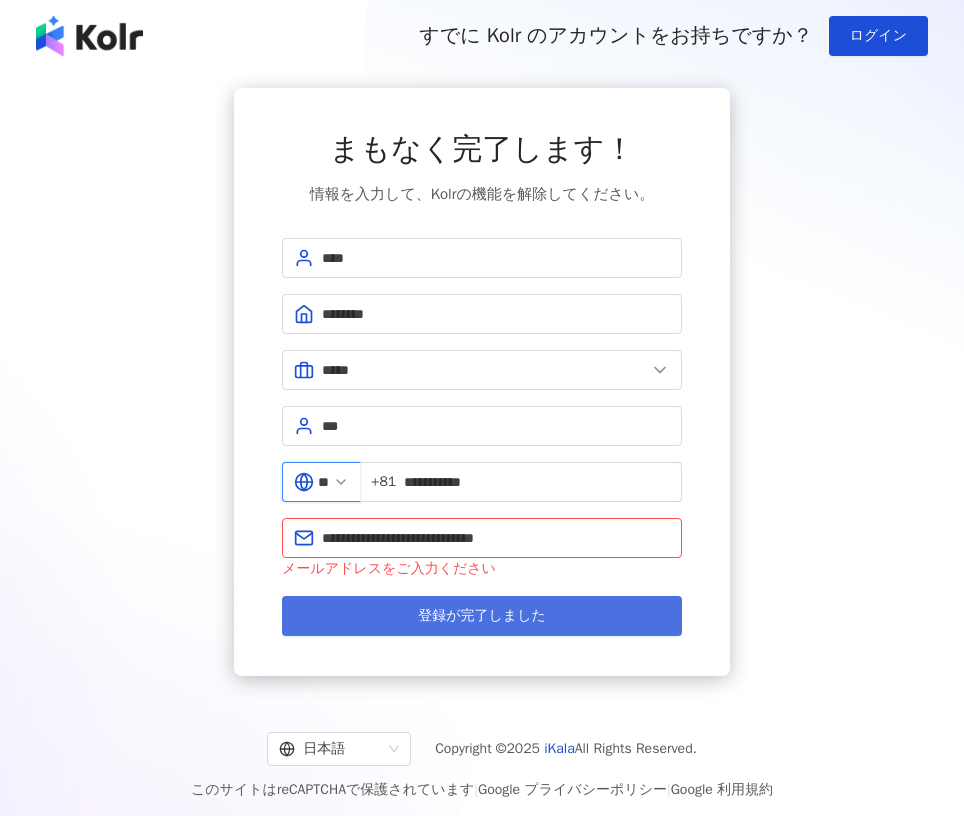 click on "登録が完了しました" at bounding box center (482, 616) 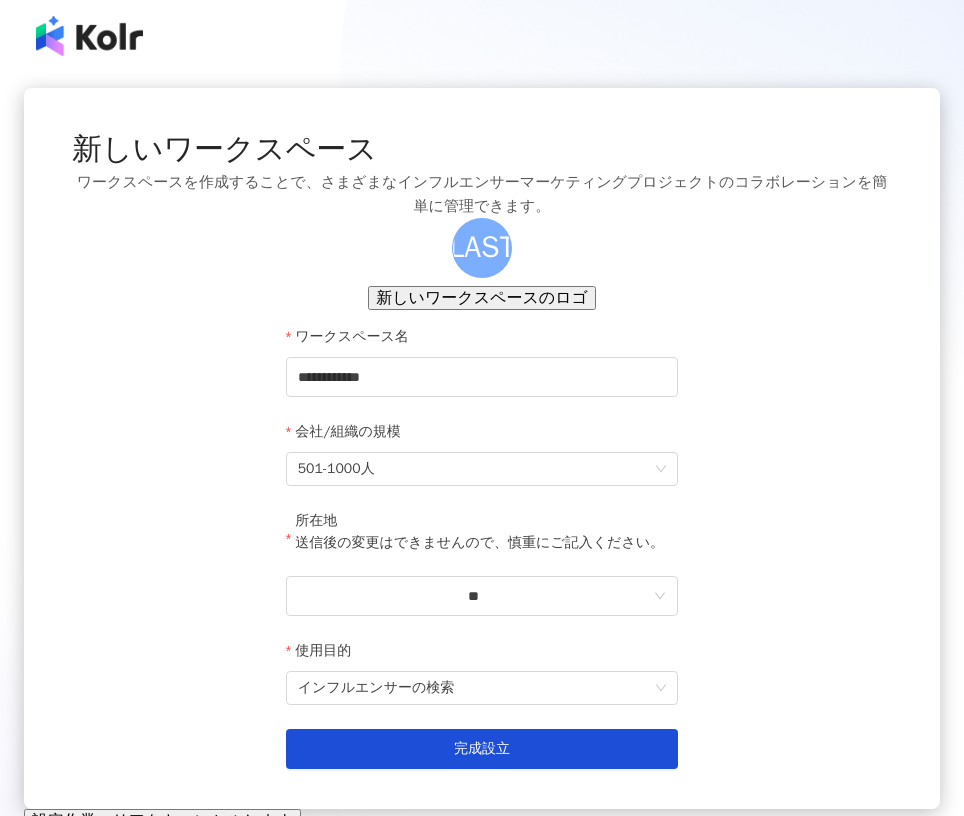click on "**********" at bounding box center (482, 448) 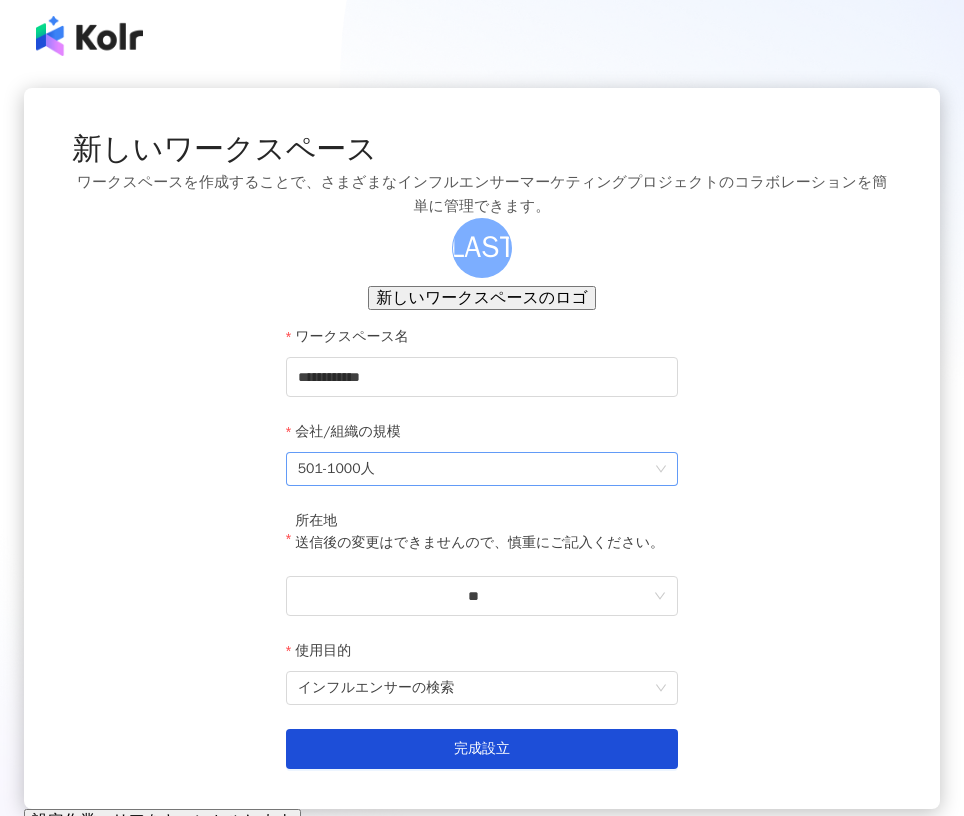 click on "501-1000人" at bounding box center [482, 469] 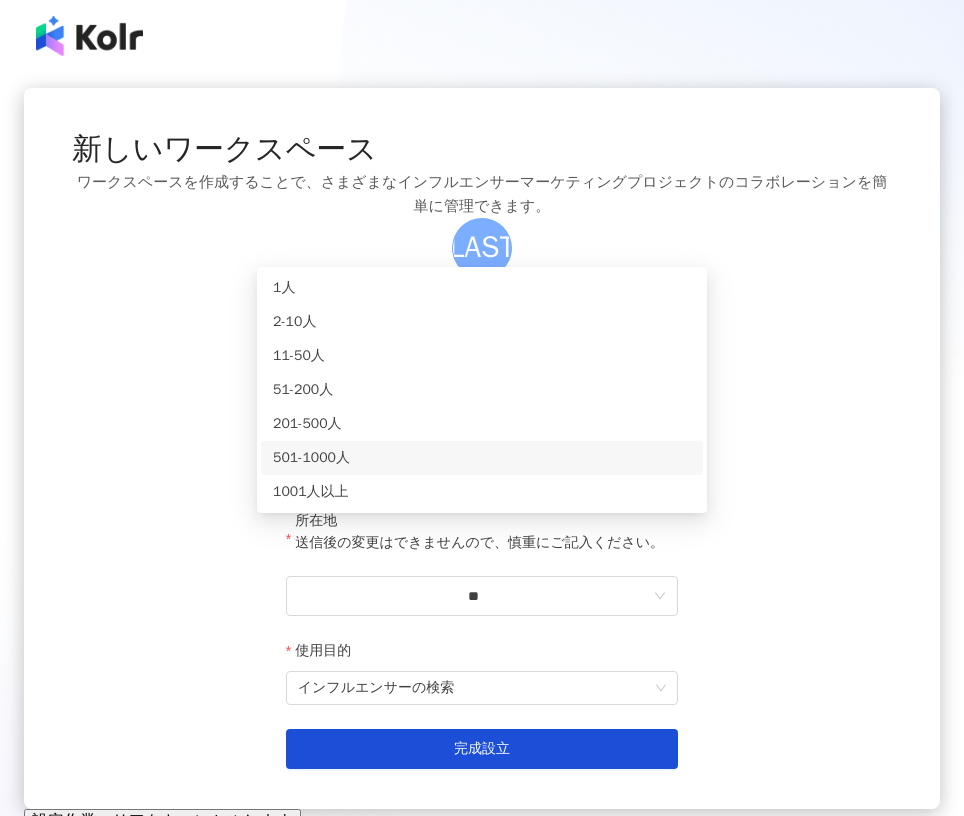 click on "**********" at bounding box center [482, 461] 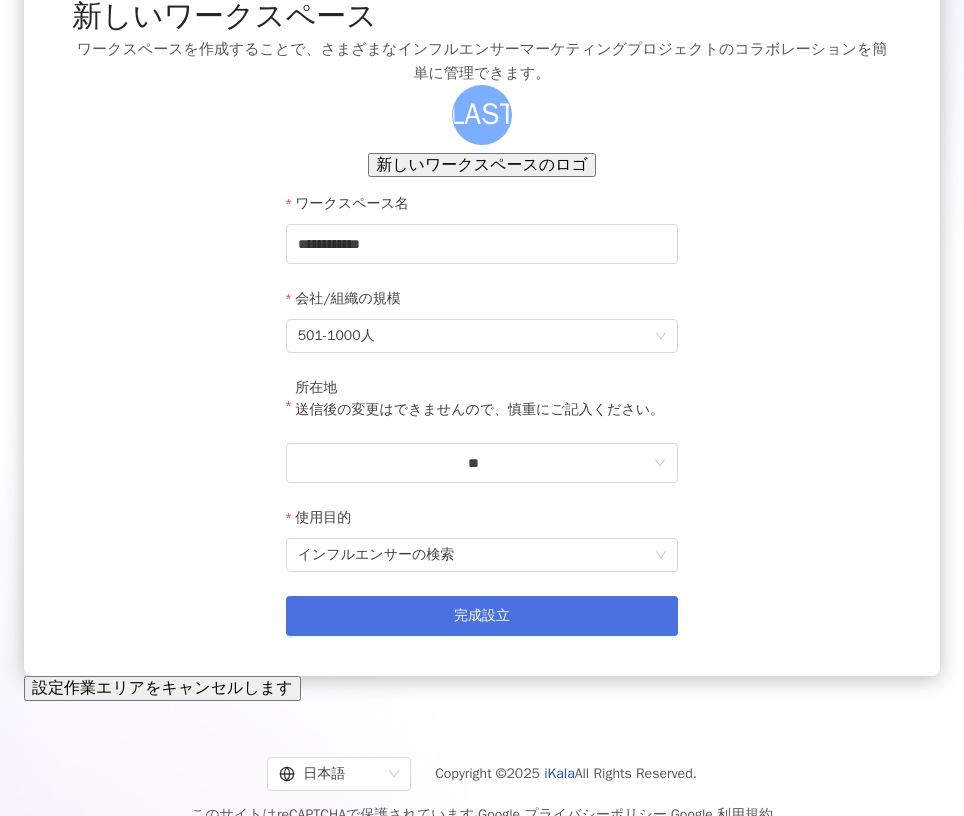 scroll, scrollTop: 77, scrollLeft: 0, axis: vertical 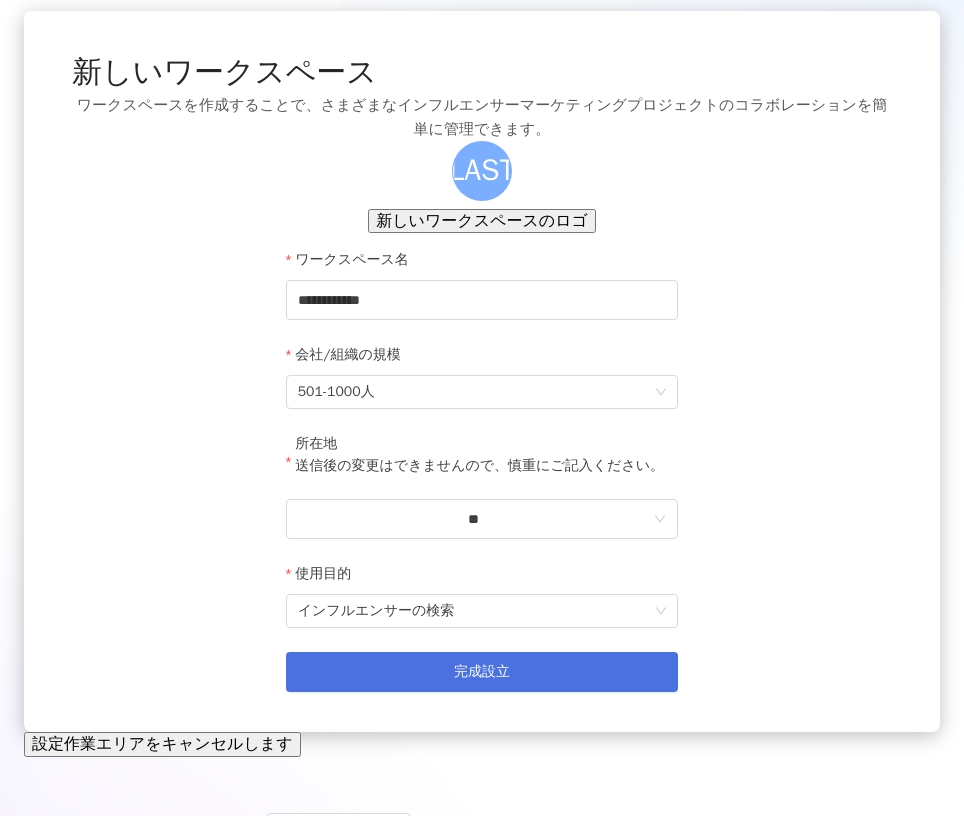 click on "完成設立" at bounding box center (482, 672) 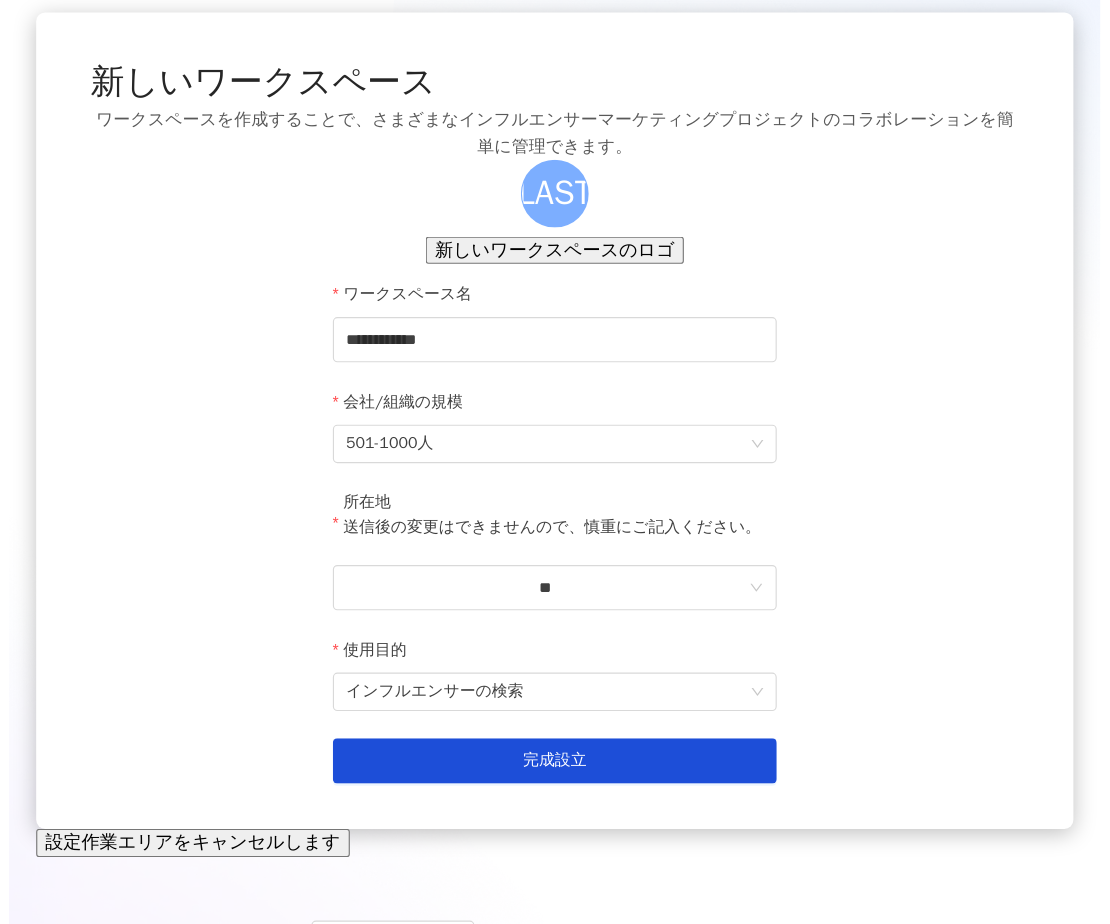 scroll, scrollTop: 0, scrollLeft: 0, axis: both 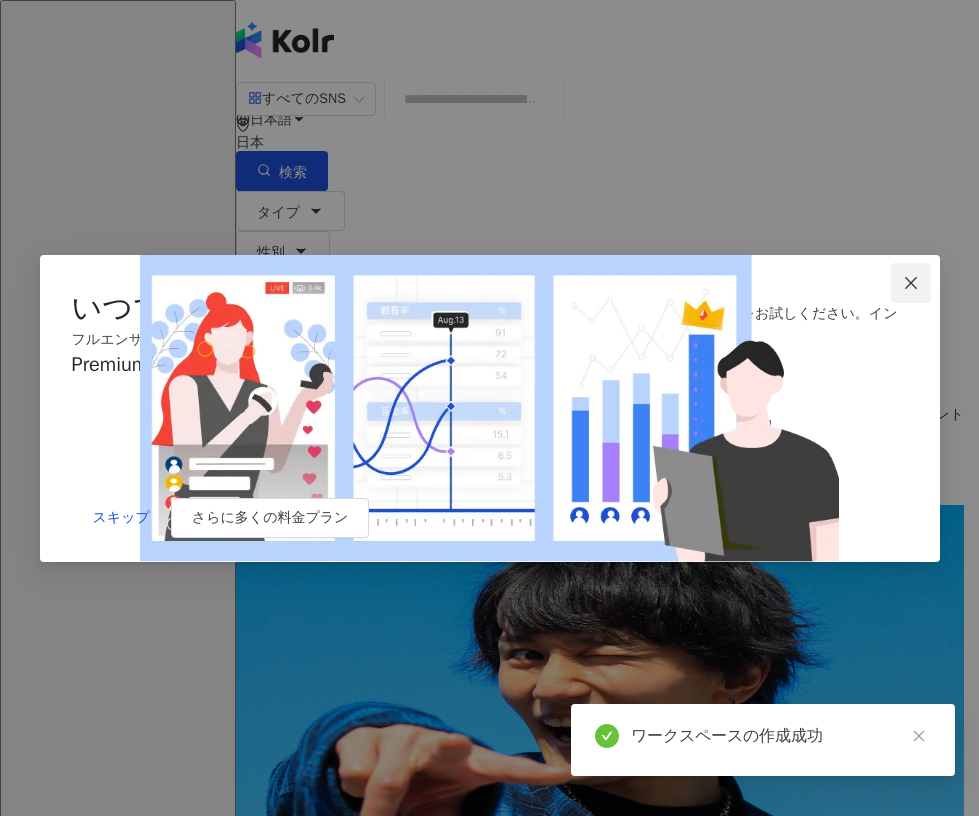 click at bounding box center (911, 283) 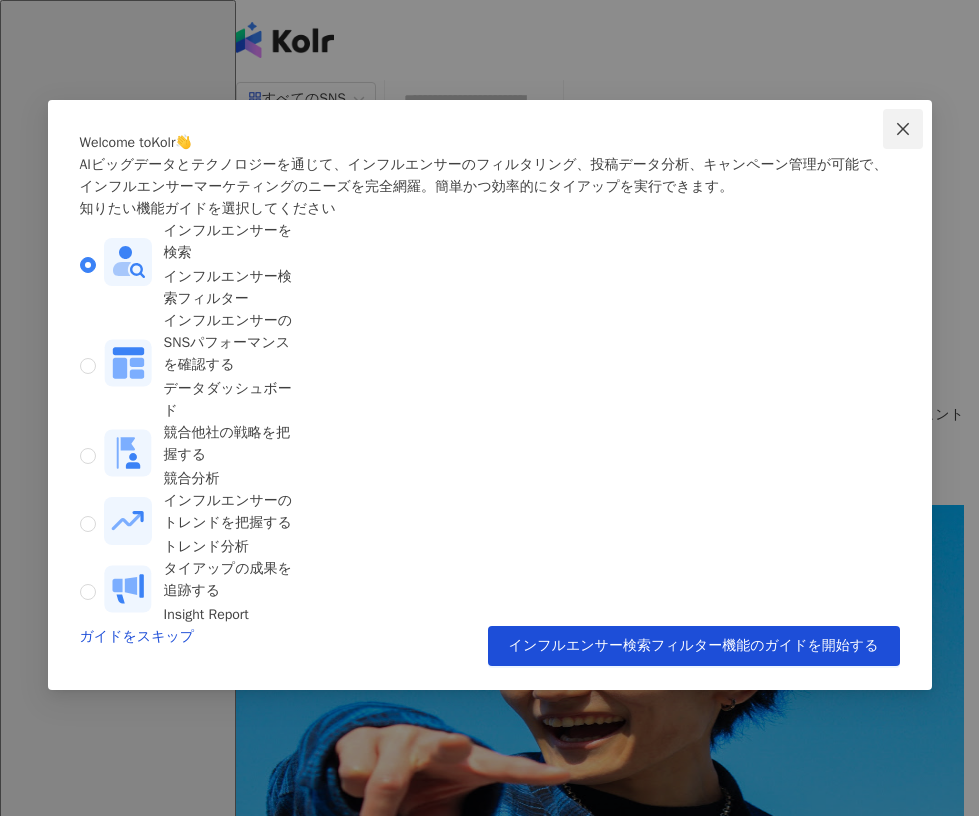 click at bounding box center (903, 129) 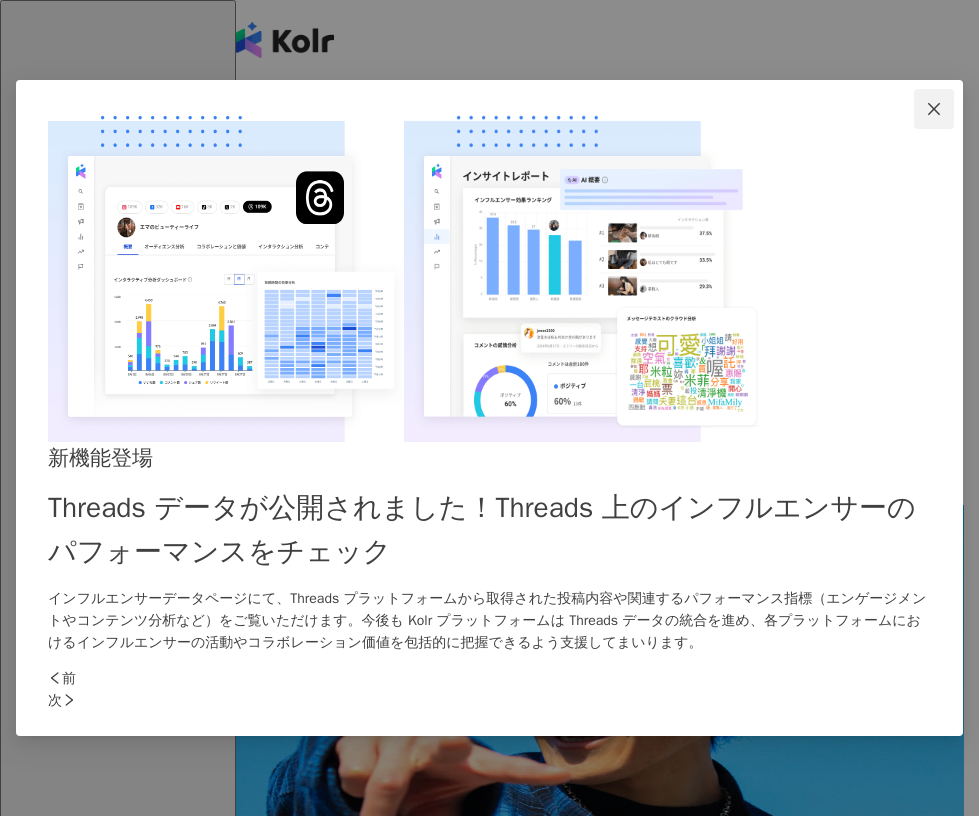 click 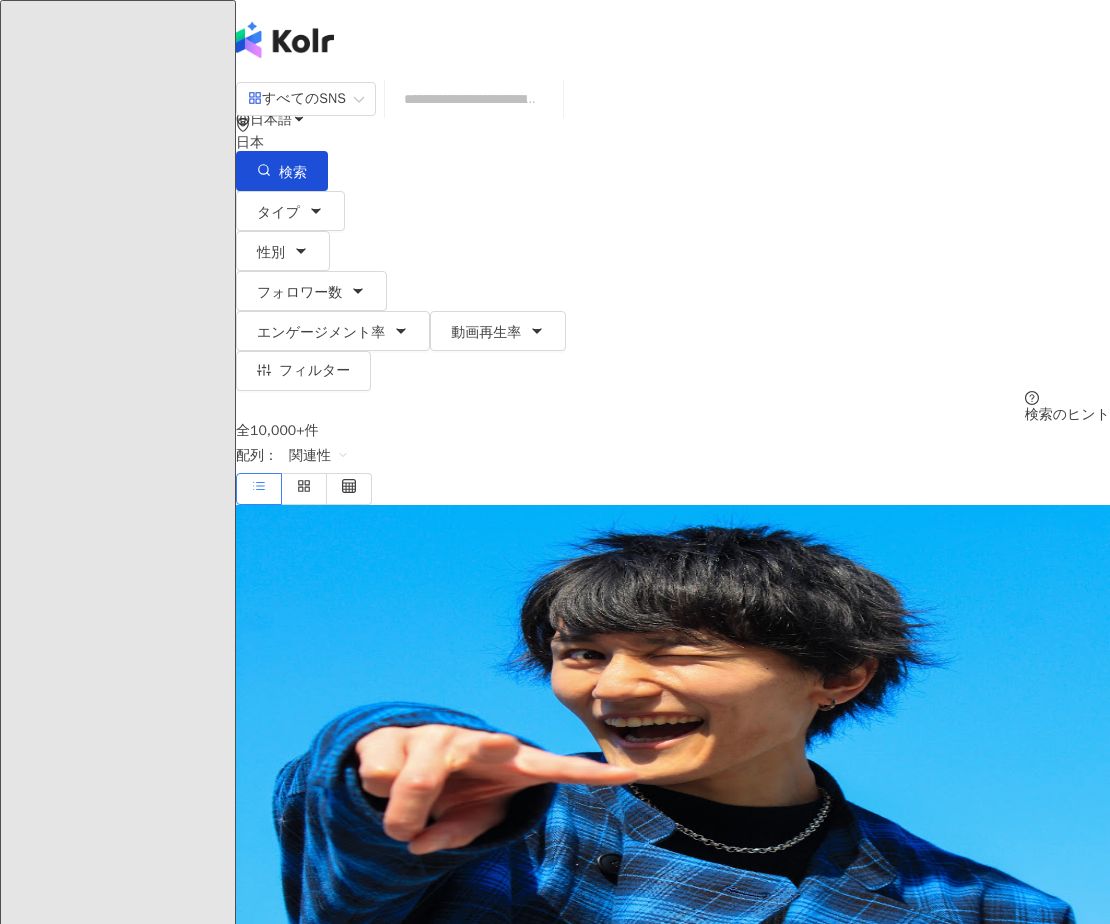 click on "藤" at bounding box center (256, 200) 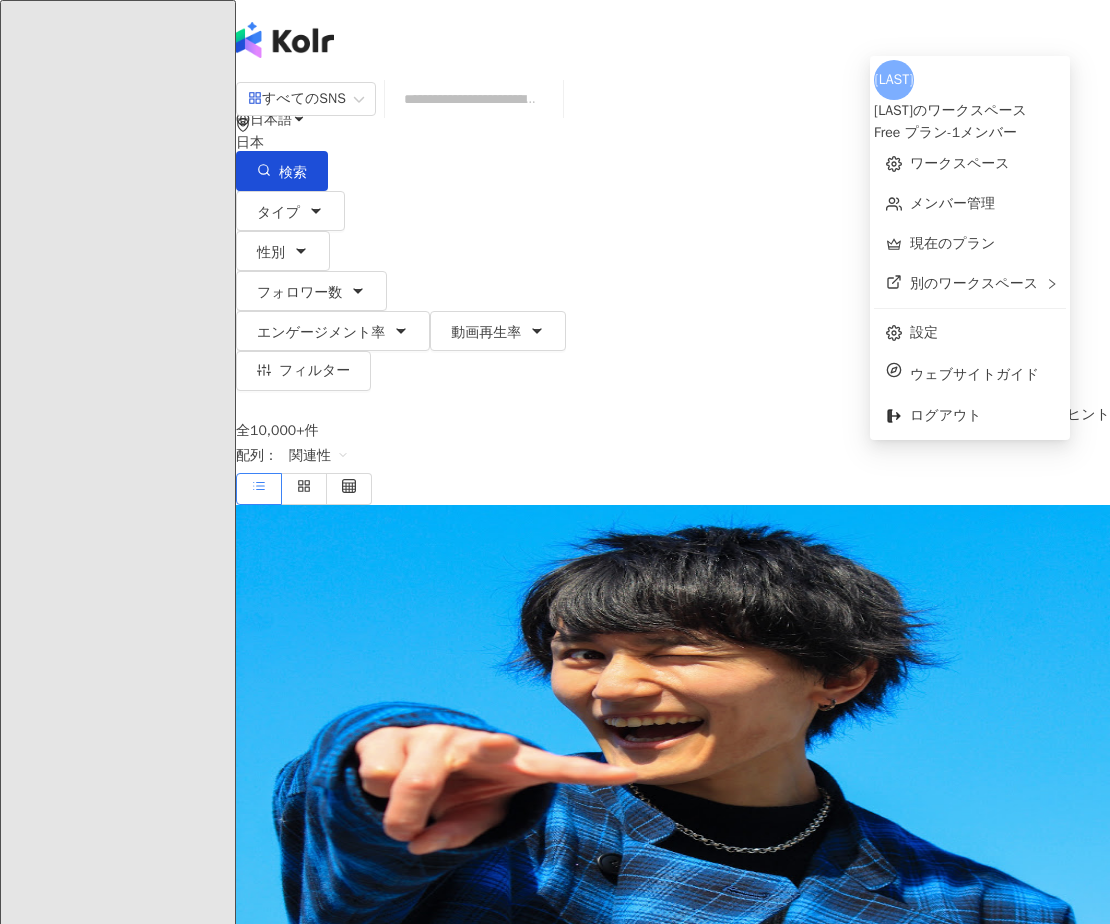 click on "藤" at bounding box center (256, 200) 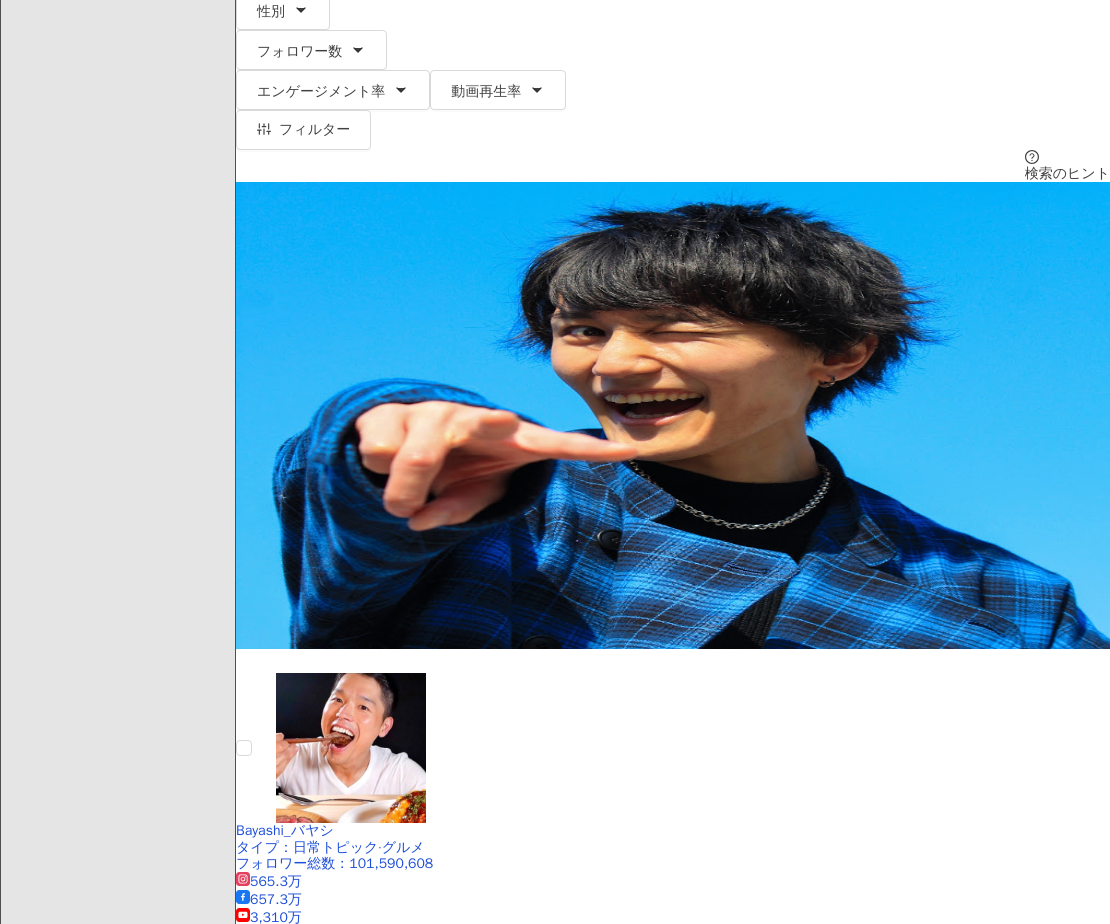 scroll, scrollTop: 0, scrollLeft: 0, axis: both 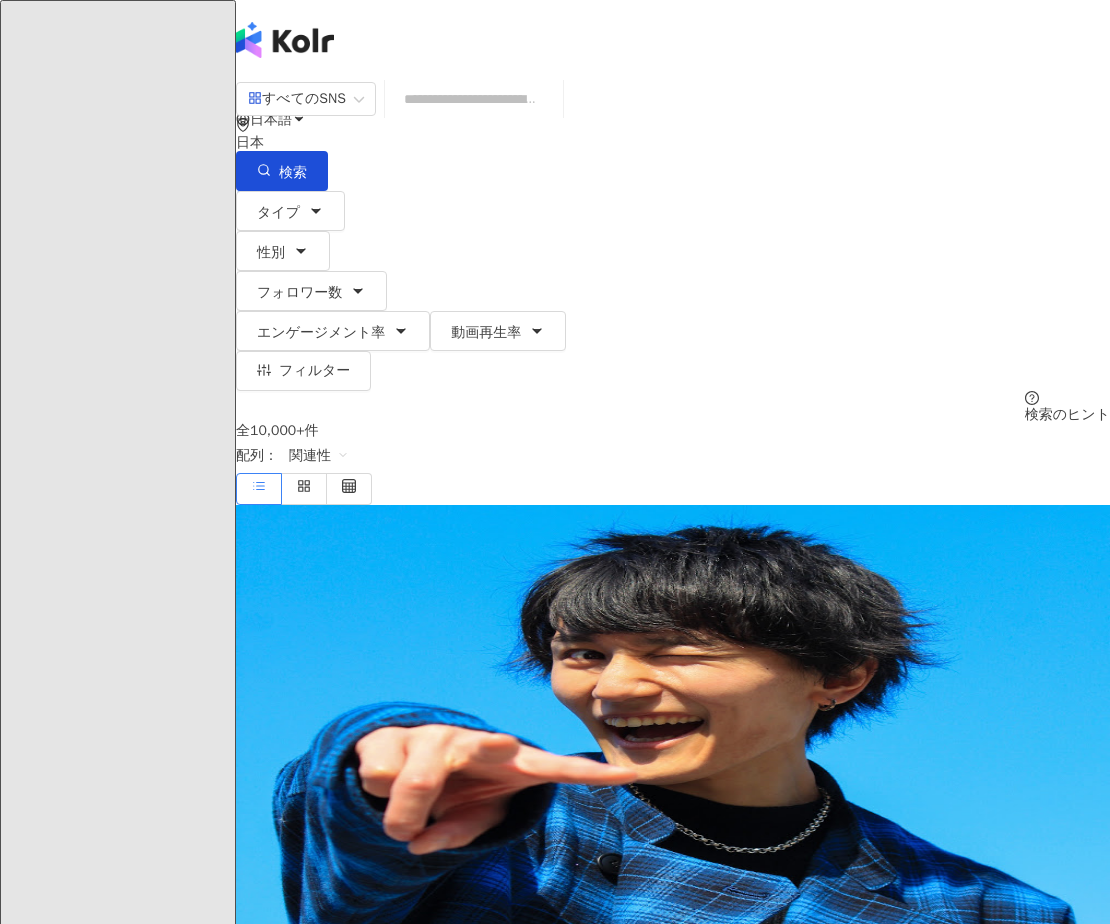 click on "全  10,000+  件 配列： 関連性" at bounding box center (673, 464) 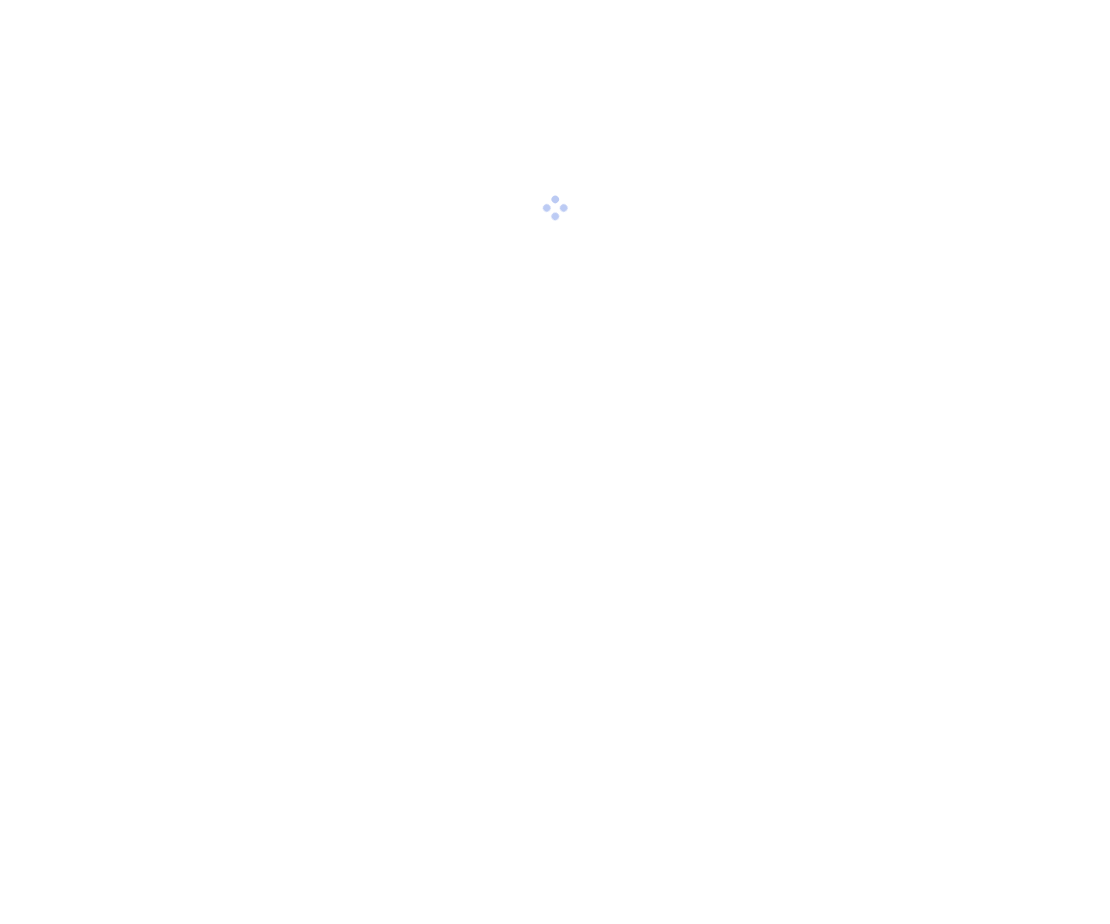 scroll, scrollTop: 0, scrollLeft: 0, axis: both 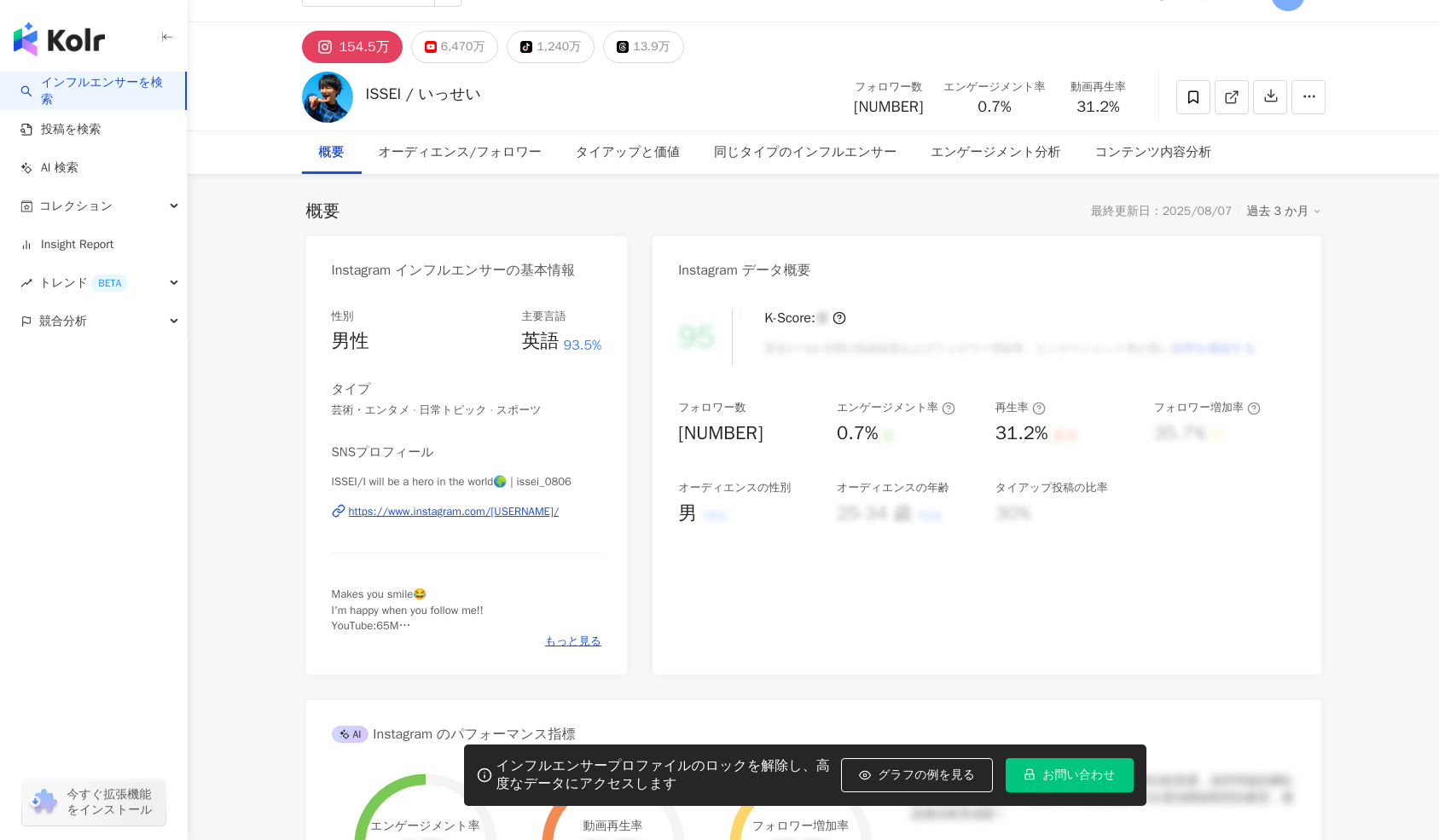 click on "[NUMBER] K-Score : 優 直近1〜3か月間の投稿頻度およびフォロワー増加率、エンゲージメント率が高い 説明を確認する フォロワー数 [NUMBER] エンゲージメント率 [PERCENT]% 良 再生率 [PERCENT]% 異常 フォロワー増加率 [PERCENT]% 可 オーディエンスの性別 男 [PERCENT]% オーディエンスの年齢 [AGE] [AGE_RANGE] [PERCENT]% タイアップ投稿の比率 [PERCENT]%" at bounding box center [986, 483] 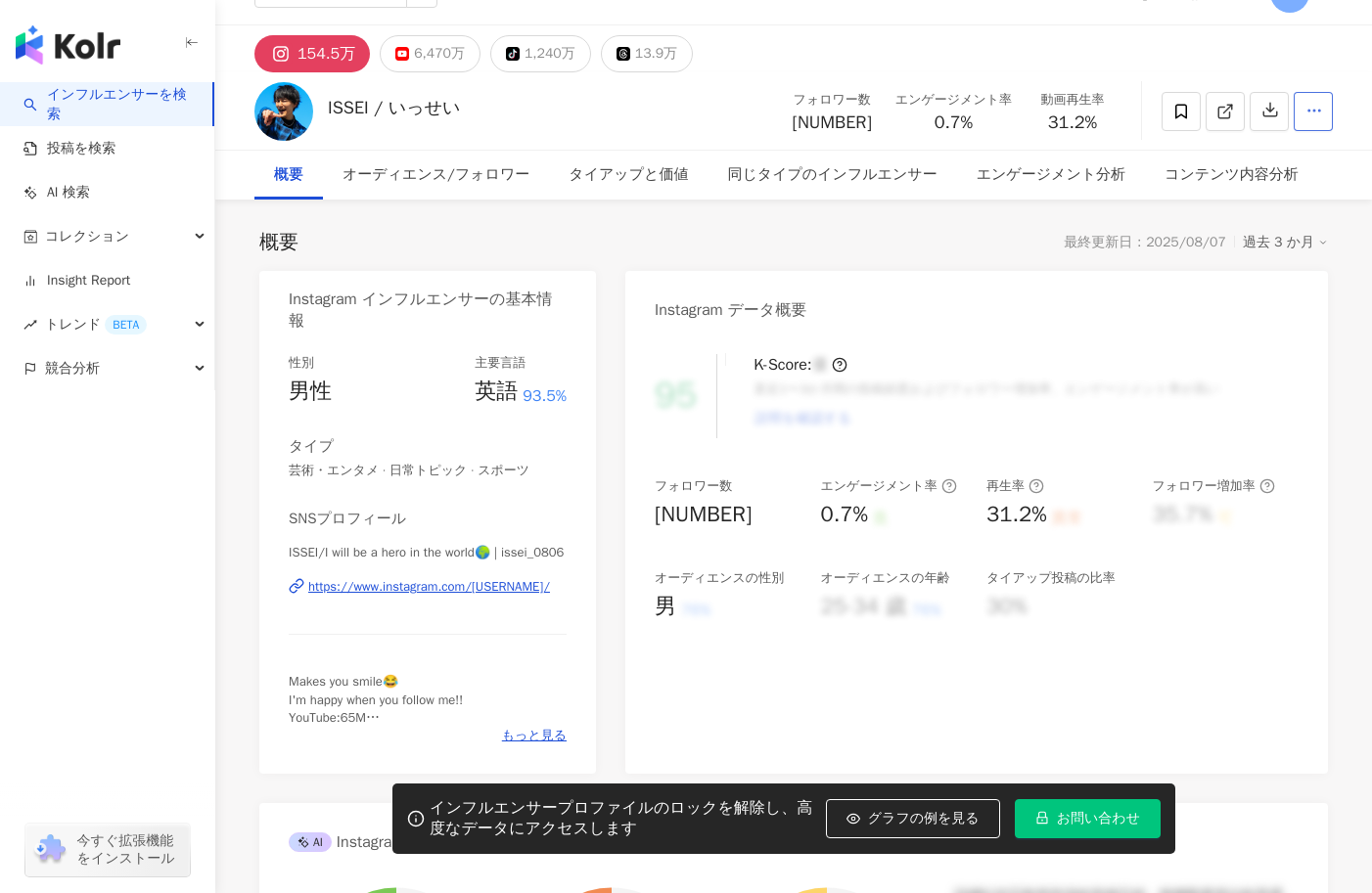 click at bounding box center [1313, 112] 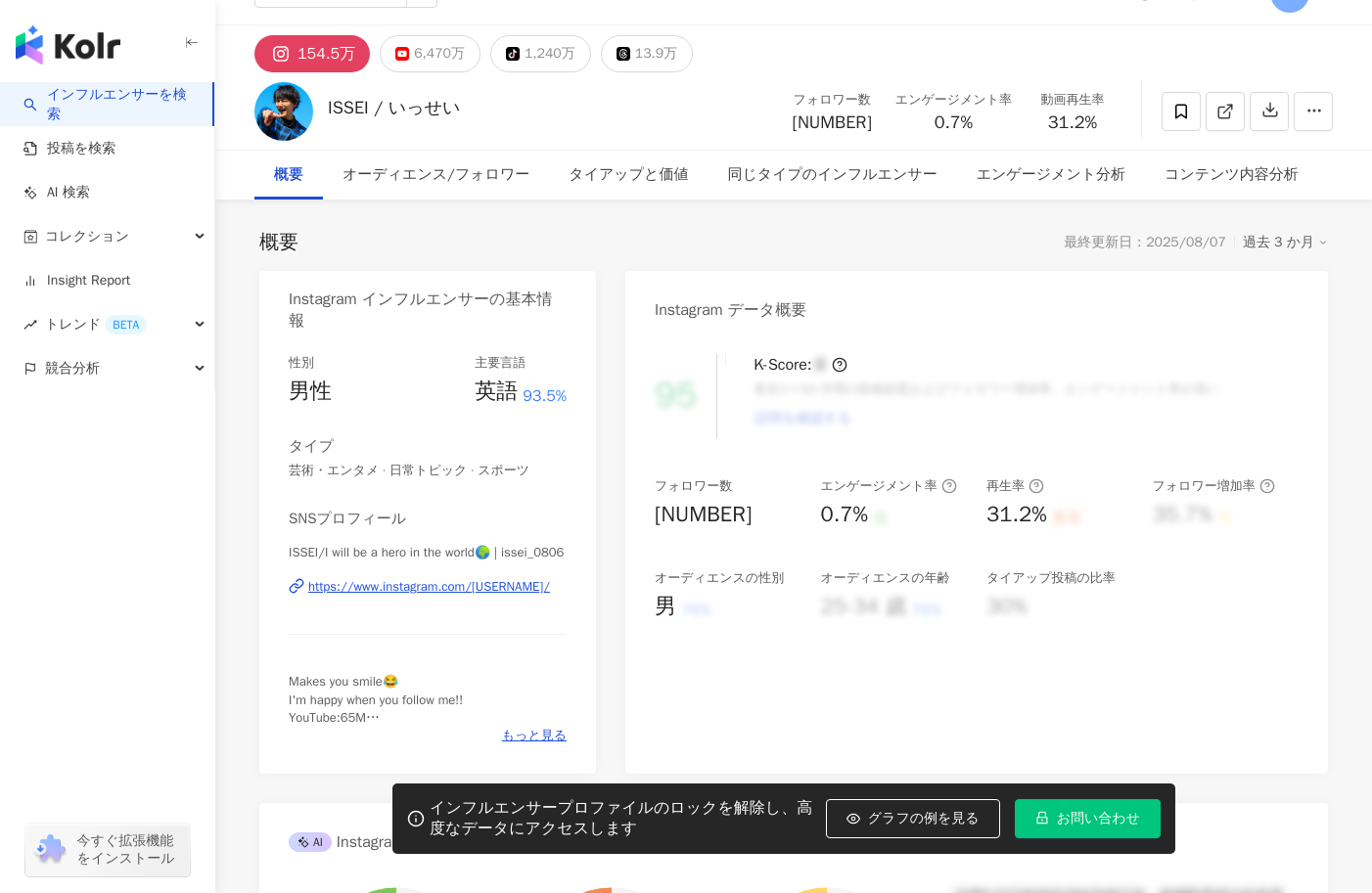 click 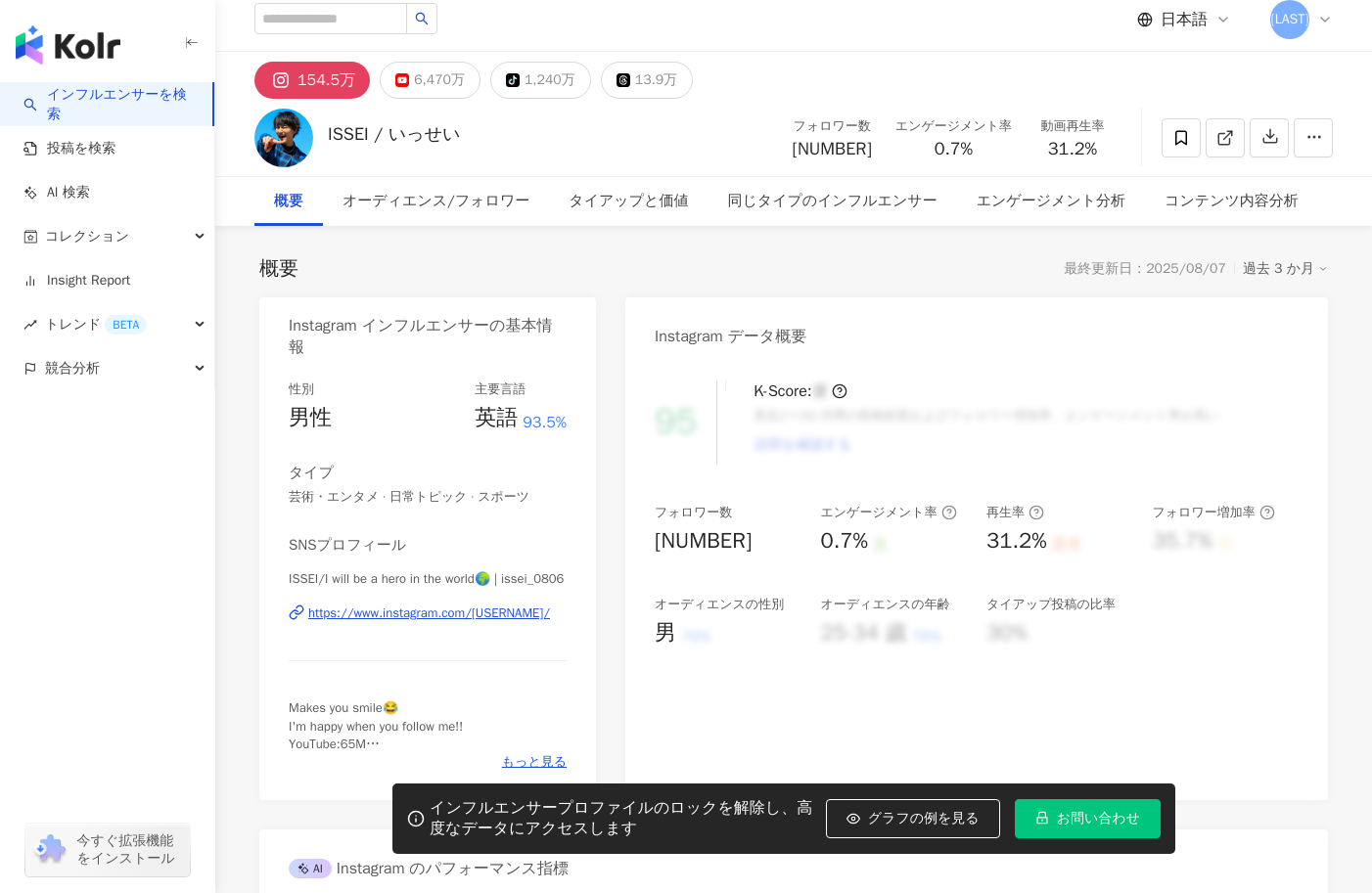 scroll, scrollTop: 0, scrollLeft: 0, axis: both 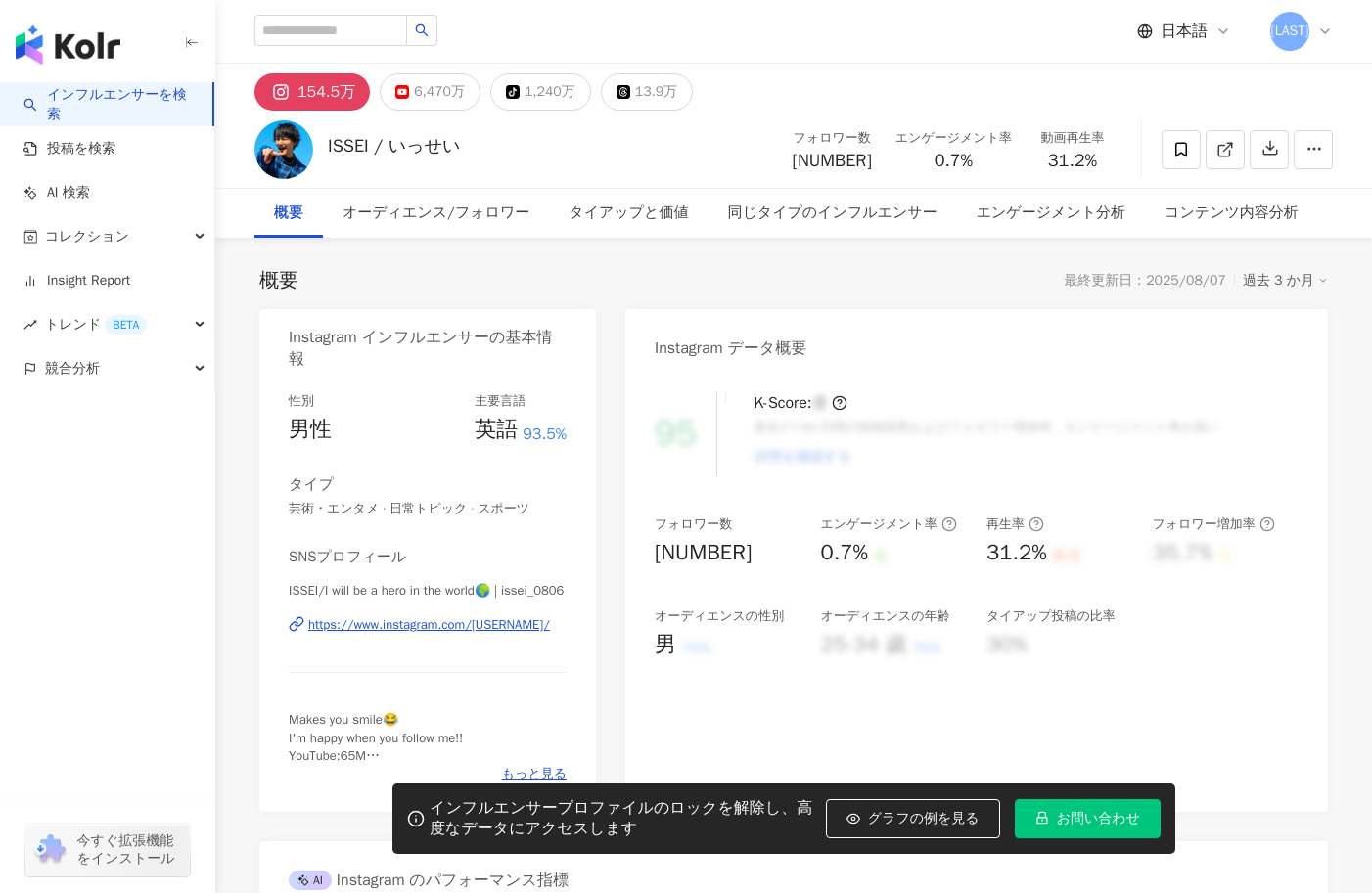 click on "日本語 藤" at bounding box center [794, 31] 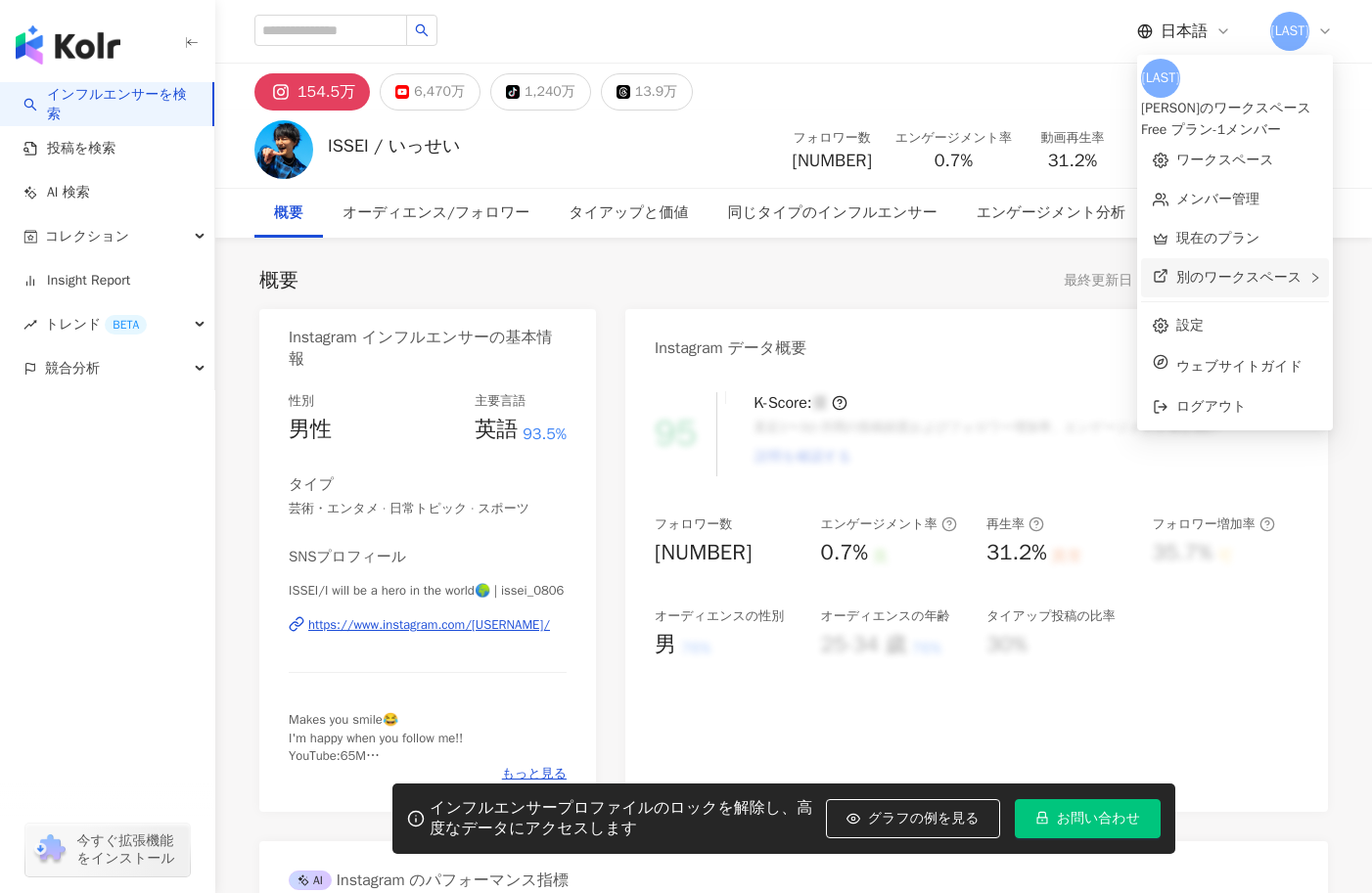 click on "別のワークスペース" at bounding box center (1239, 277) 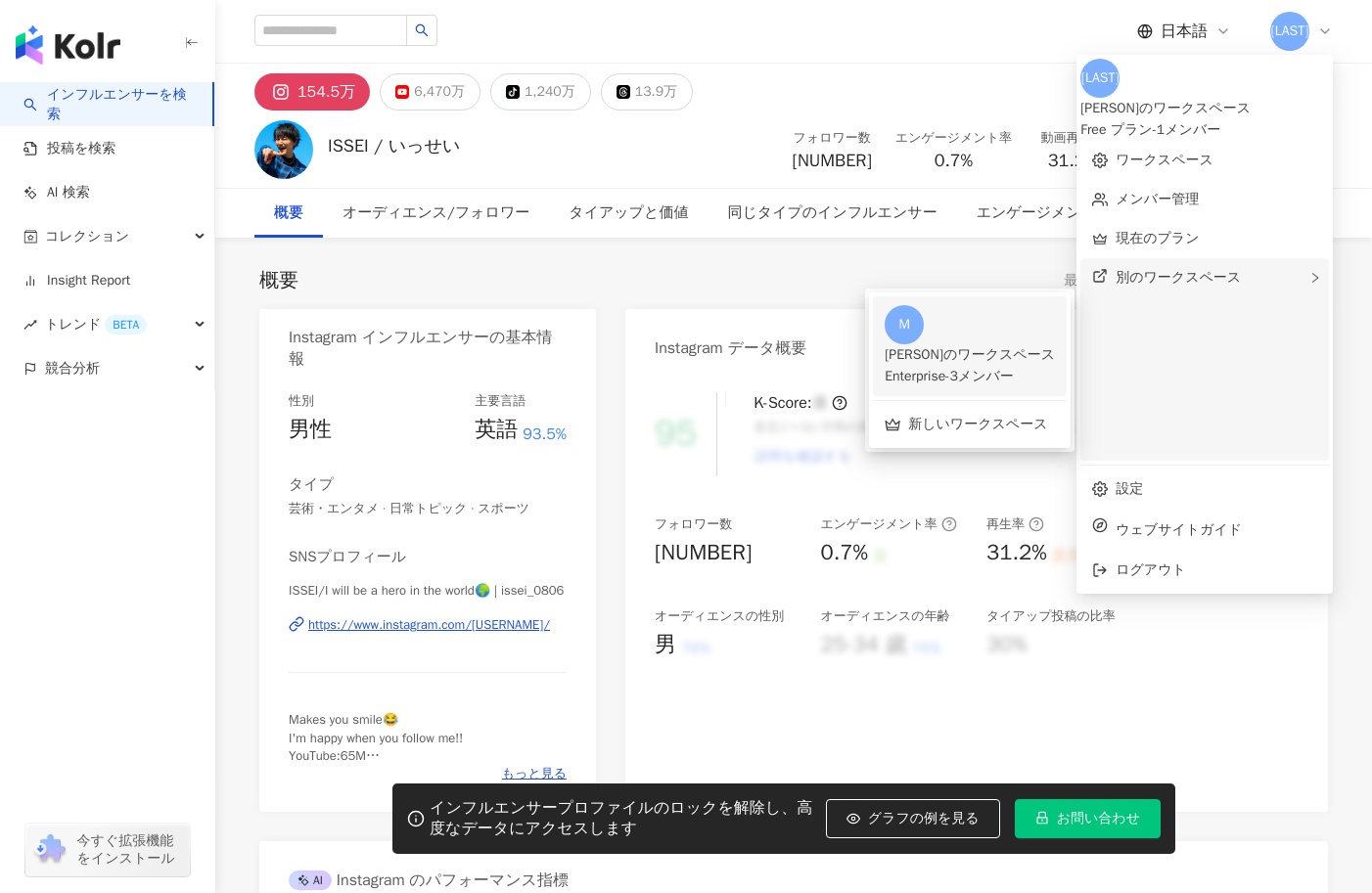 click on "ＭＫのワークスペース" at bounding box center [970, 355] 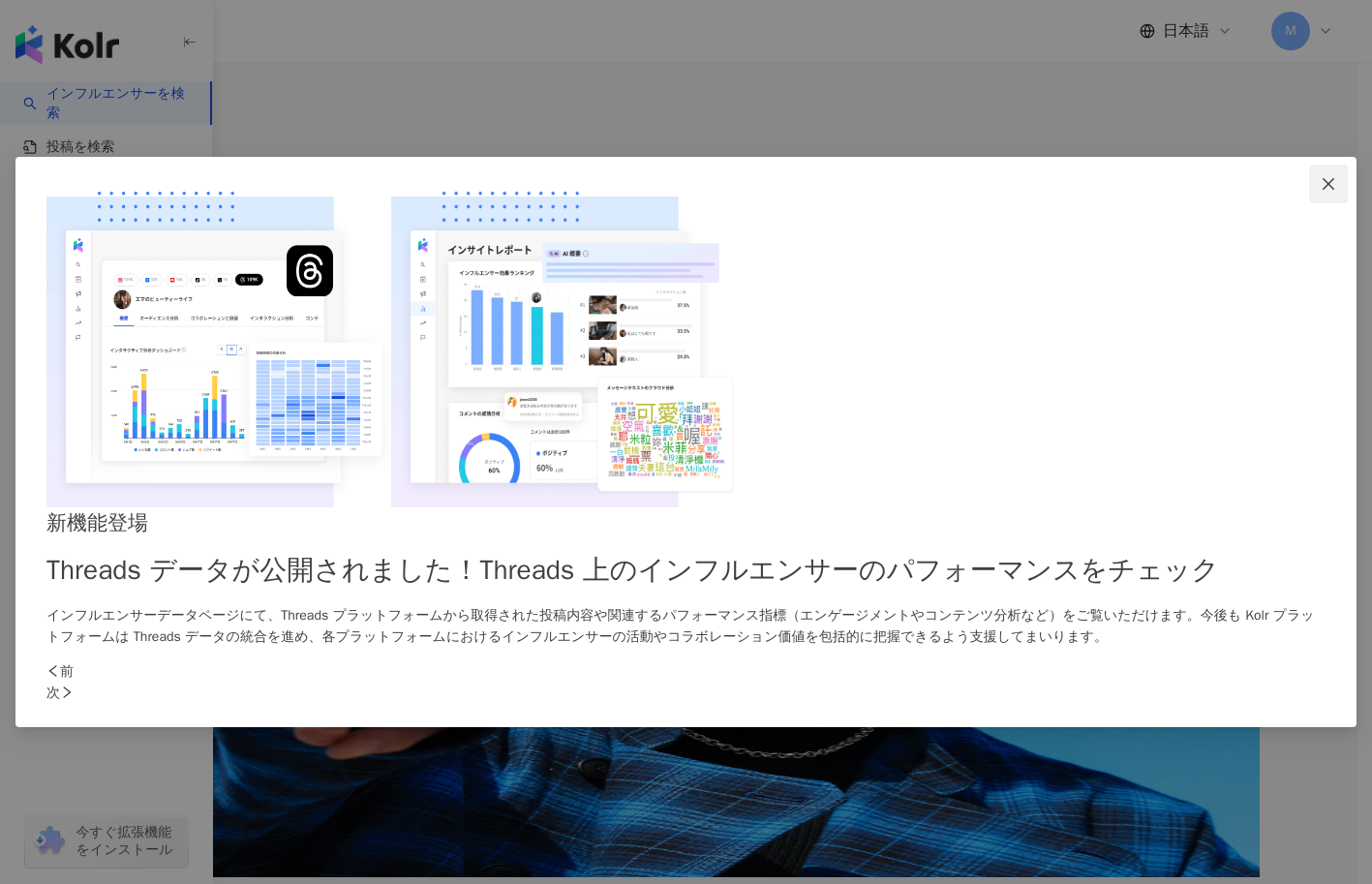 click 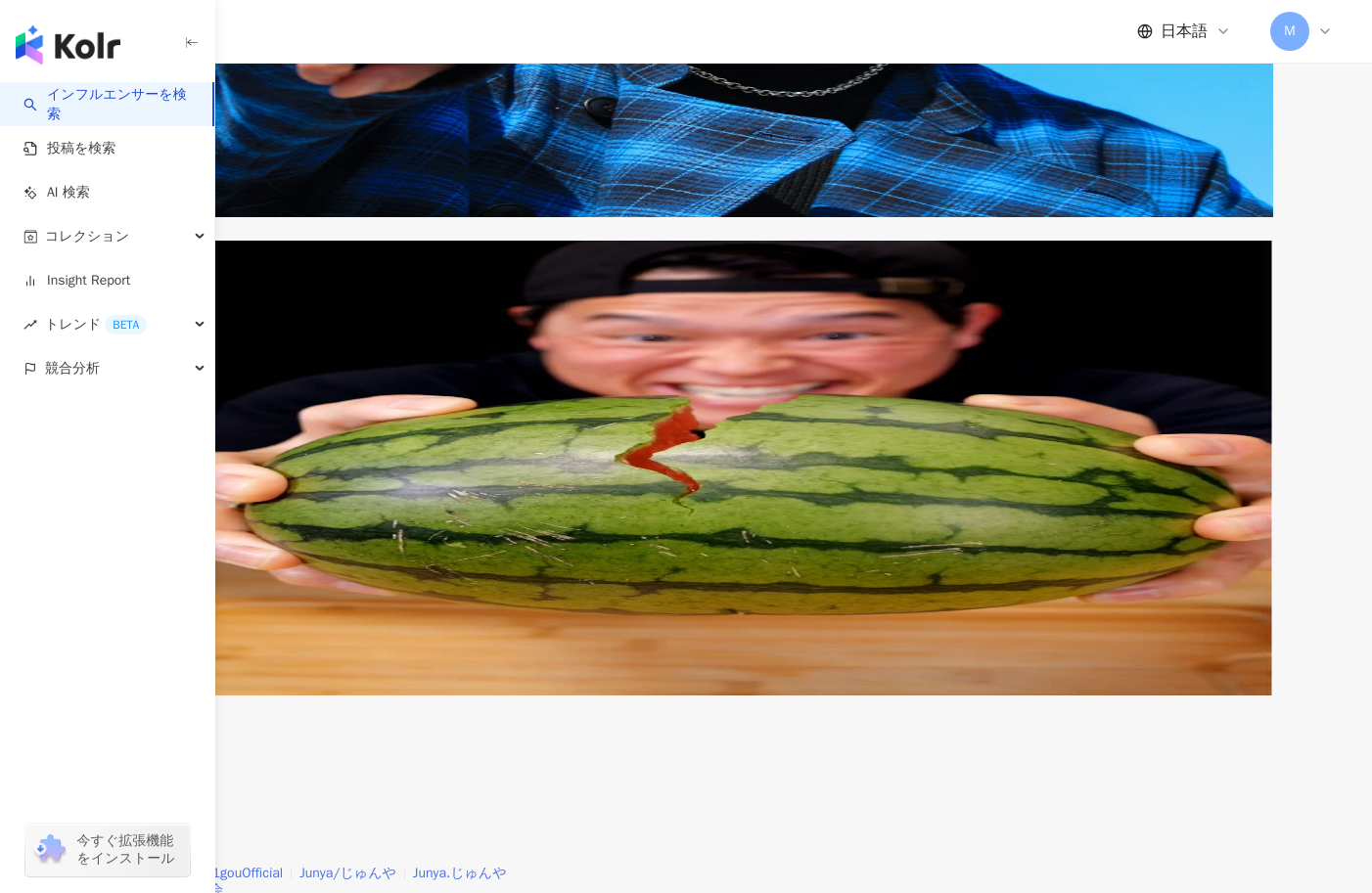 scroll, scrollTop: 594, scrollLeft: 0, axis: vertical 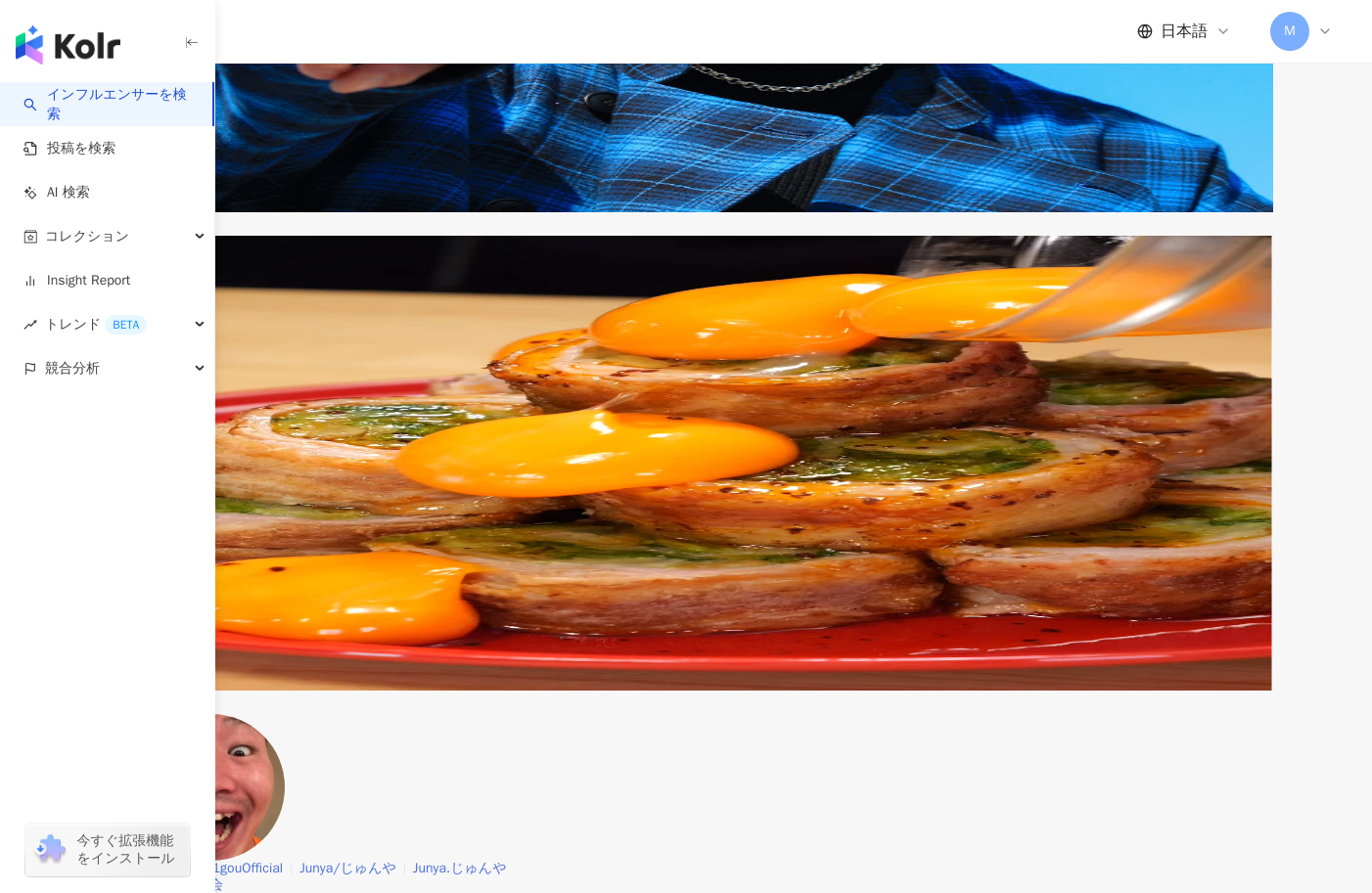 click on "Junya1gou Junya1gouOfficial Junya/じゅんや Junya.じゅんや タイプ ： 法律・社会 フォロワー総数 ： 84,080,064 44.3万 103.7万 3,860万 tiktok-icon 4,400万" at bounding box center (686, 842) 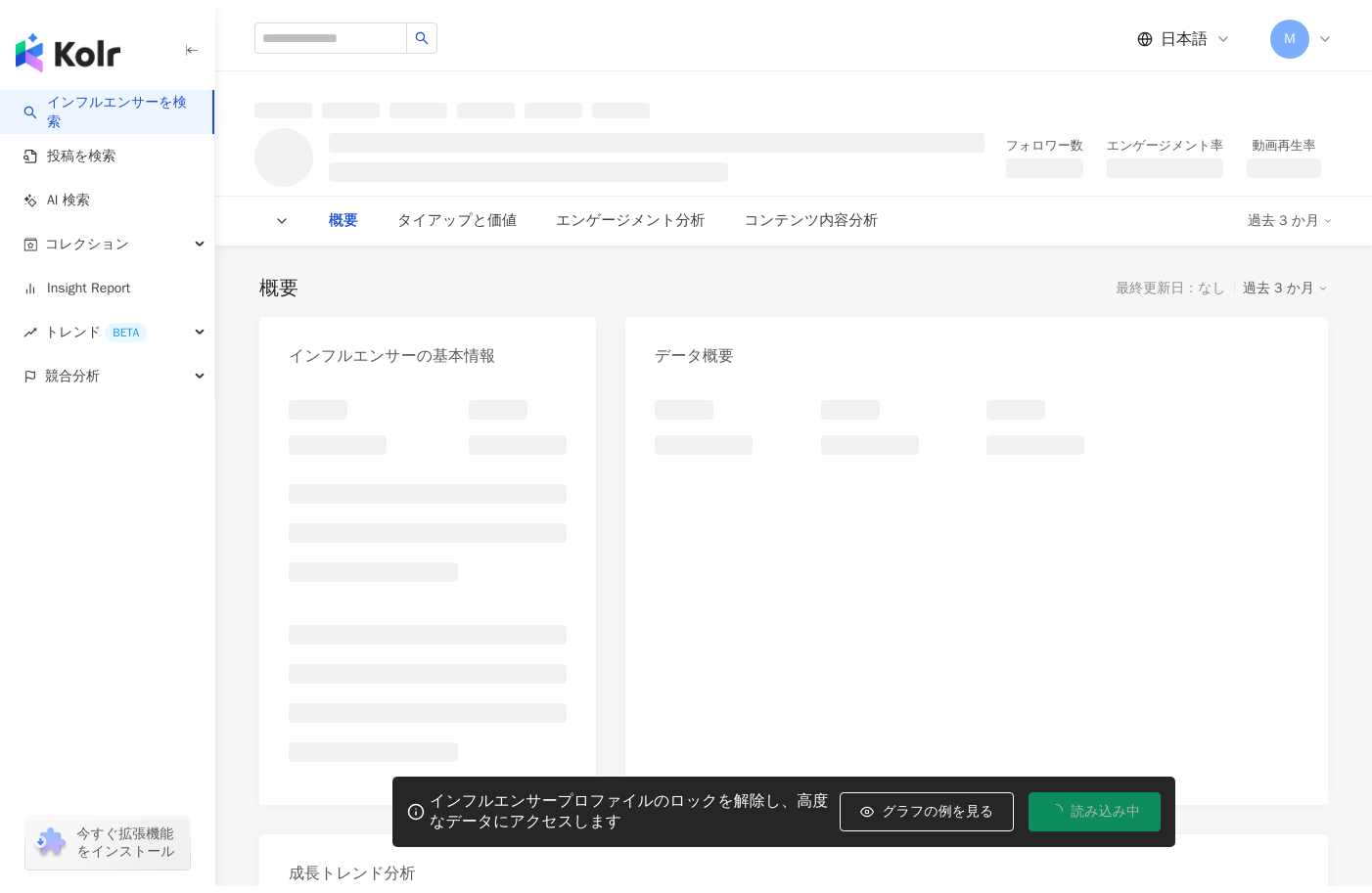 scroll, scrollTop: 0, scrollLeft: 0, axis: both 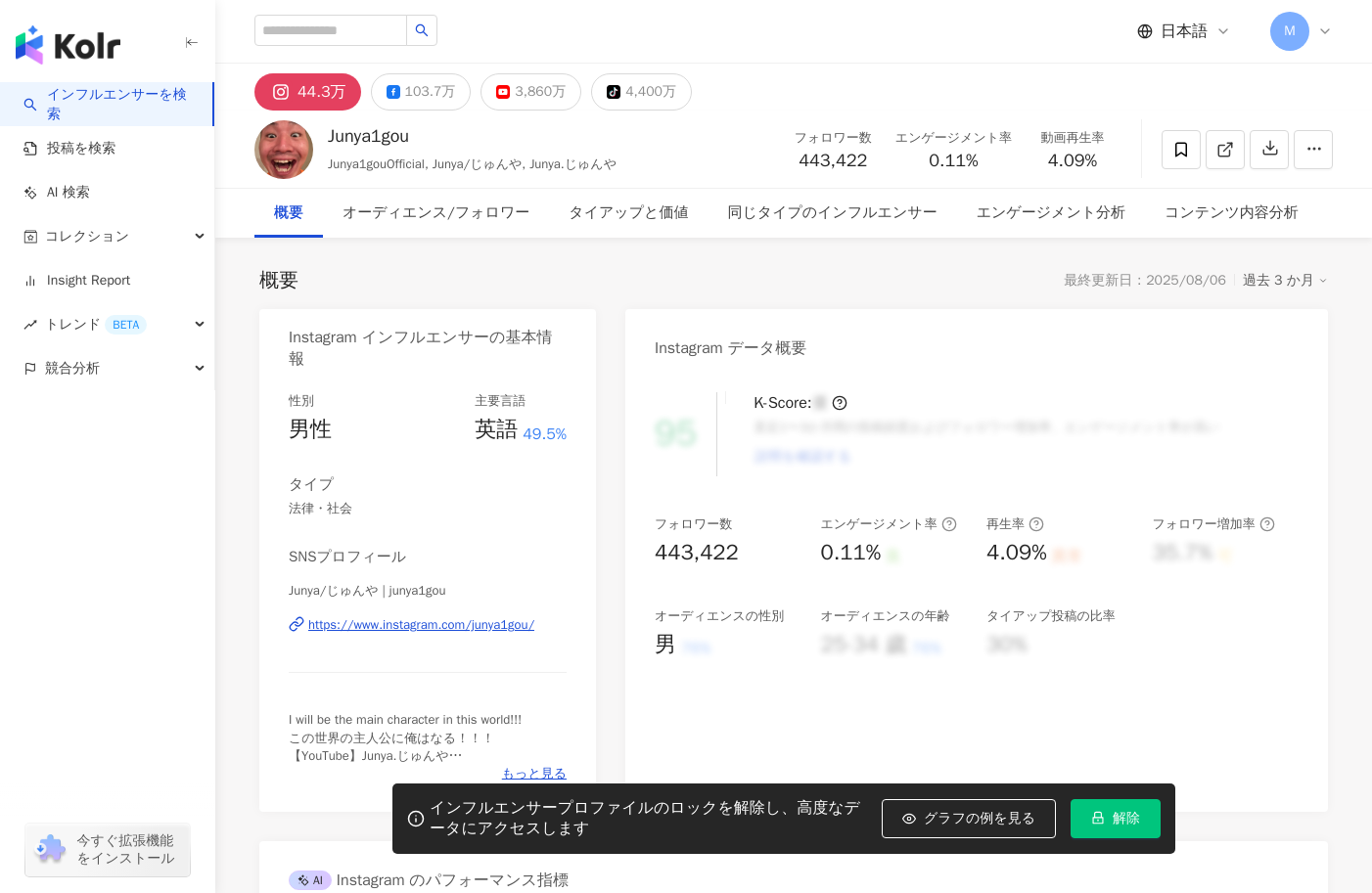 click 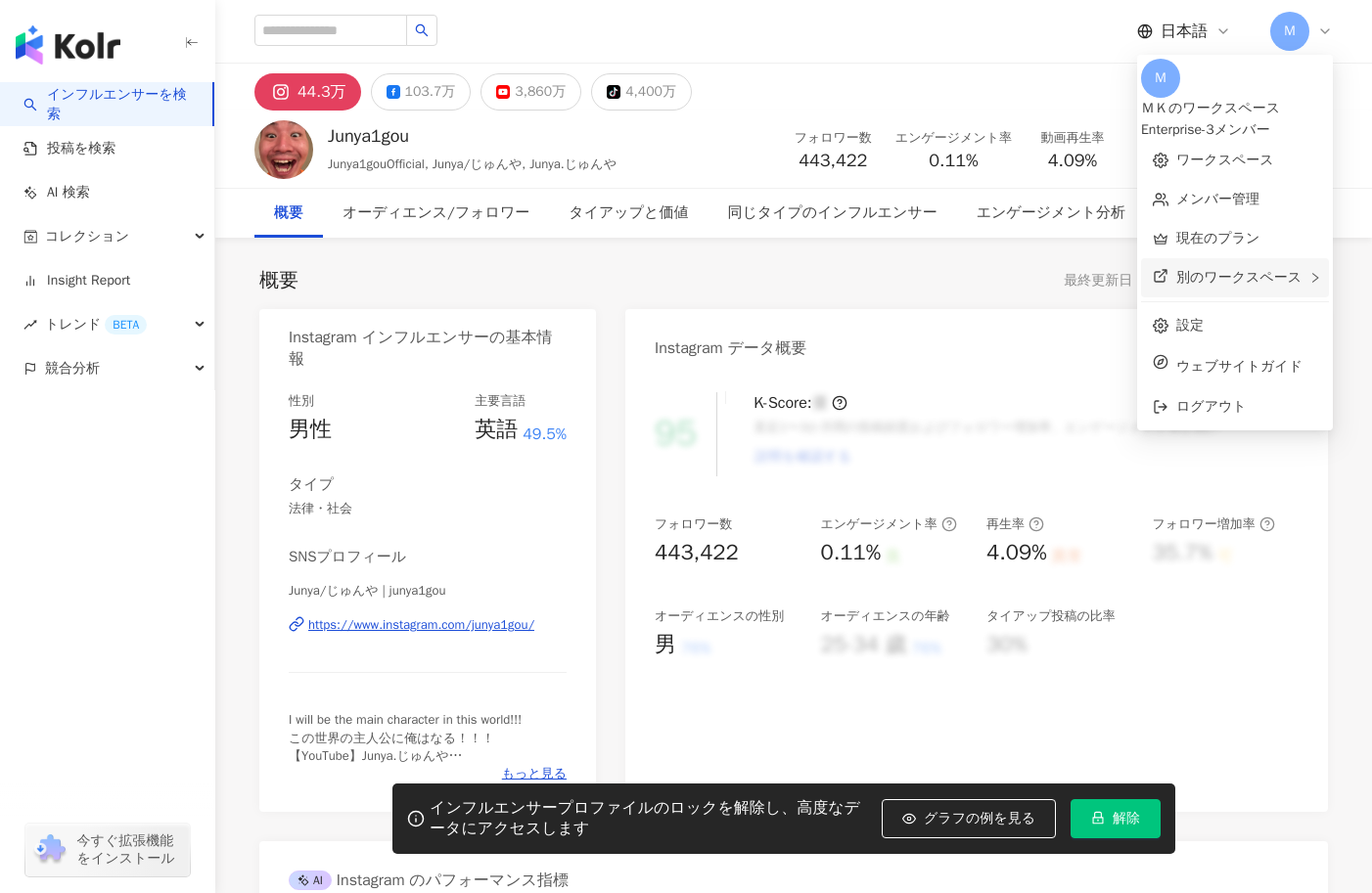 click on "別のワークスペース" at bounding box center [1239, 277] 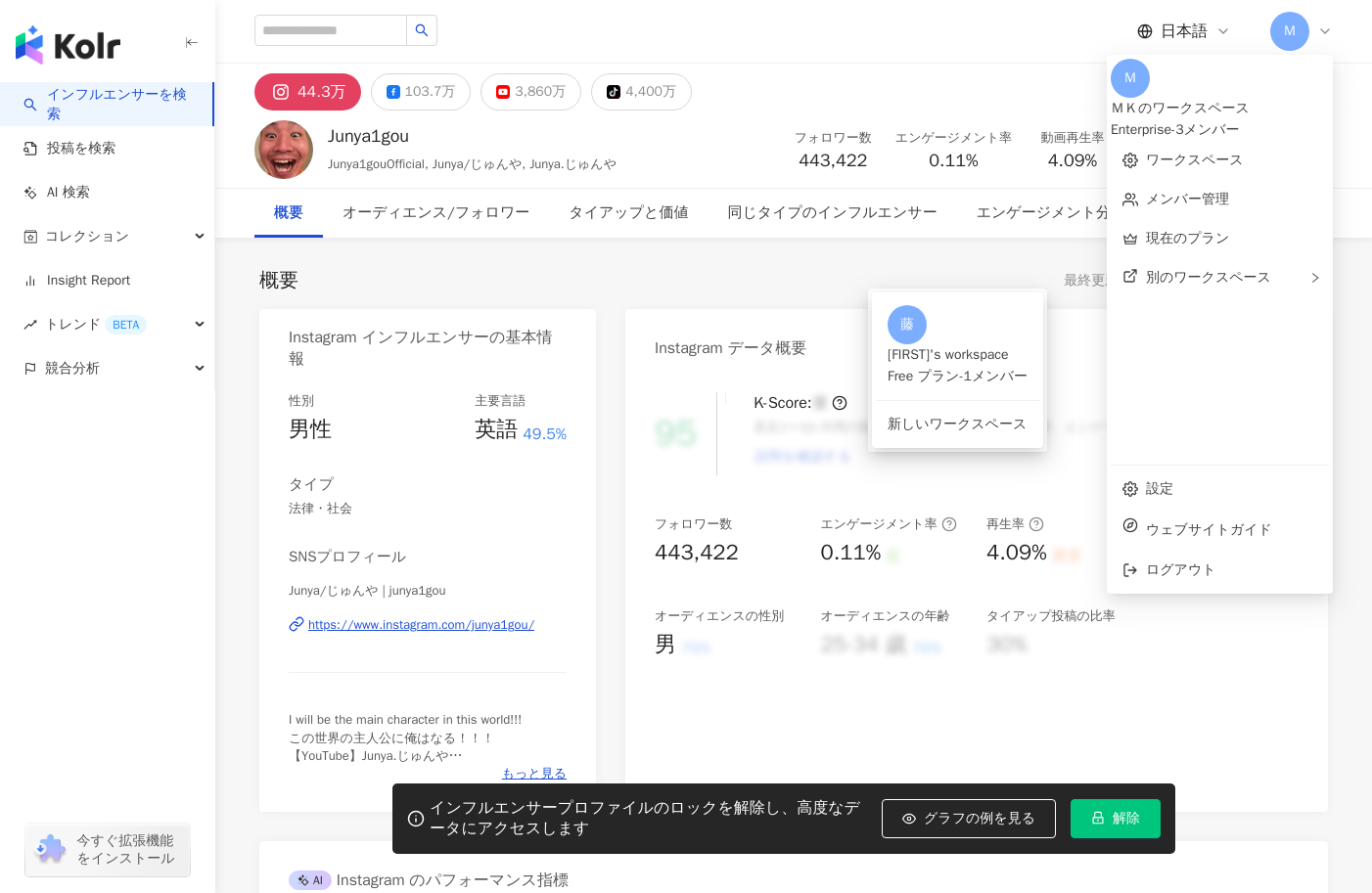 click on "Instagram インフルエンサーの基本情報" at bounding box center [428, 340] 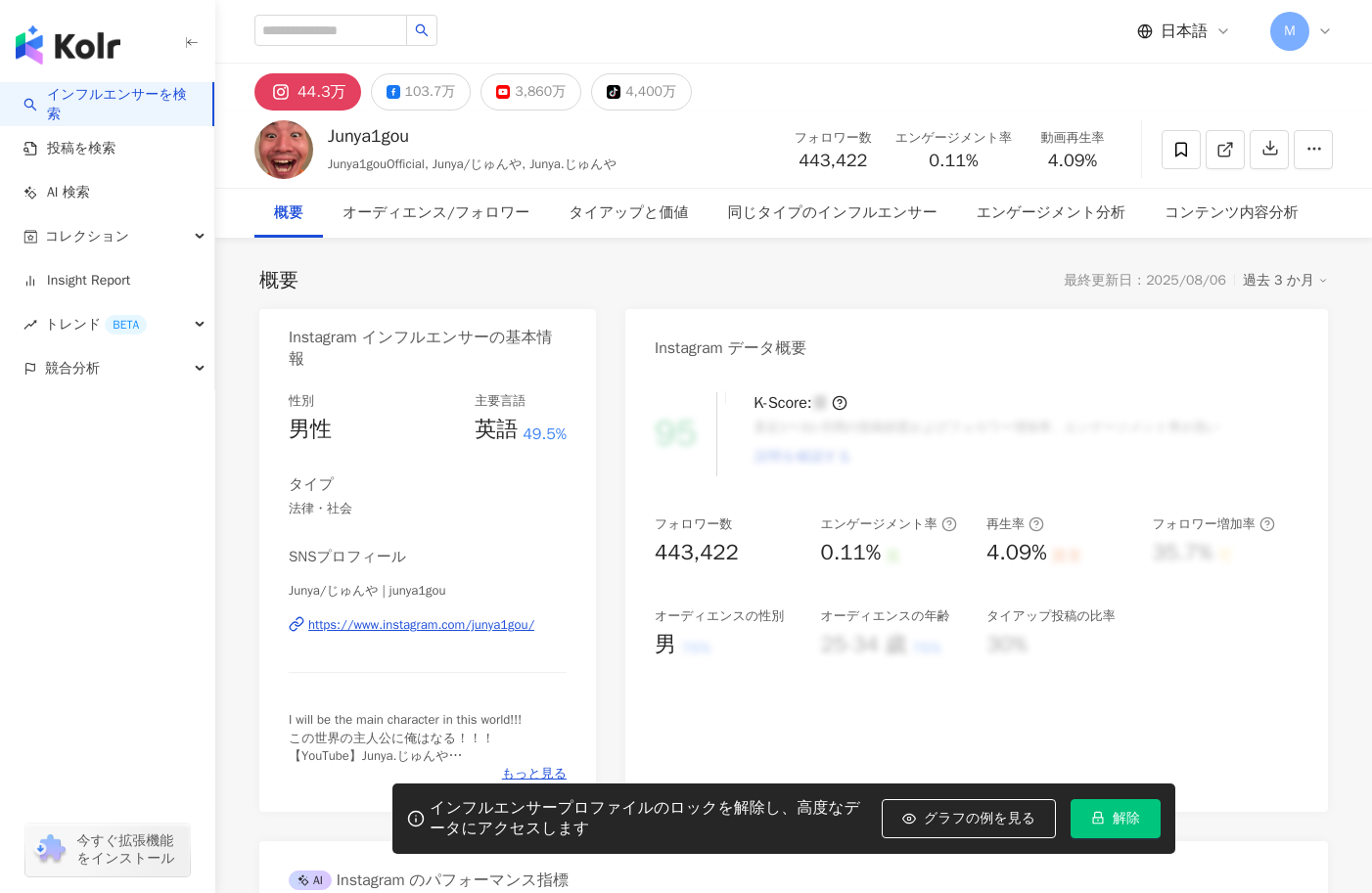 click on "0.11% 良" at bounding box center (894, 553) 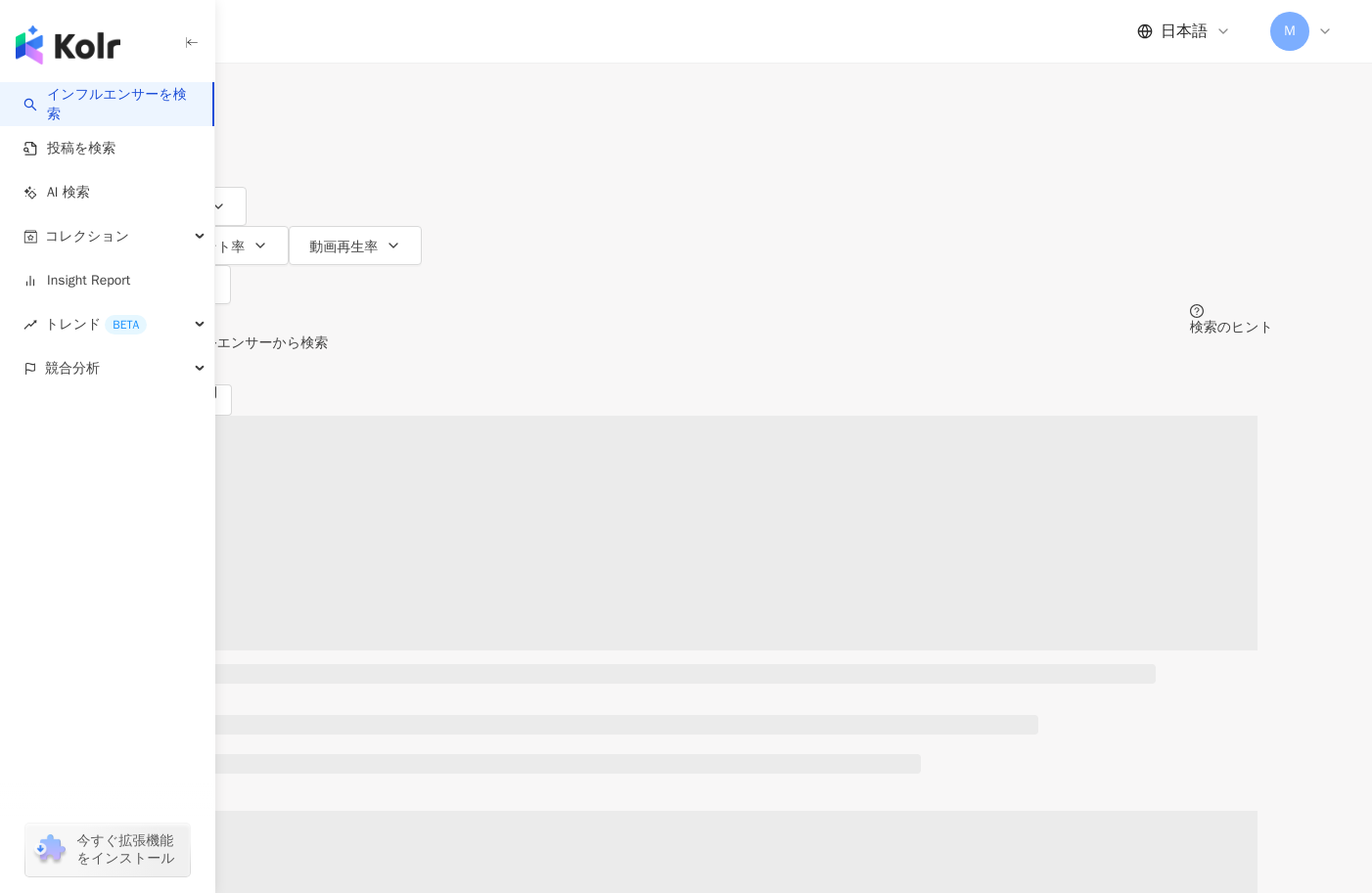 click at bounding box center [68, 45] 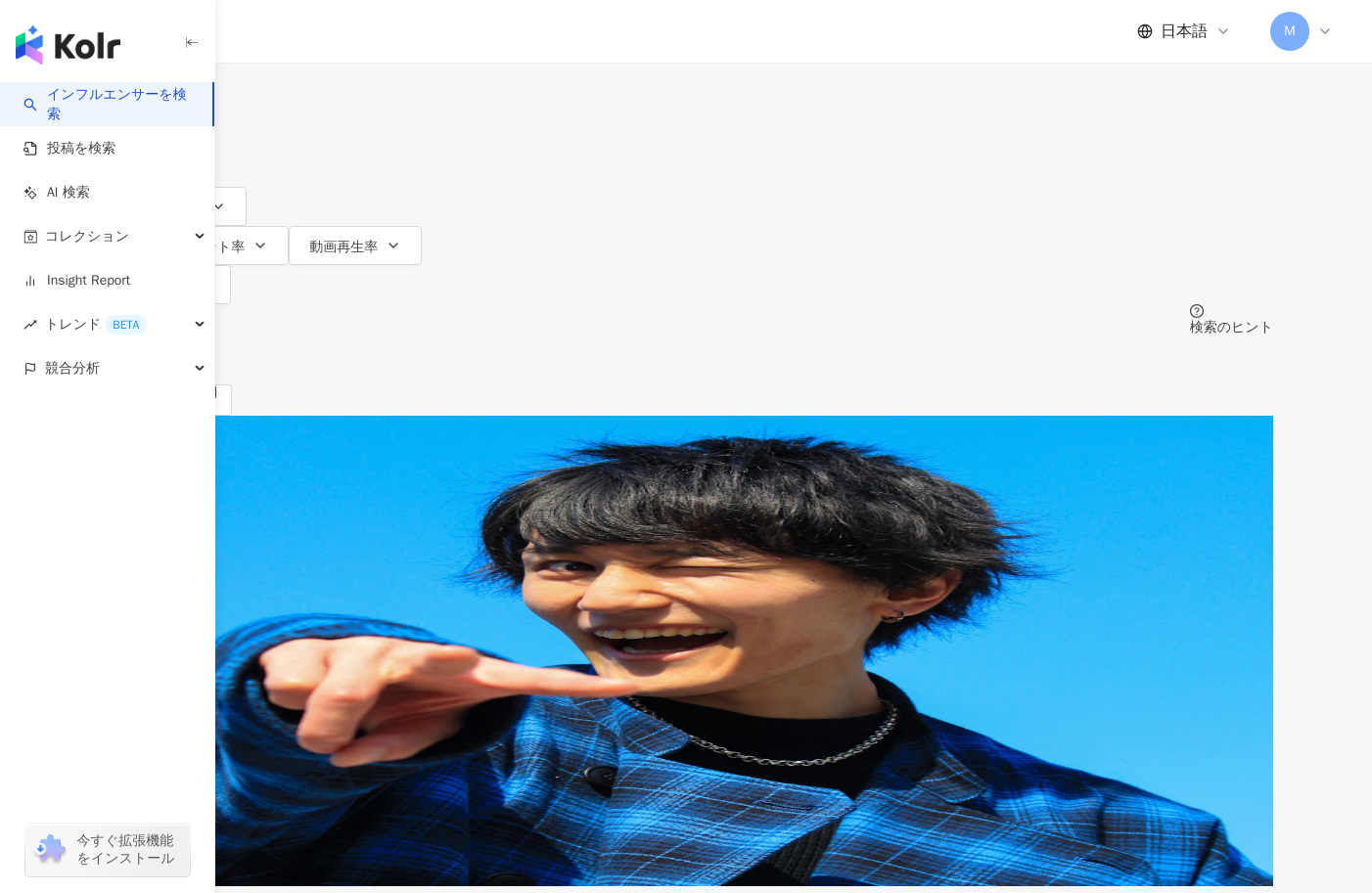 click on "タイプ" at bounding box center (152, 128) 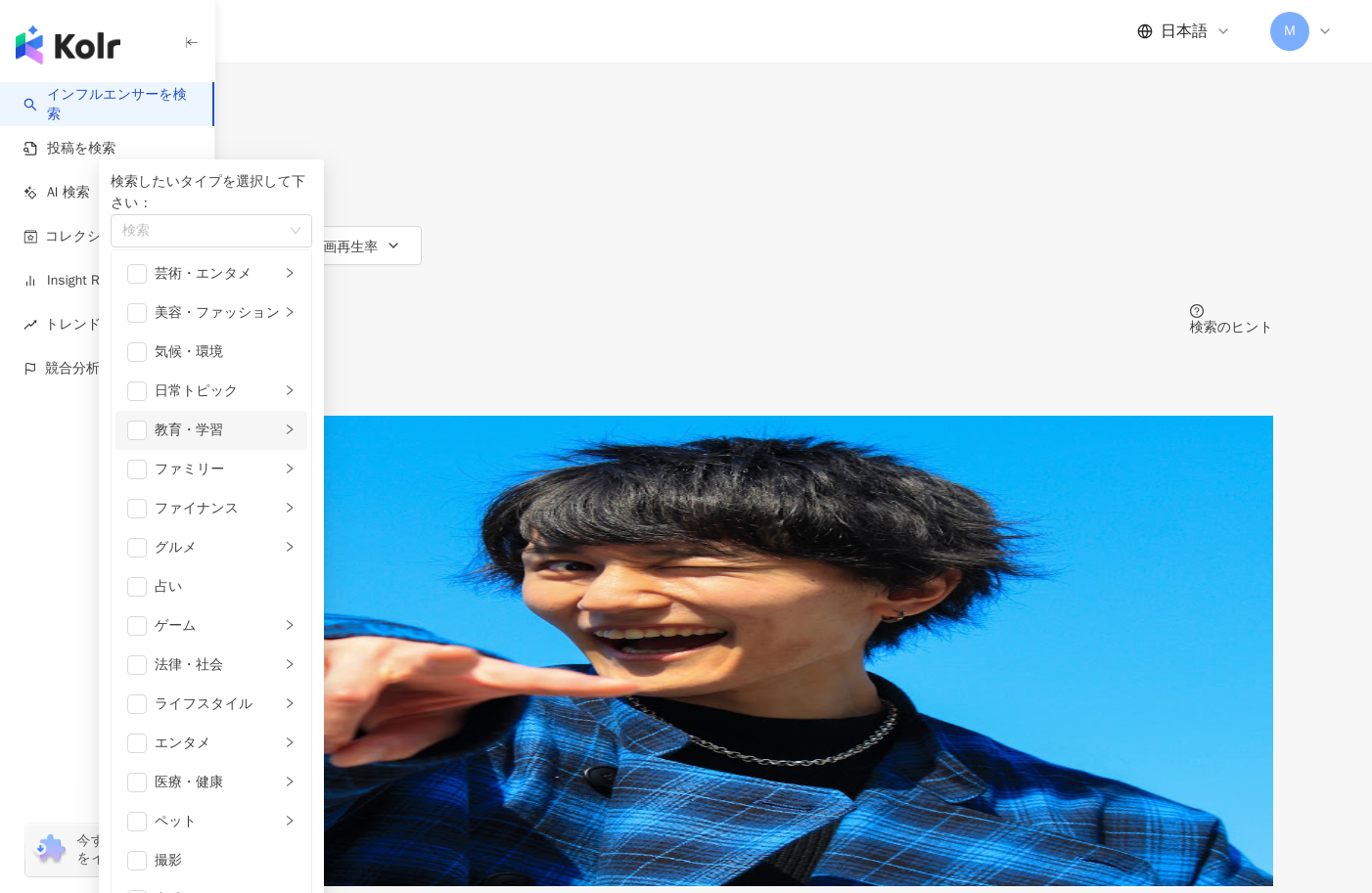 scroll, scrollTop: 678, scrollLeft: 0, axis: vertical 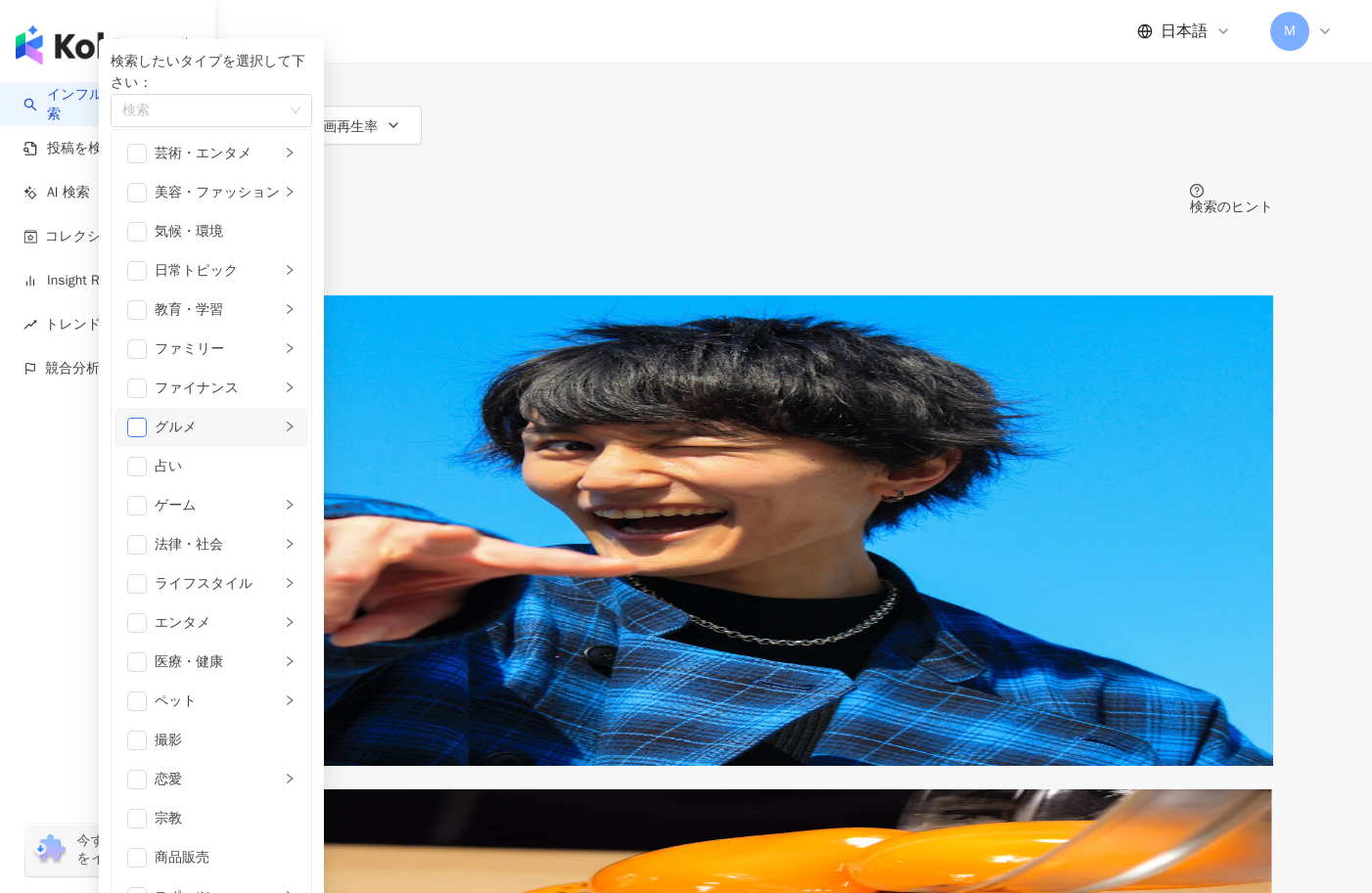 click at bounding box center (137, 427) 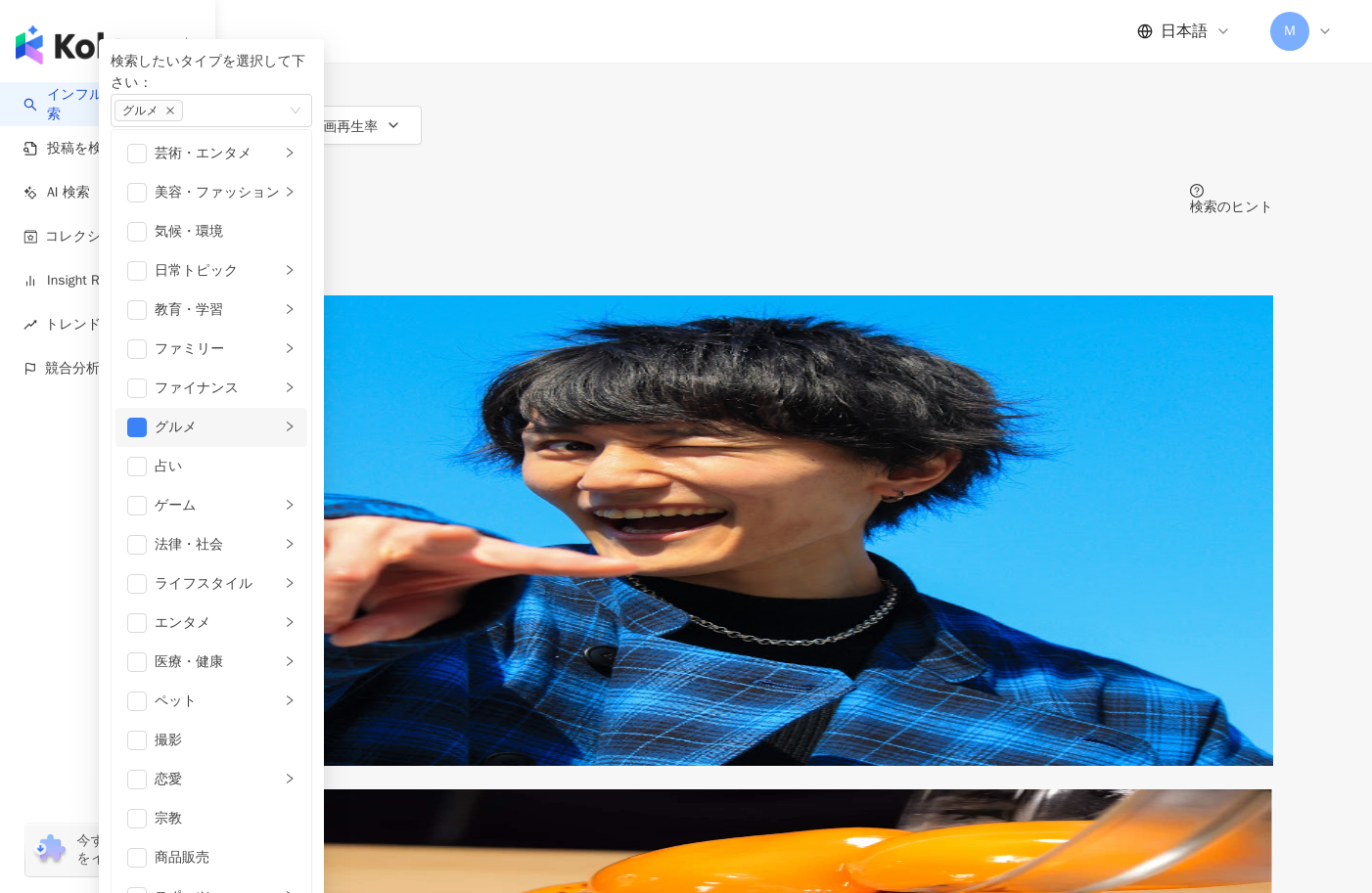 click on "グルメ" at bounding box center [217, 427] 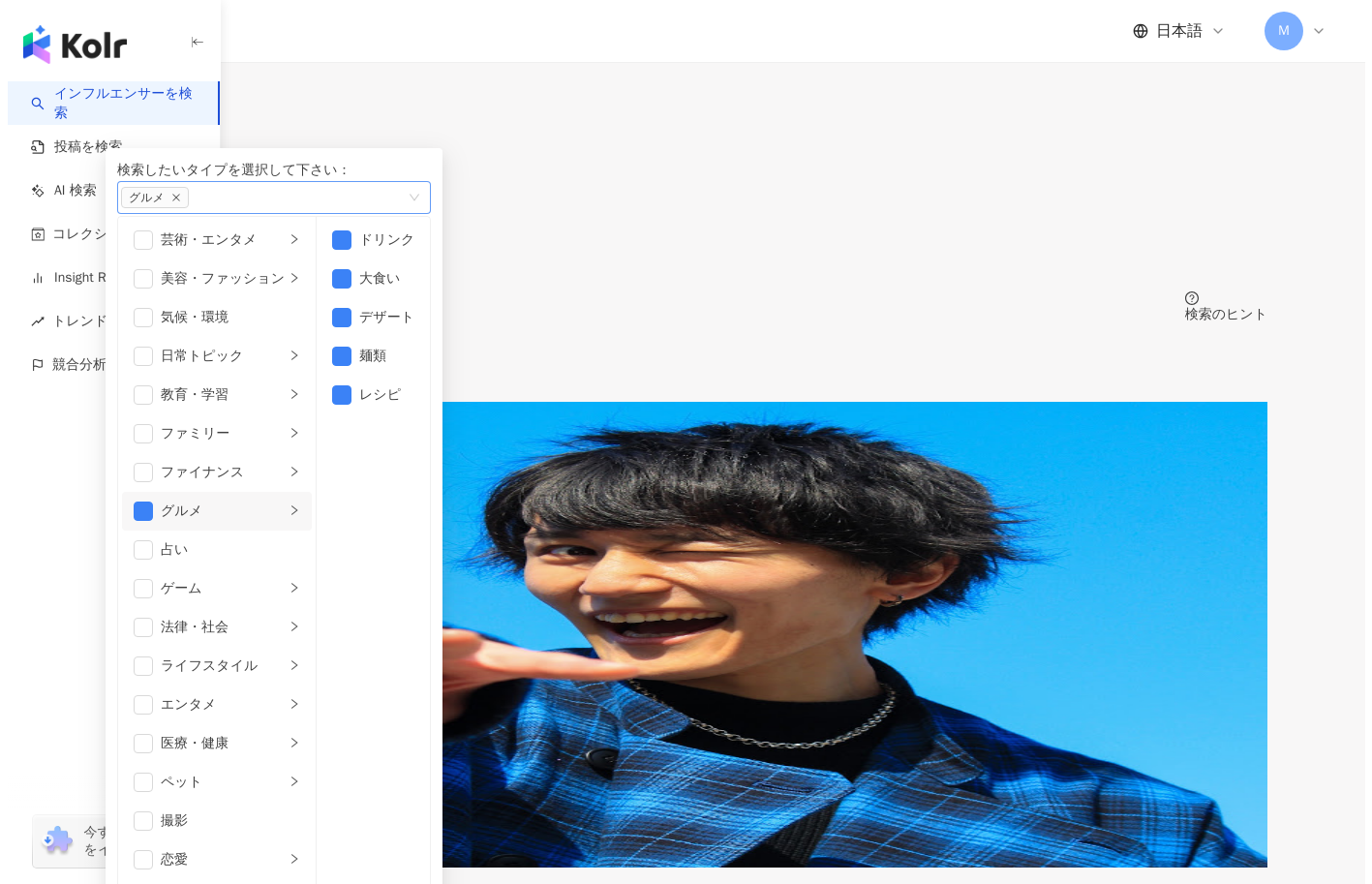 scroll, scrollTop: 0, scrollLeft: 0, axis: both 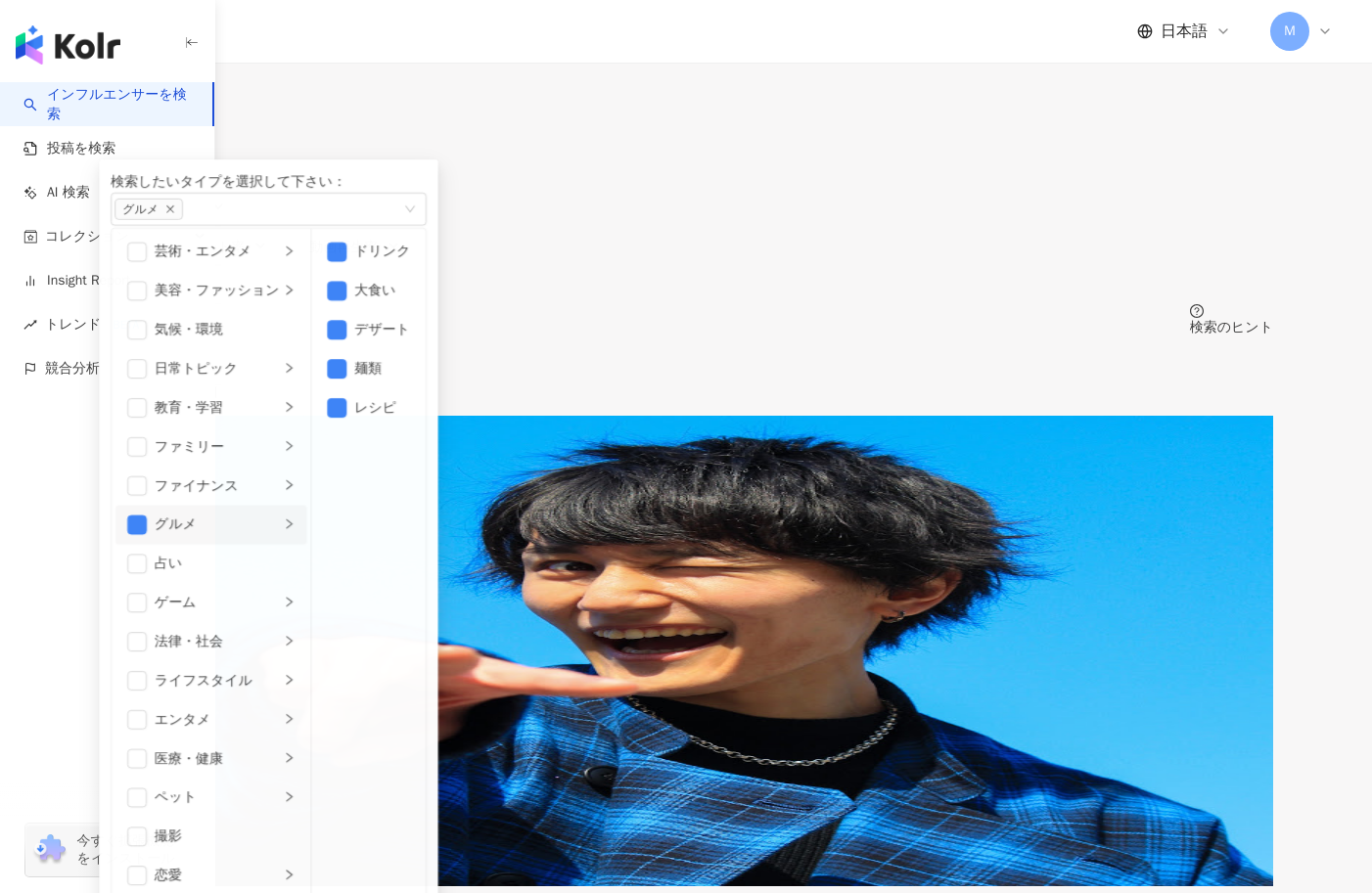 click on "全  10,000+  件 配列： 関連性" at bounding box center (686, 376) 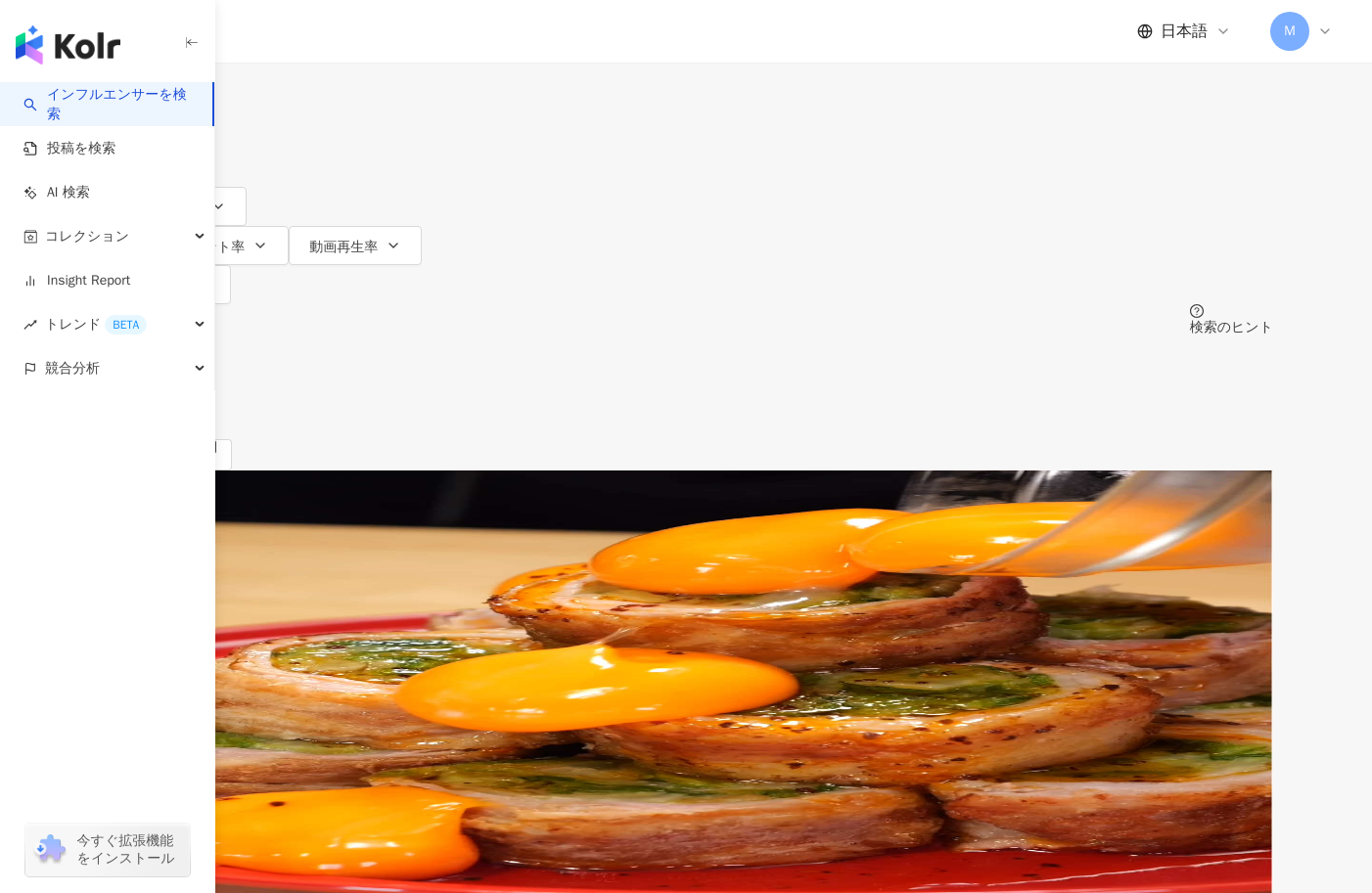 click on "すべてのSNS 日本 検索 タイプ 性別 フォロワー数 エンゲージメント率 動画再生率 フィルター 検索のヒント" at bounding box center (686, 167) 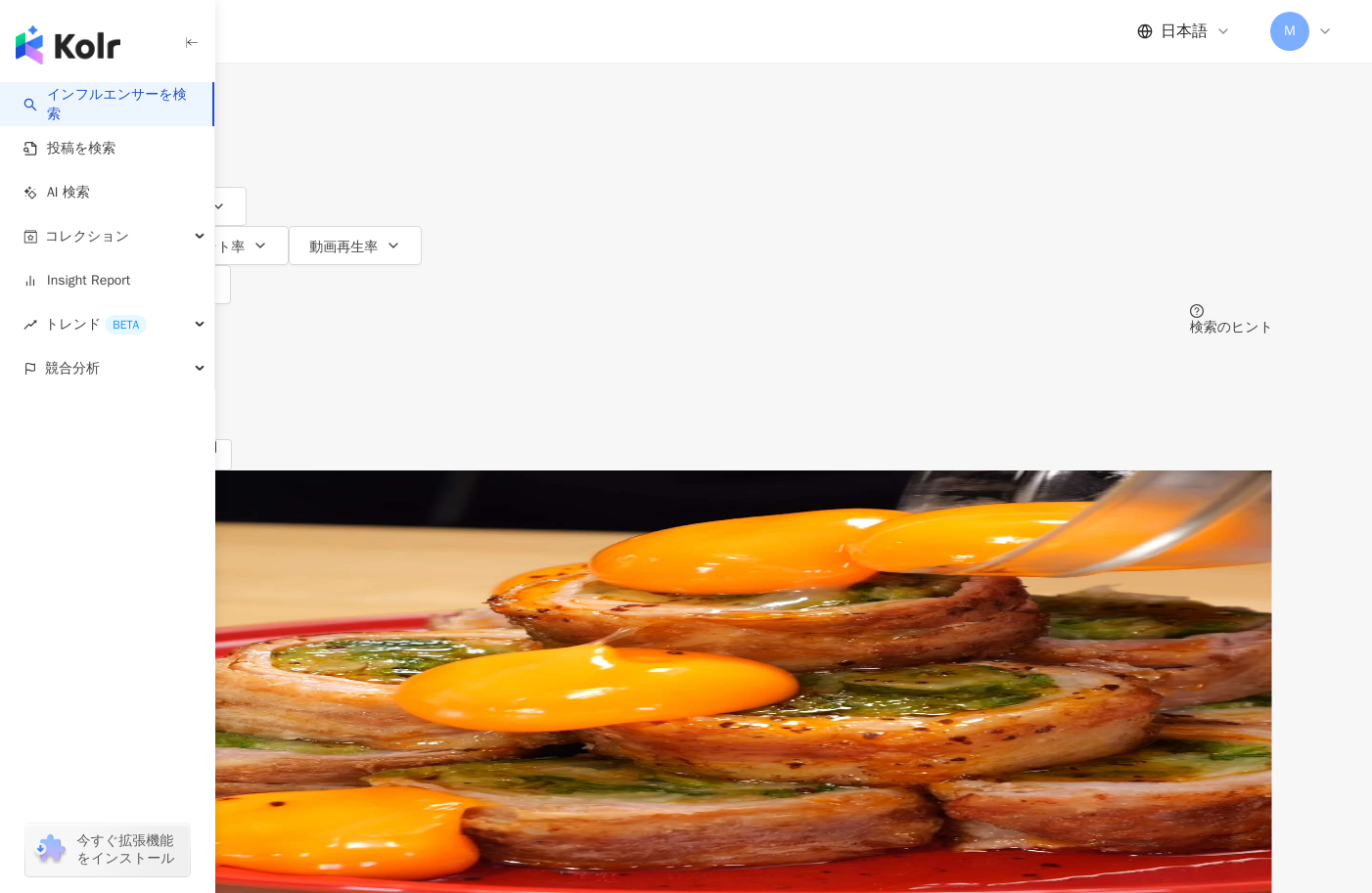 drag, startPoint x: 727, startPoint y: 184, endPoint x: 608, endPoint y: 251, distance: 136.565 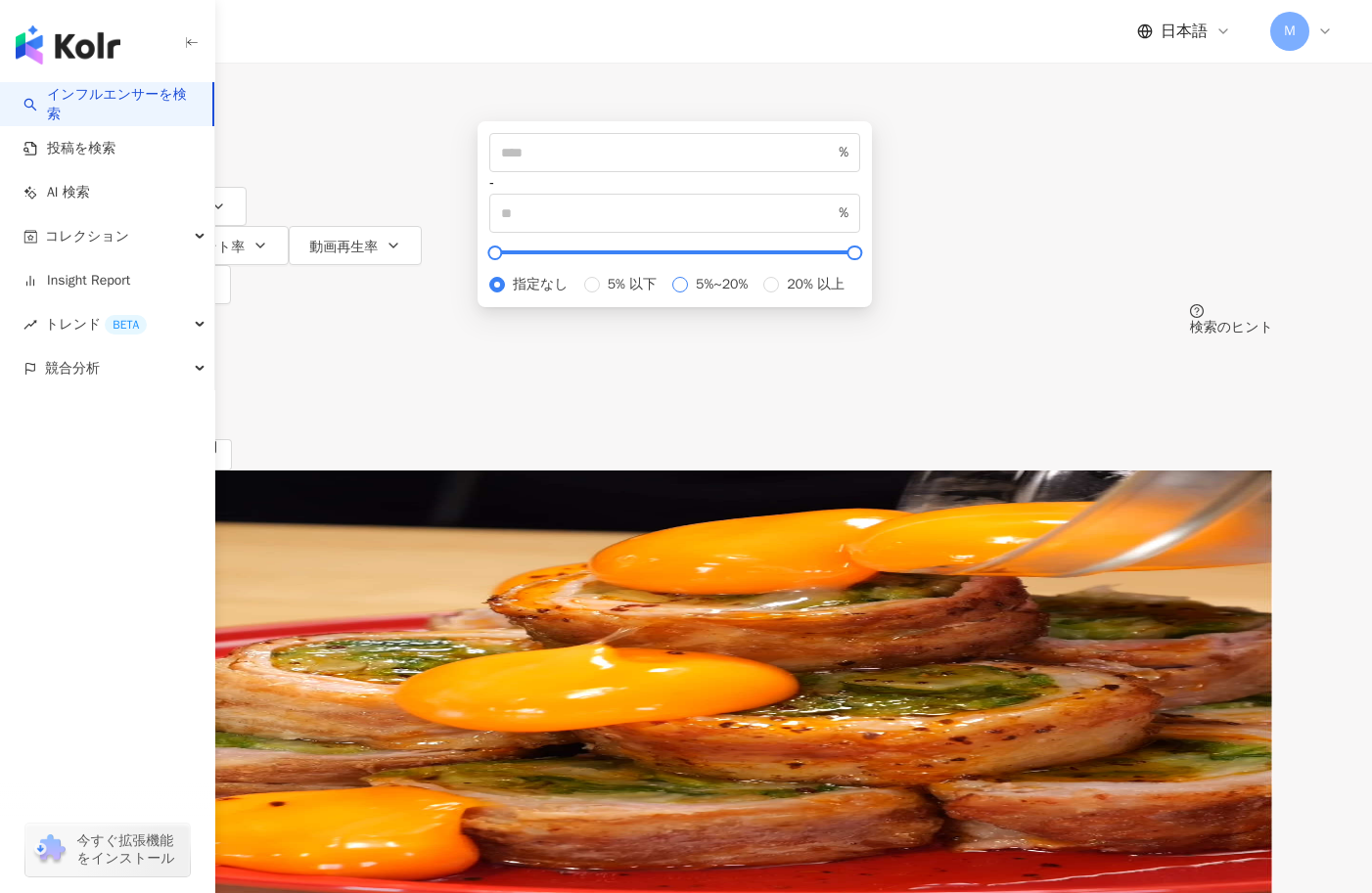 click on "5%~20%" at bounding box center [713, 285] 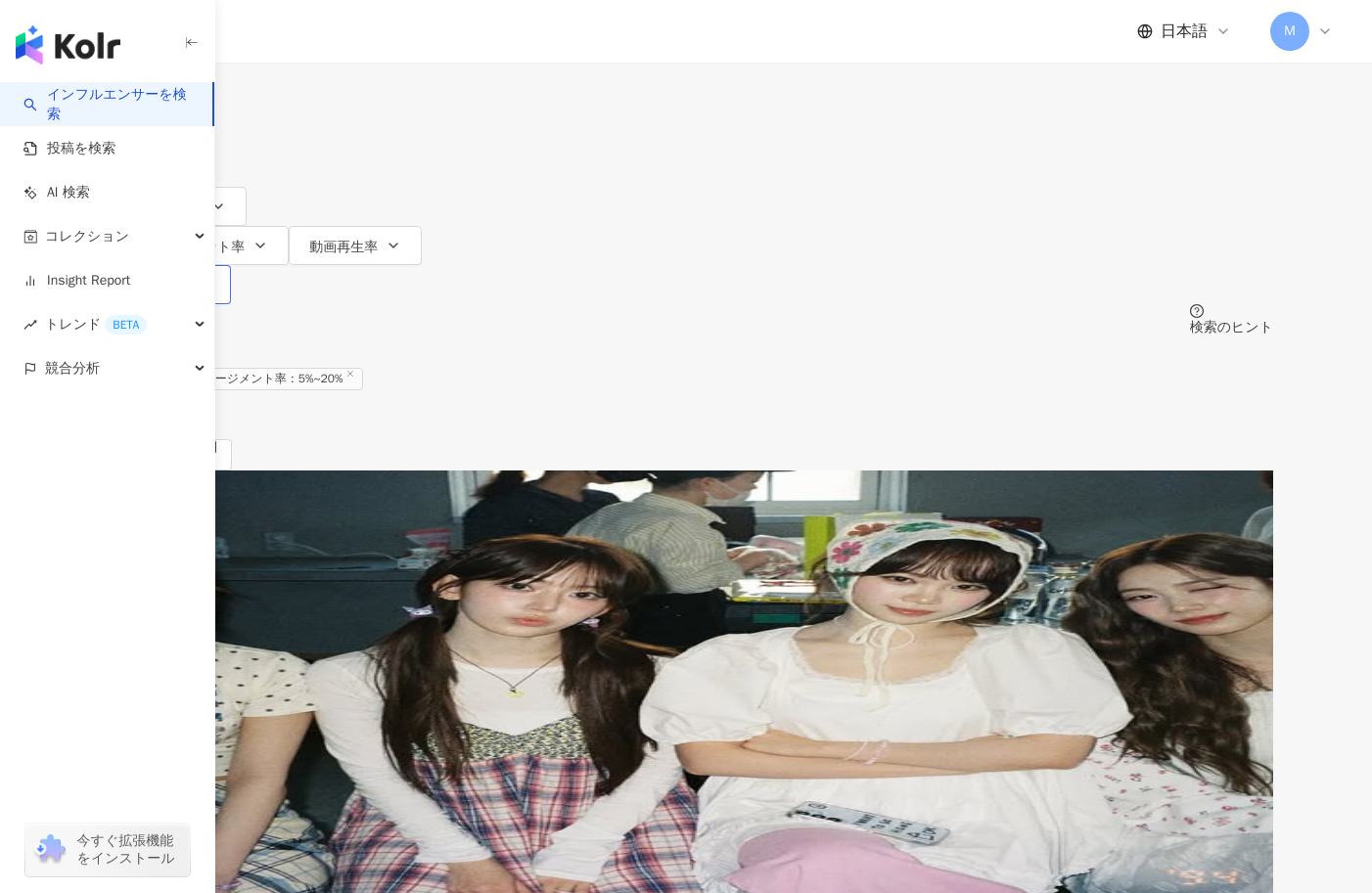 click on "フィルター" at bounding box center [175, 285] 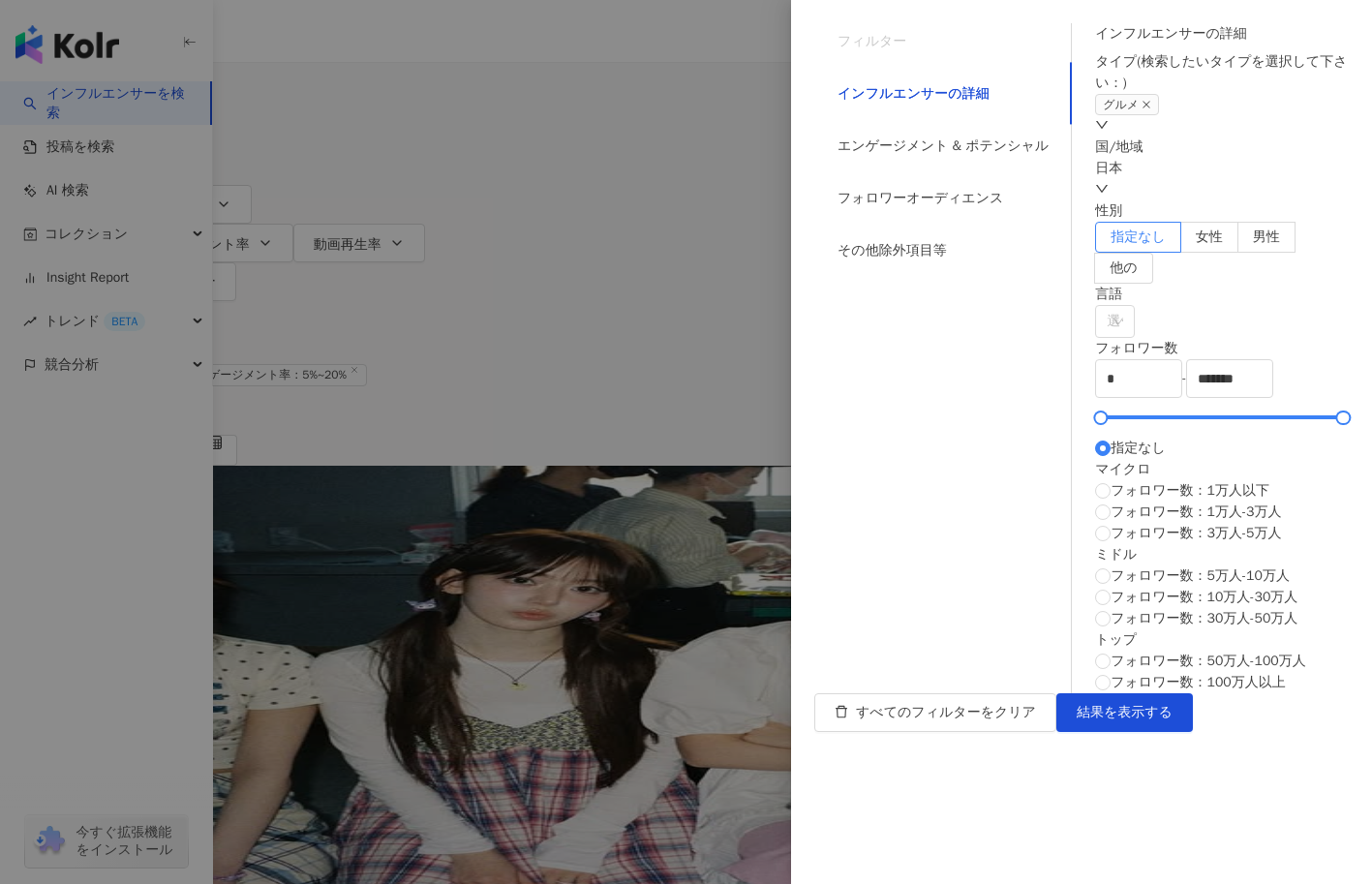 scroll, scrollTop: 0, scrollLeft: 0, axis: both 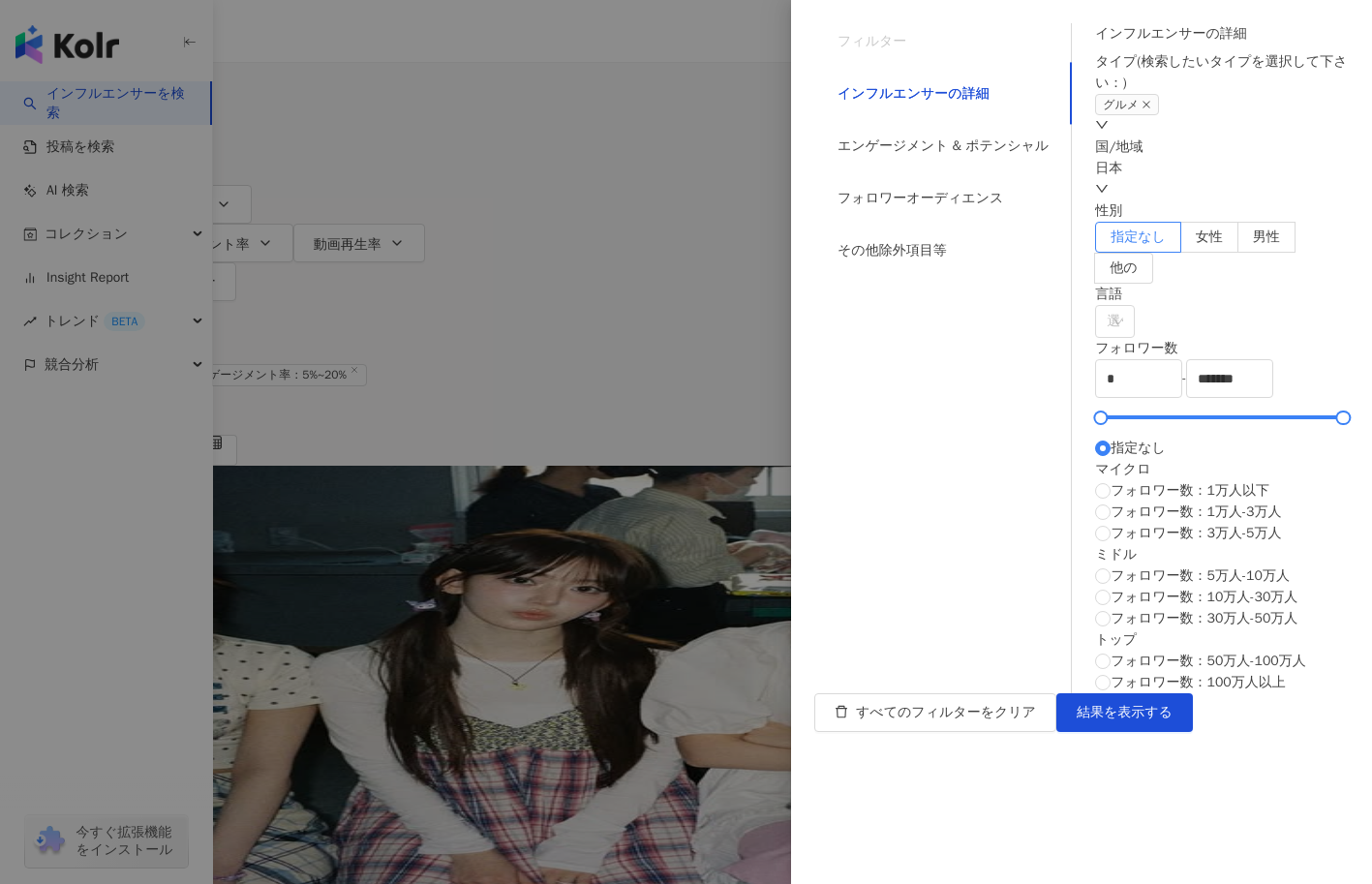 drag, startPoint x: 1082, startPoint y: 258, endPoint x: 1078, endPoint y: 304, distance: 46.173586 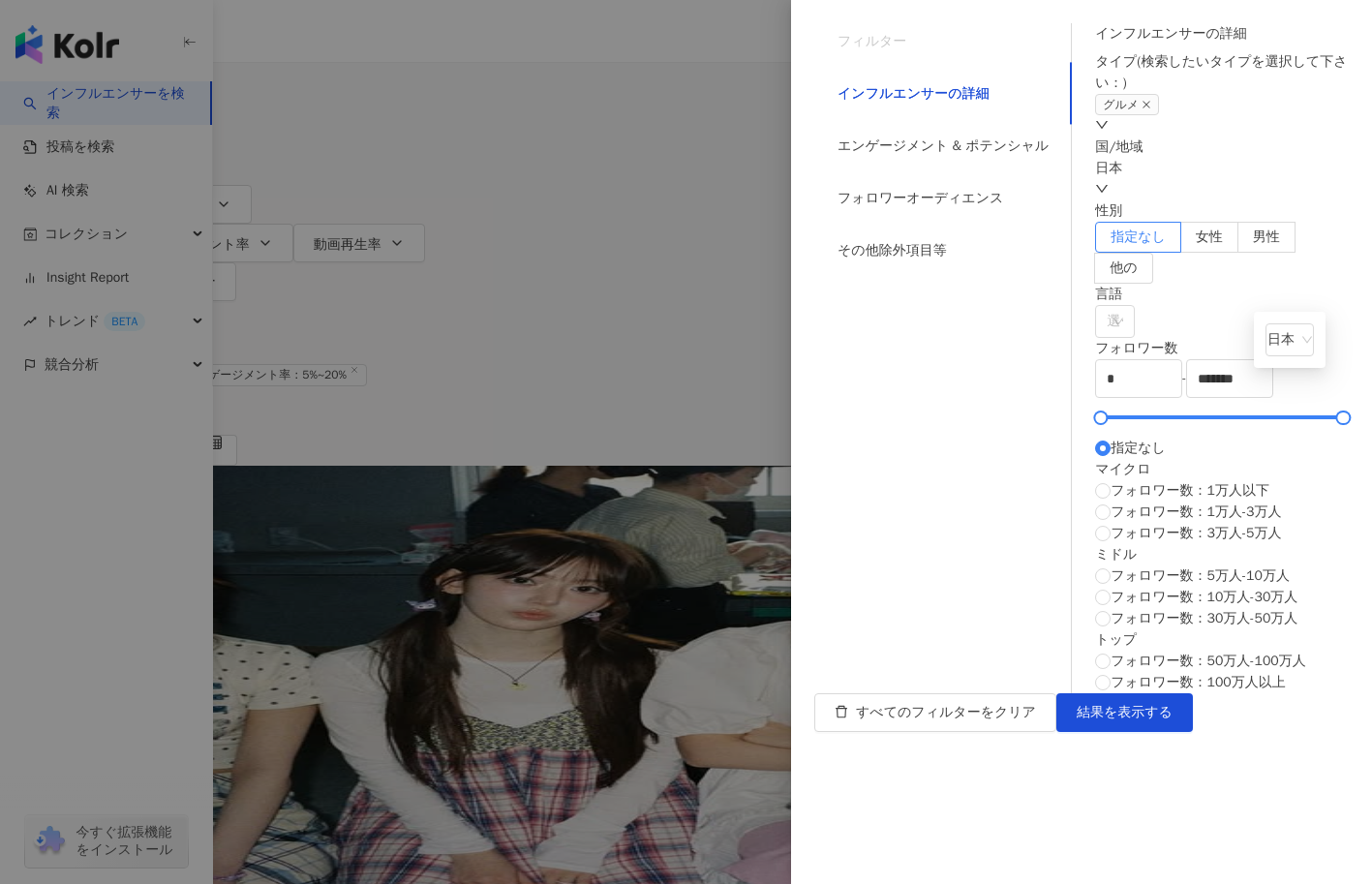 click on "国/地域 日本 日本 unlimit tw jp すべて 台湾 日本 香港 マレーシア タイ ベトナム シンガポール" at bounding box center [1222, 168] 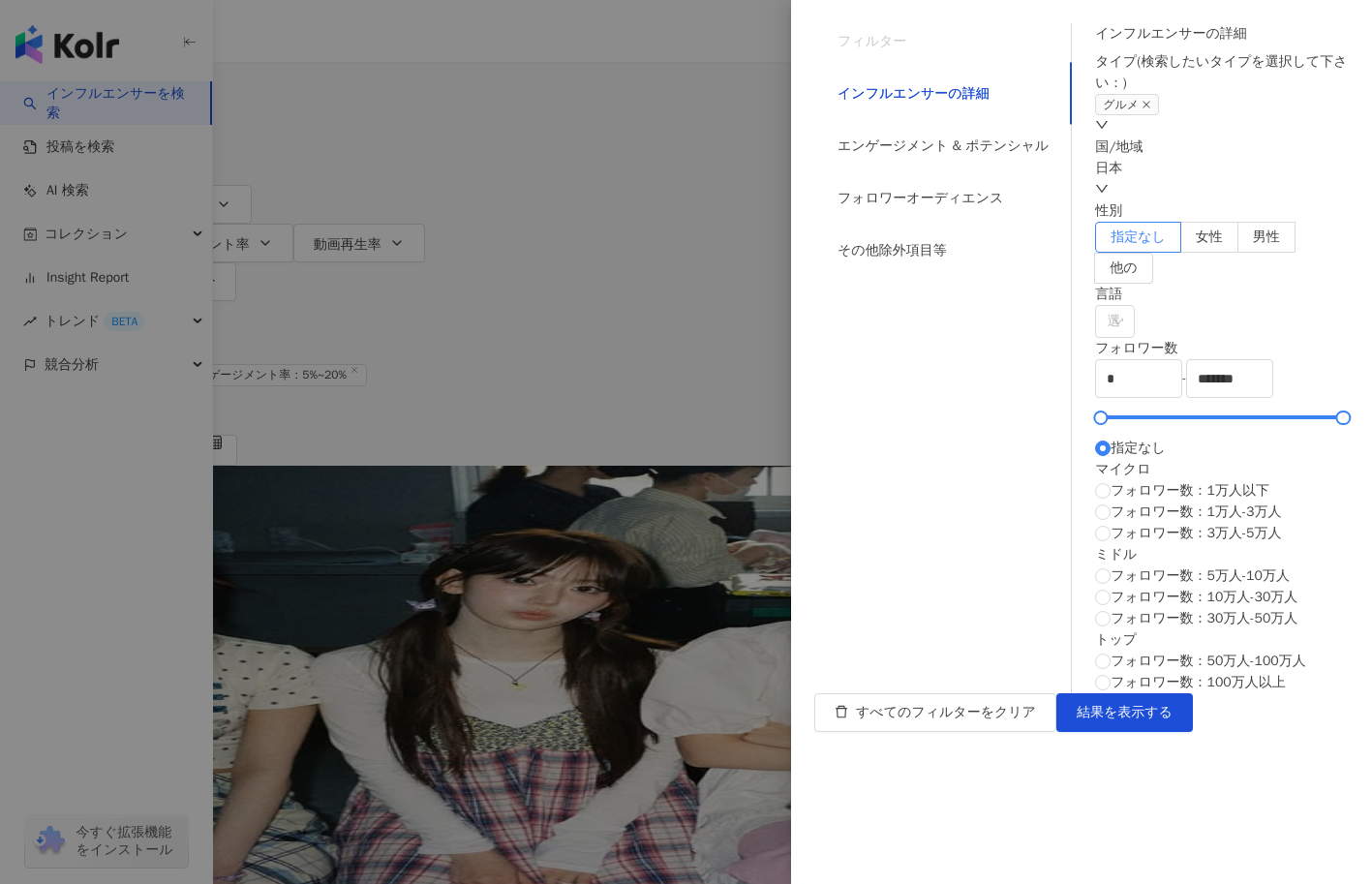 scroll, scrollTop: 370, scrollLeft: 0, axis: vertical 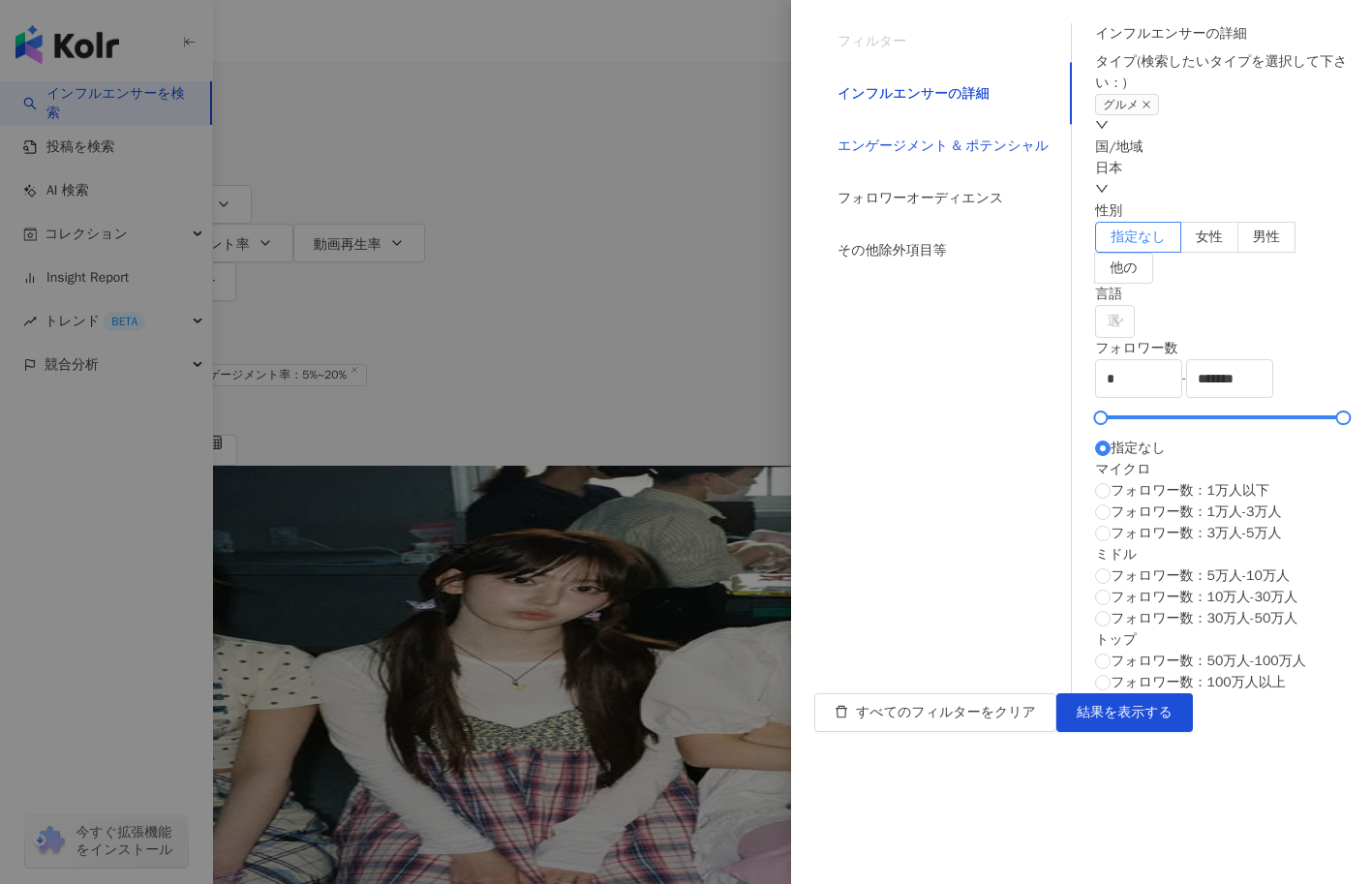 click on "エンゲージメント & ポテンシャル" at bounding box center (943, 146) 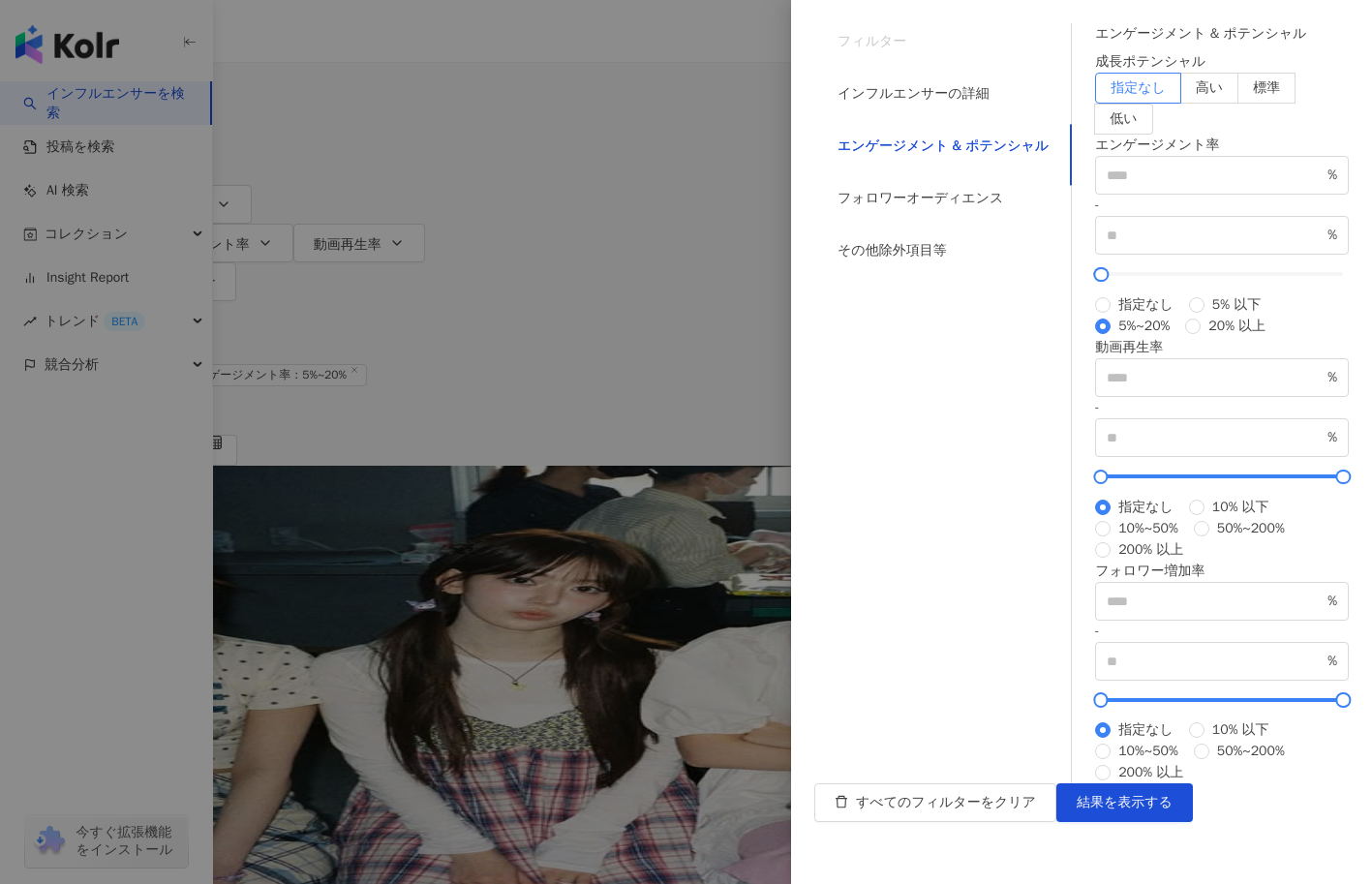 scroll, scrollTop: 581, scrollLeft: 0, axis: vertical 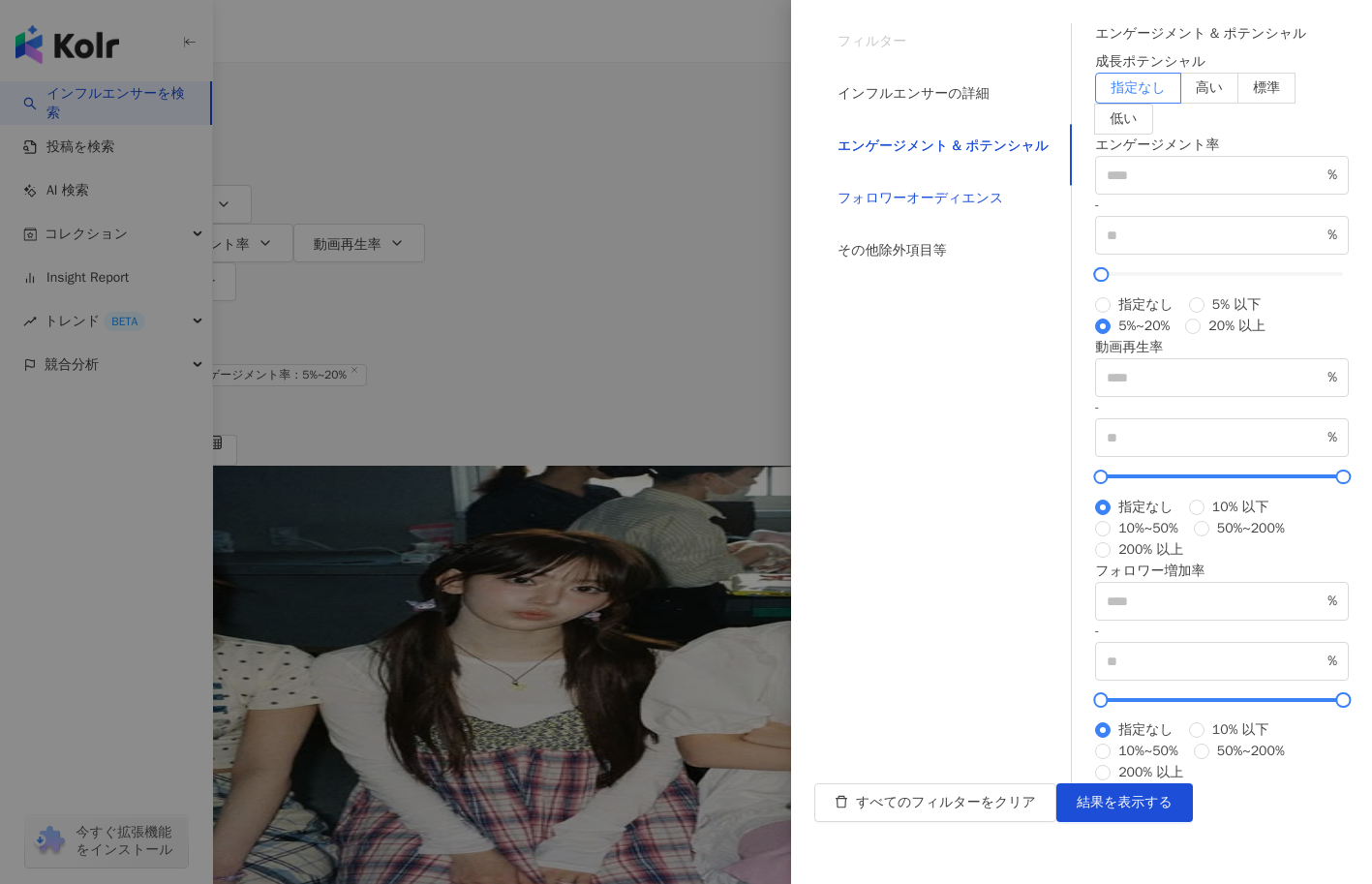 click on "フォロワーオーディエンス" at bounding box center (920, 198) 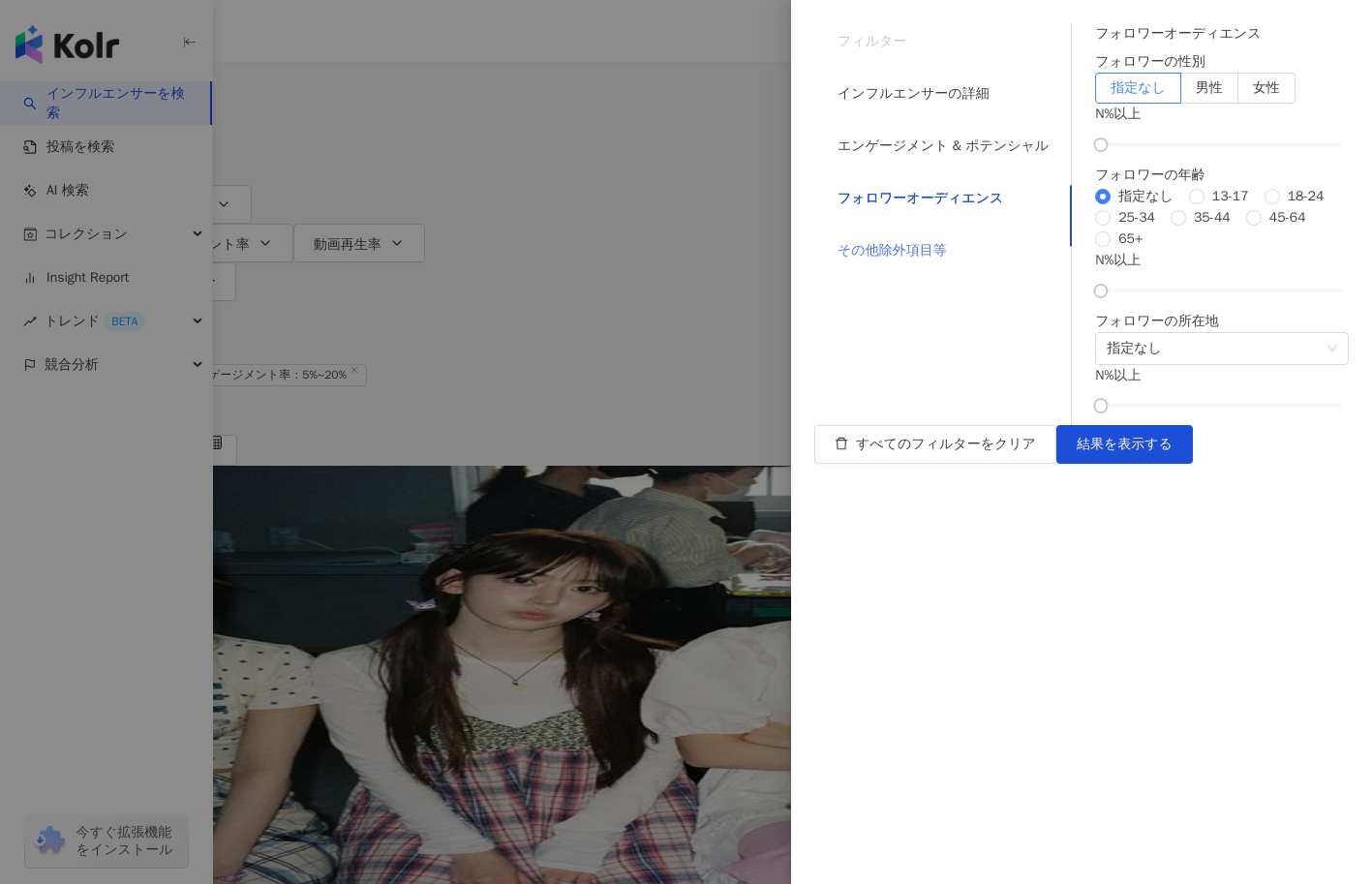 scroll, scrollTop: 110, scrollLeft: 0, axis: vertical 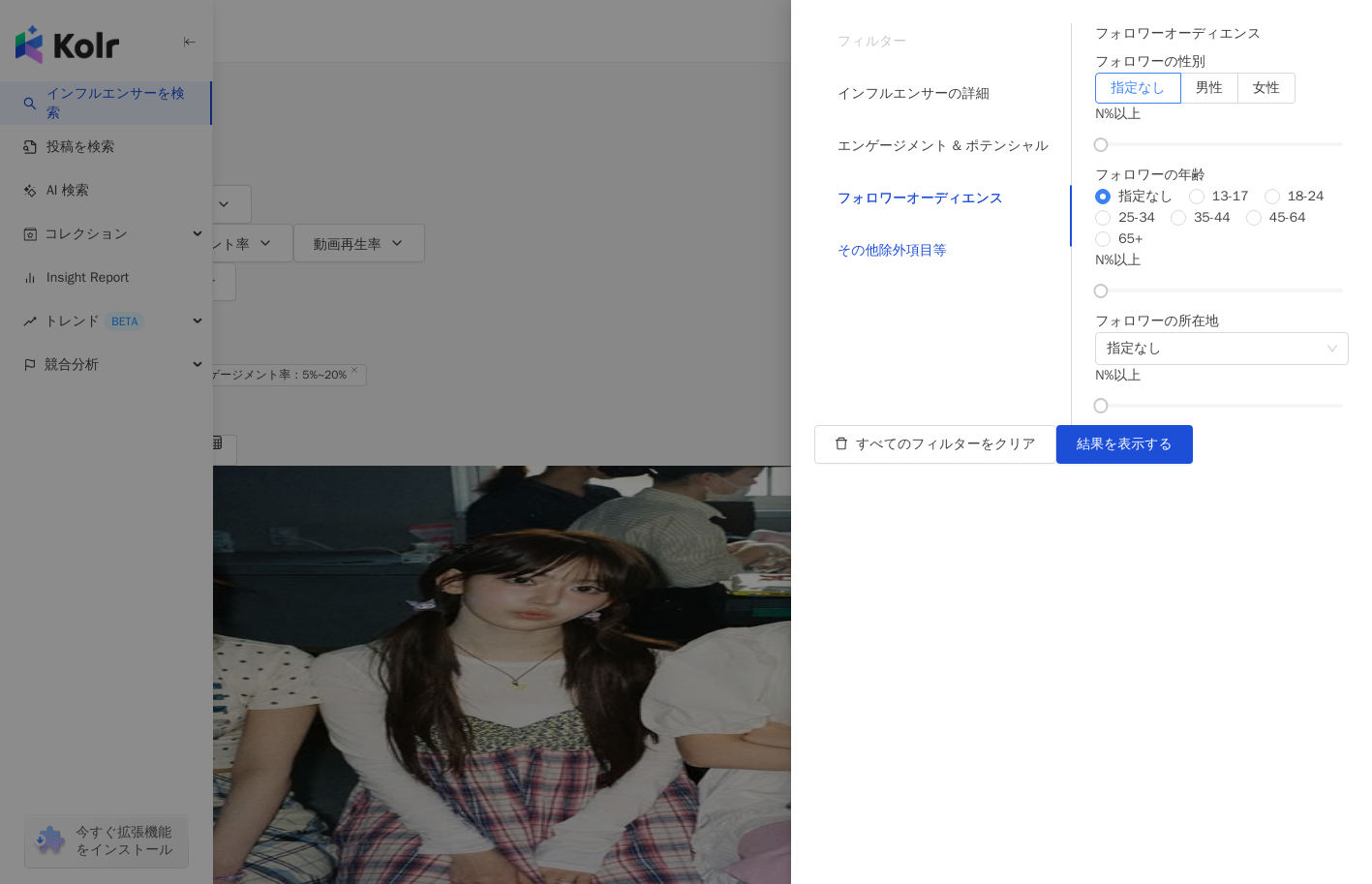 click on "その他除外項目等" at bounding box center [892, 251] 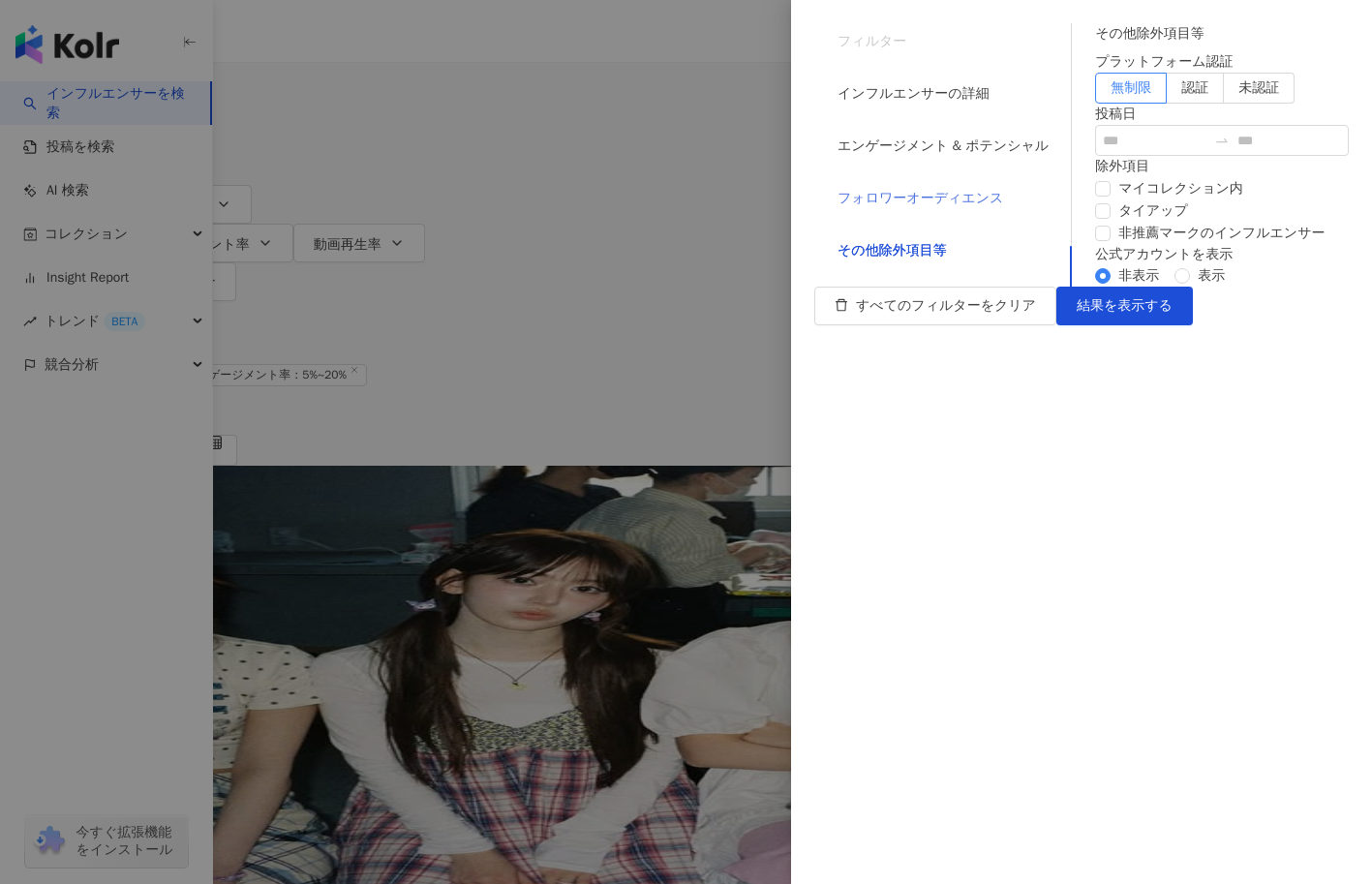 click on "フォロワーオーディエンス" at bounding box center [943, 198] 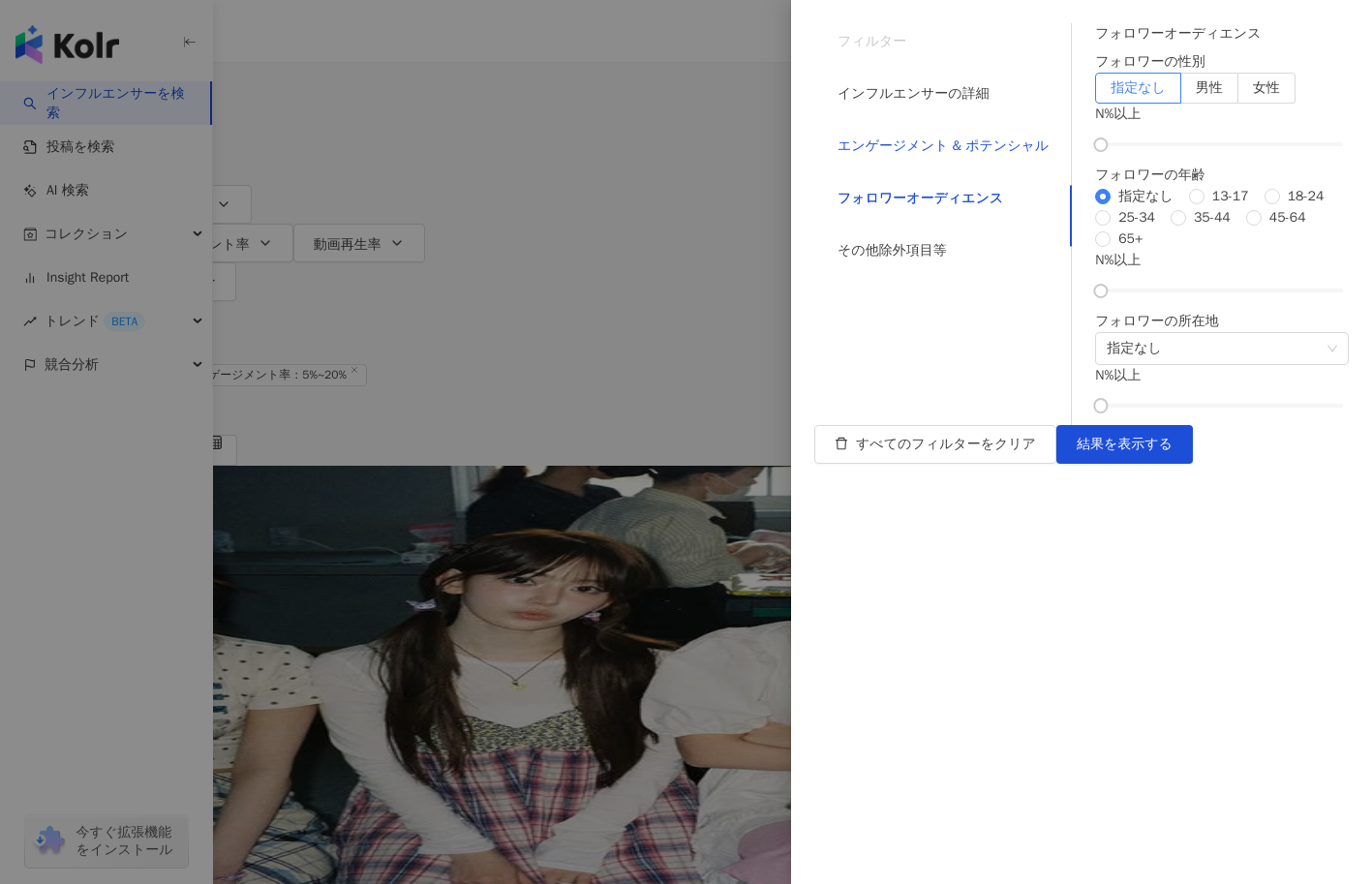 click on "エンゲージメント & ポテンシャル" at bounding box center [943, 146] 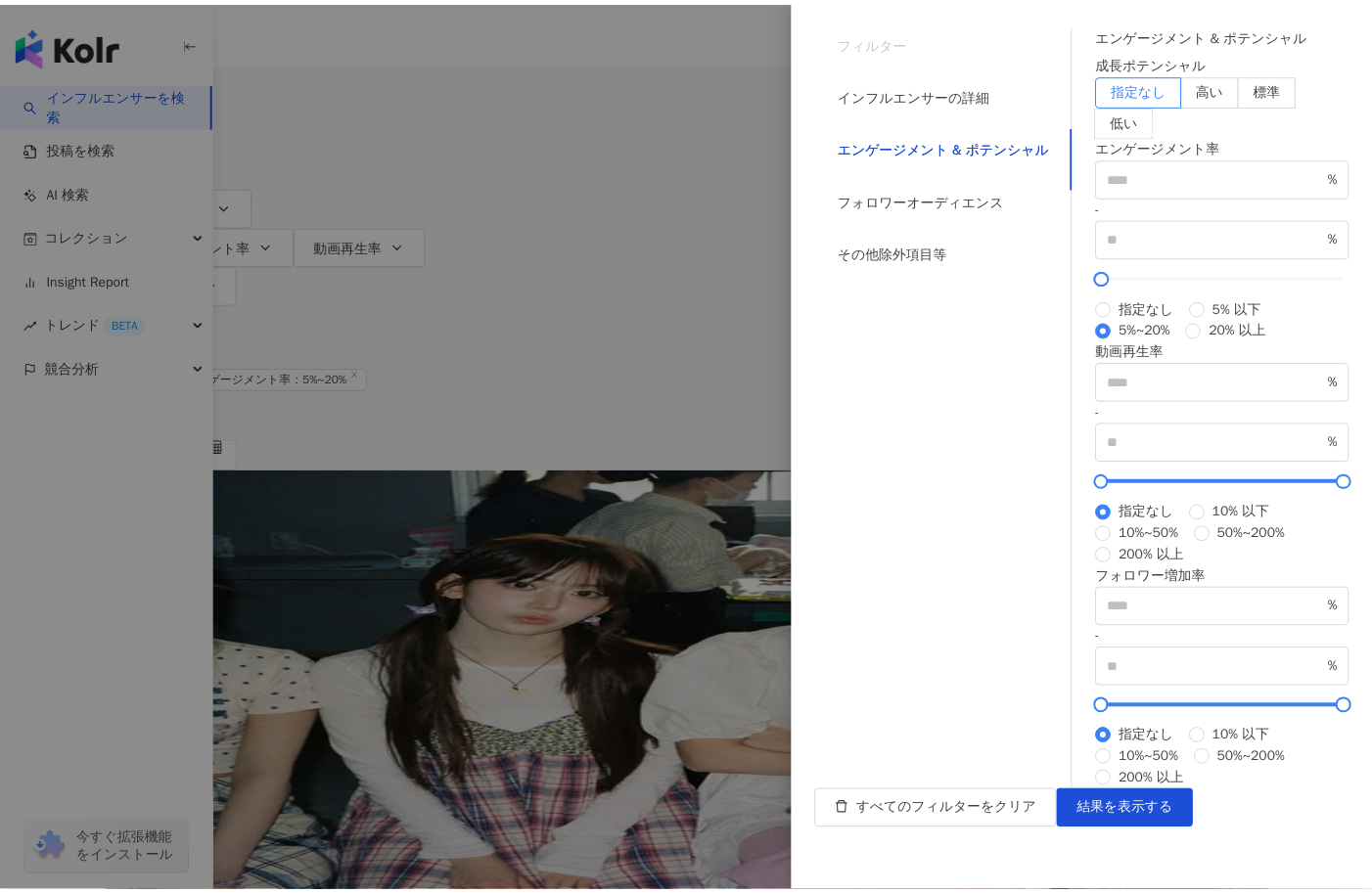 scroll, scrollTop: 0, scrollLeft: 0, axis: both 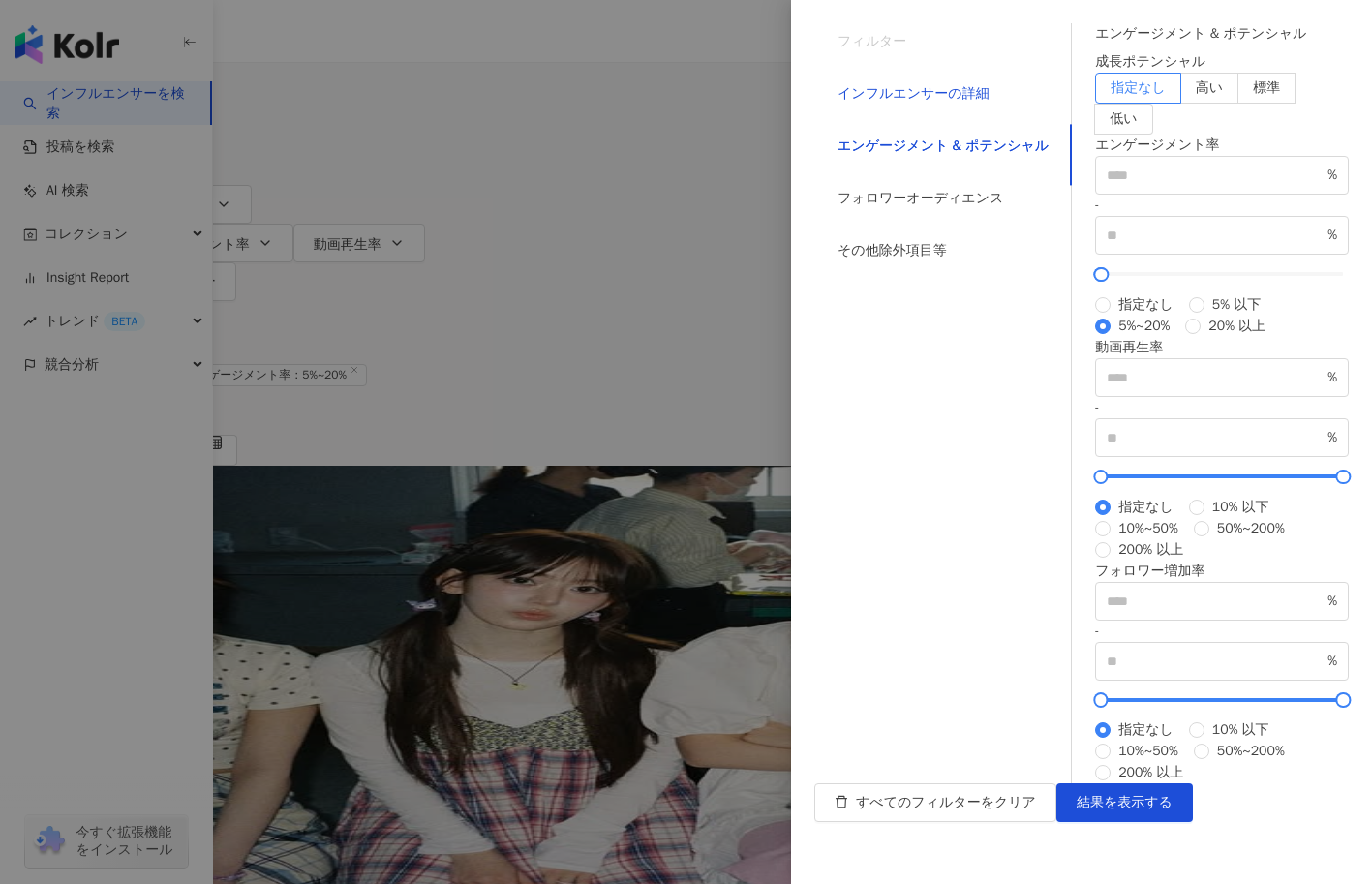 click on "インフルエンサーの詳細" at bounding box center (913, 94) 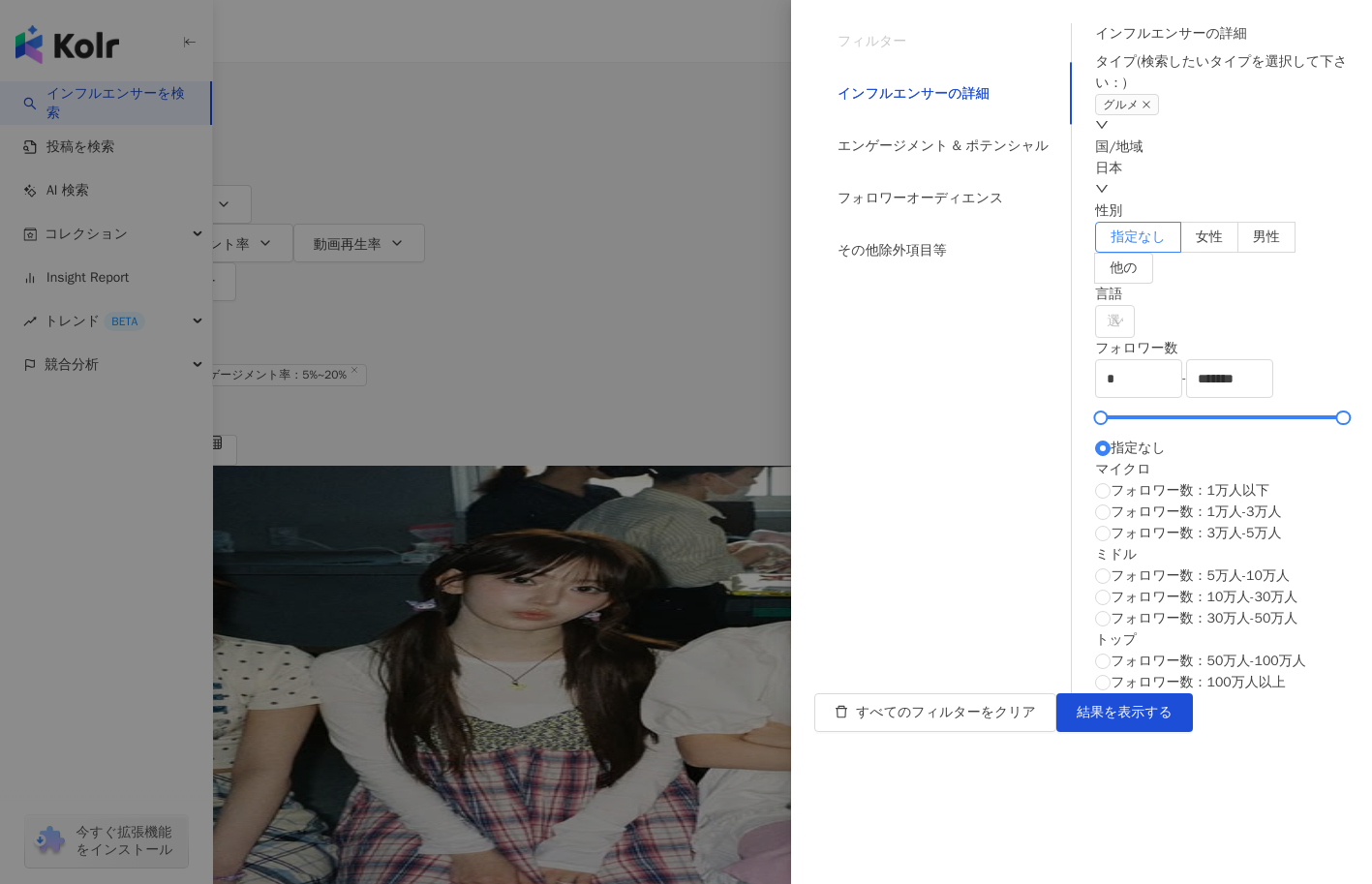 click on "フィルター" at bounding box center (943, 42) 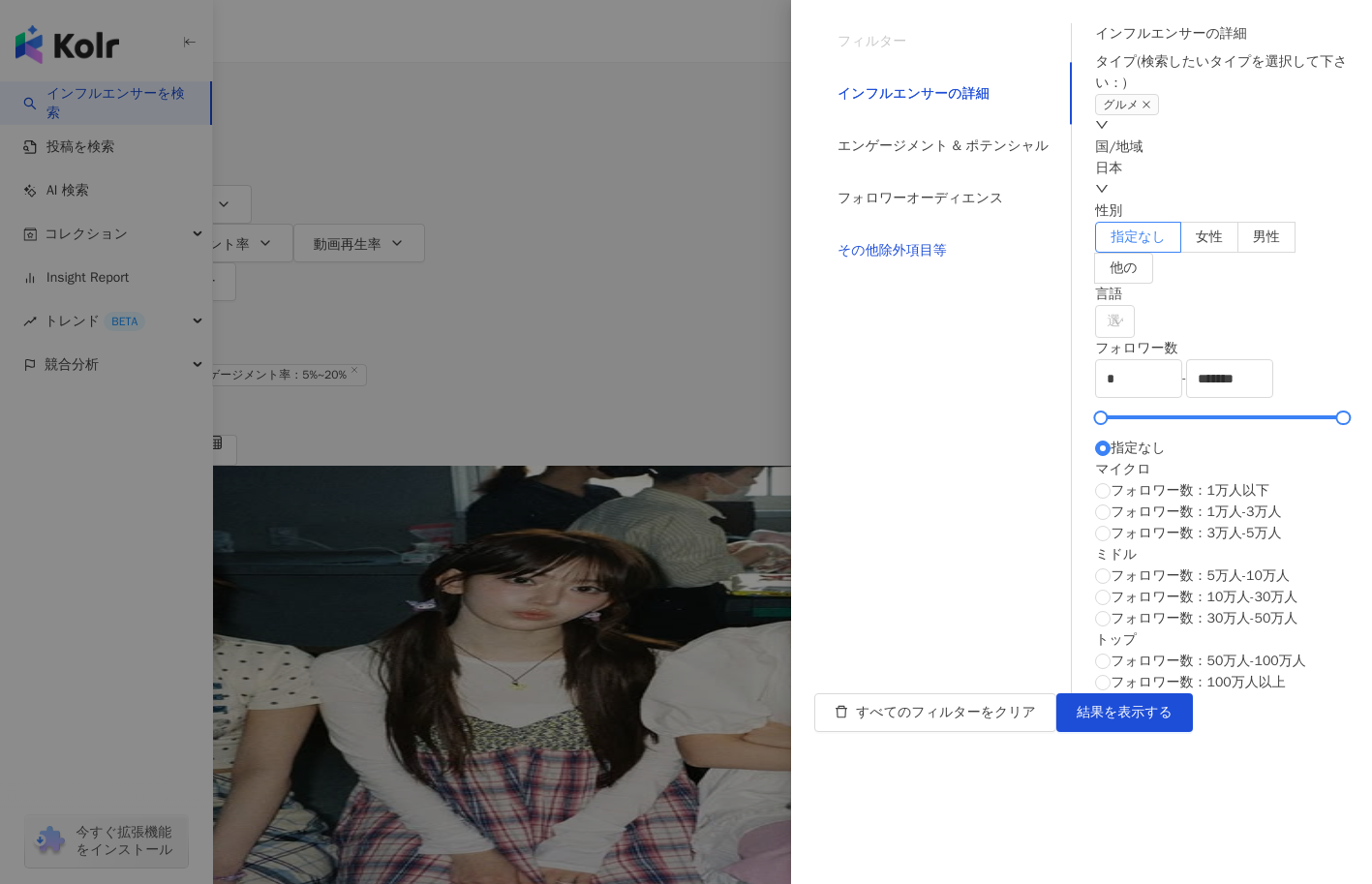 click on "その他除外項目等" at bounding box center (892, 251) 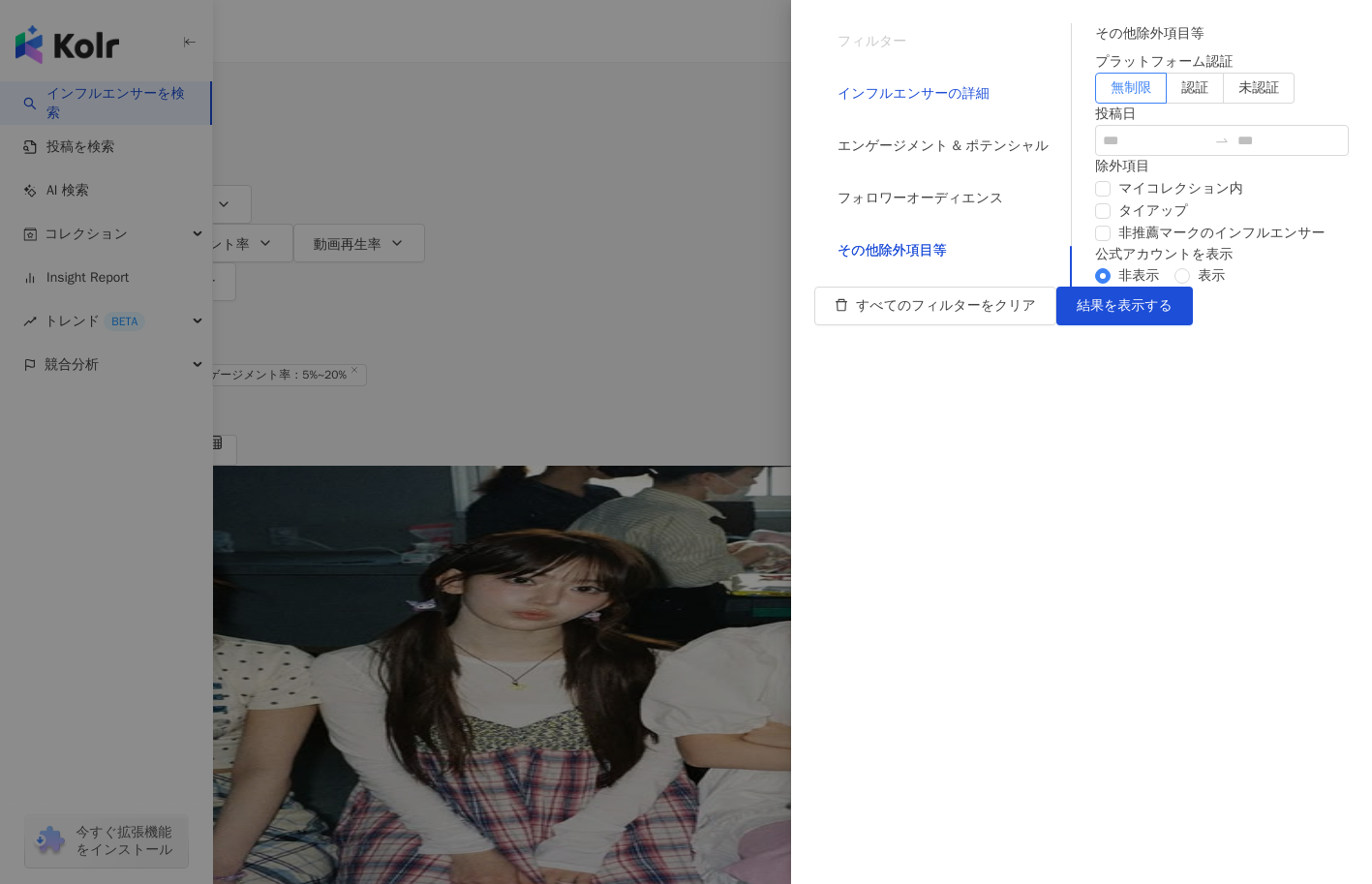 click on "インフルエンサーの詳細" at bounding box center (913, 94) 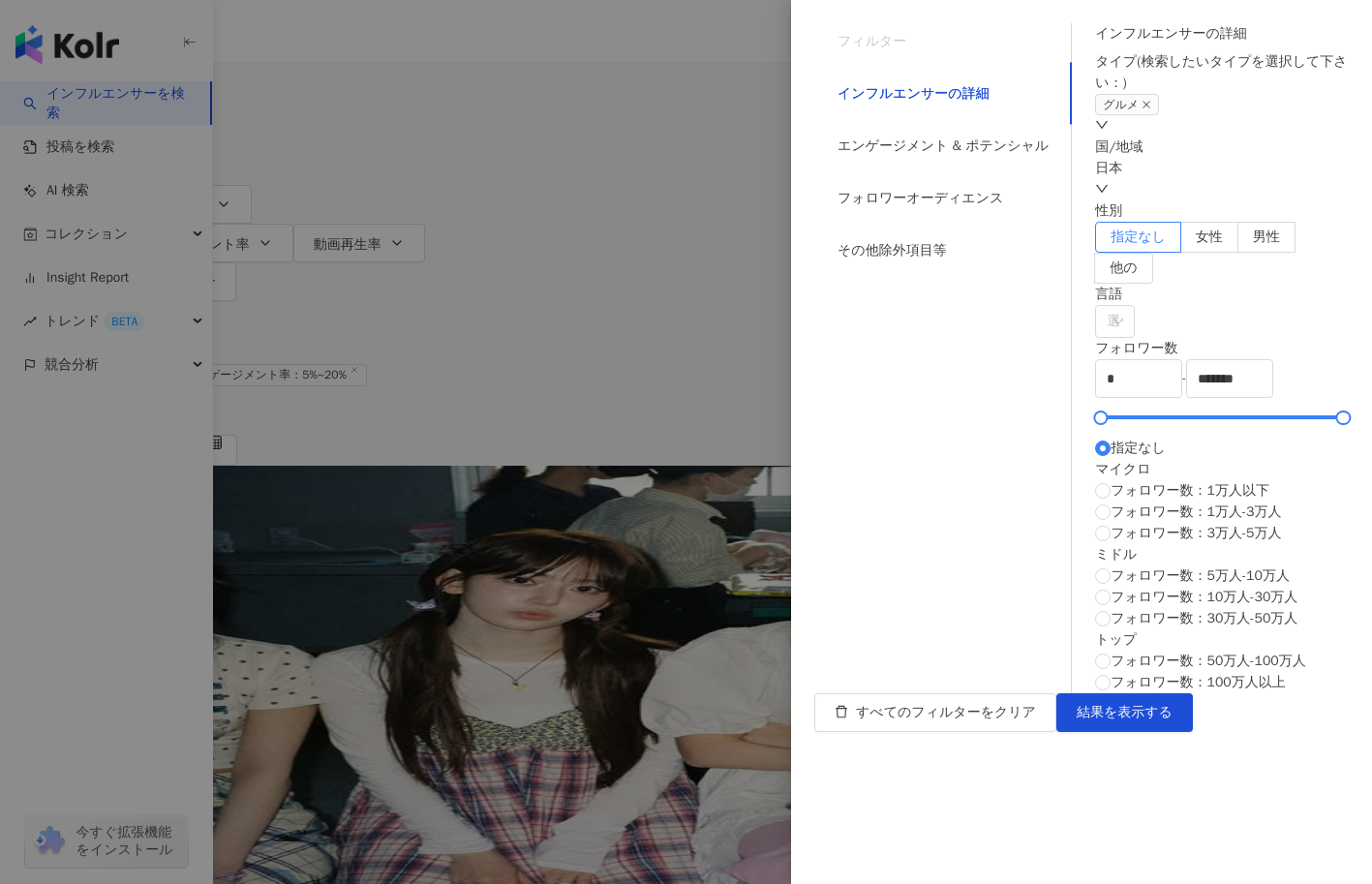 click at bounding box center [686, 442] 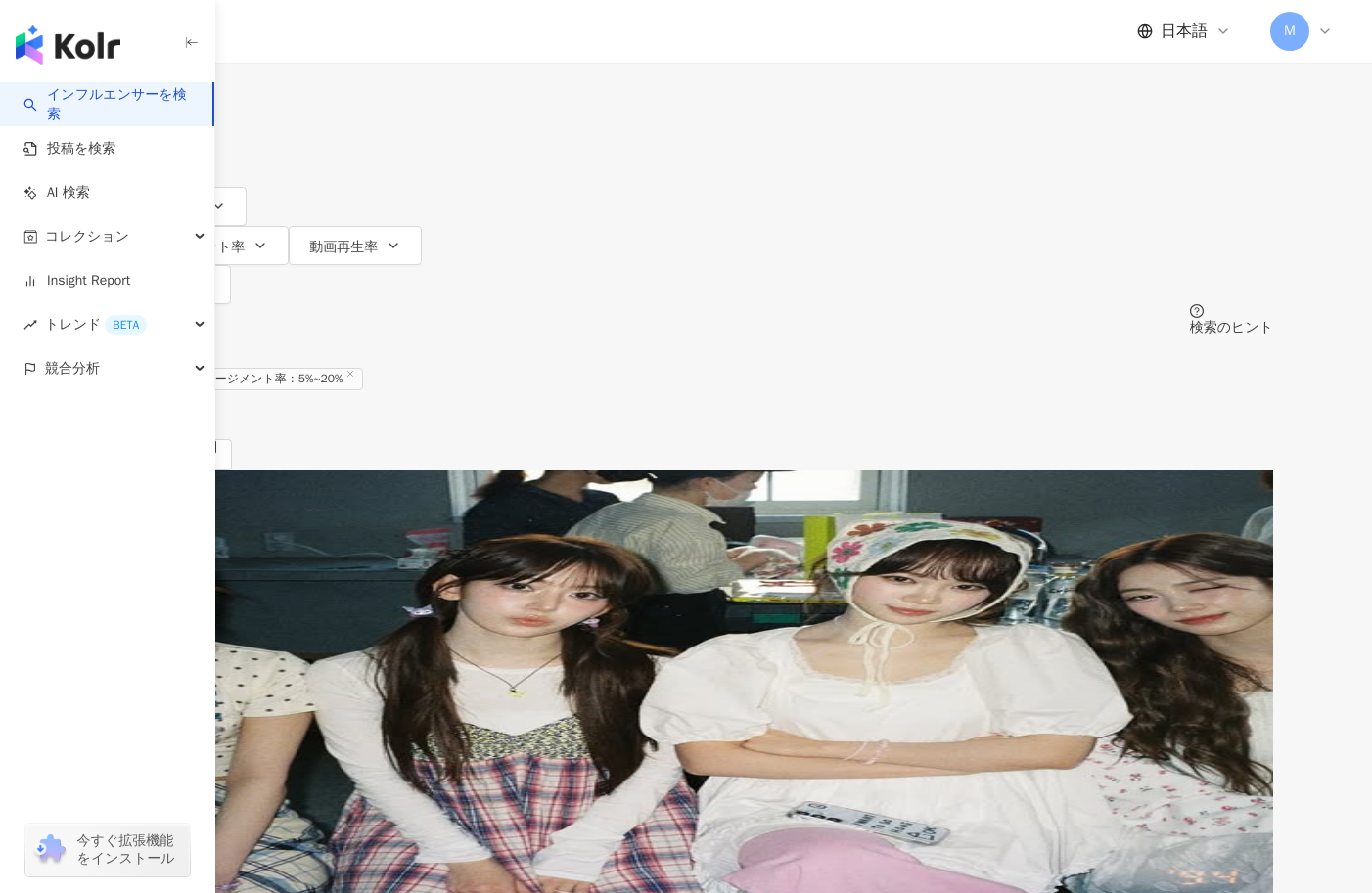 click at bounding box center [332, 19] 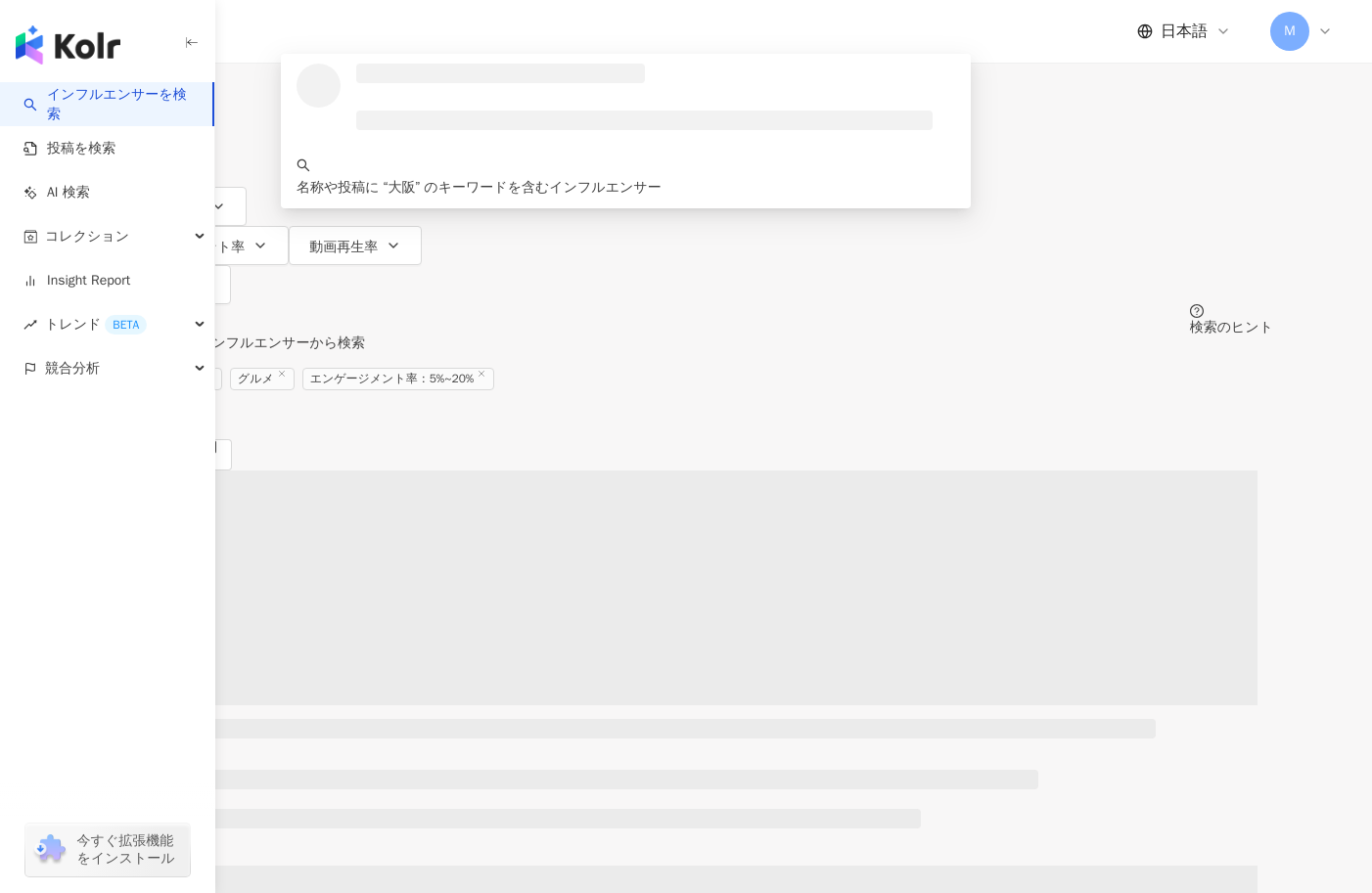 type on "**" 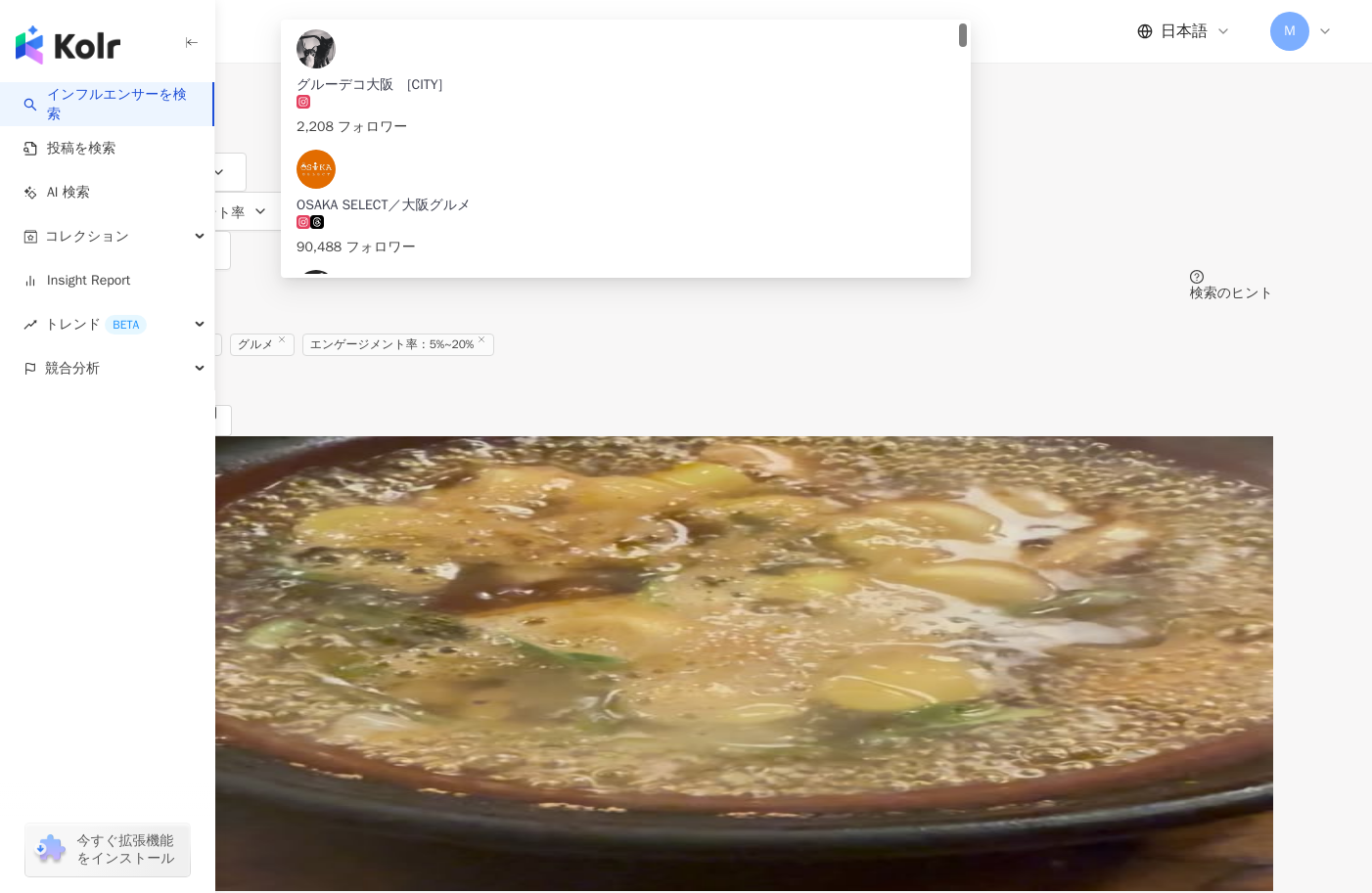 scroll, scrollTop: 34, scrollLeft: 0, axis: vertical 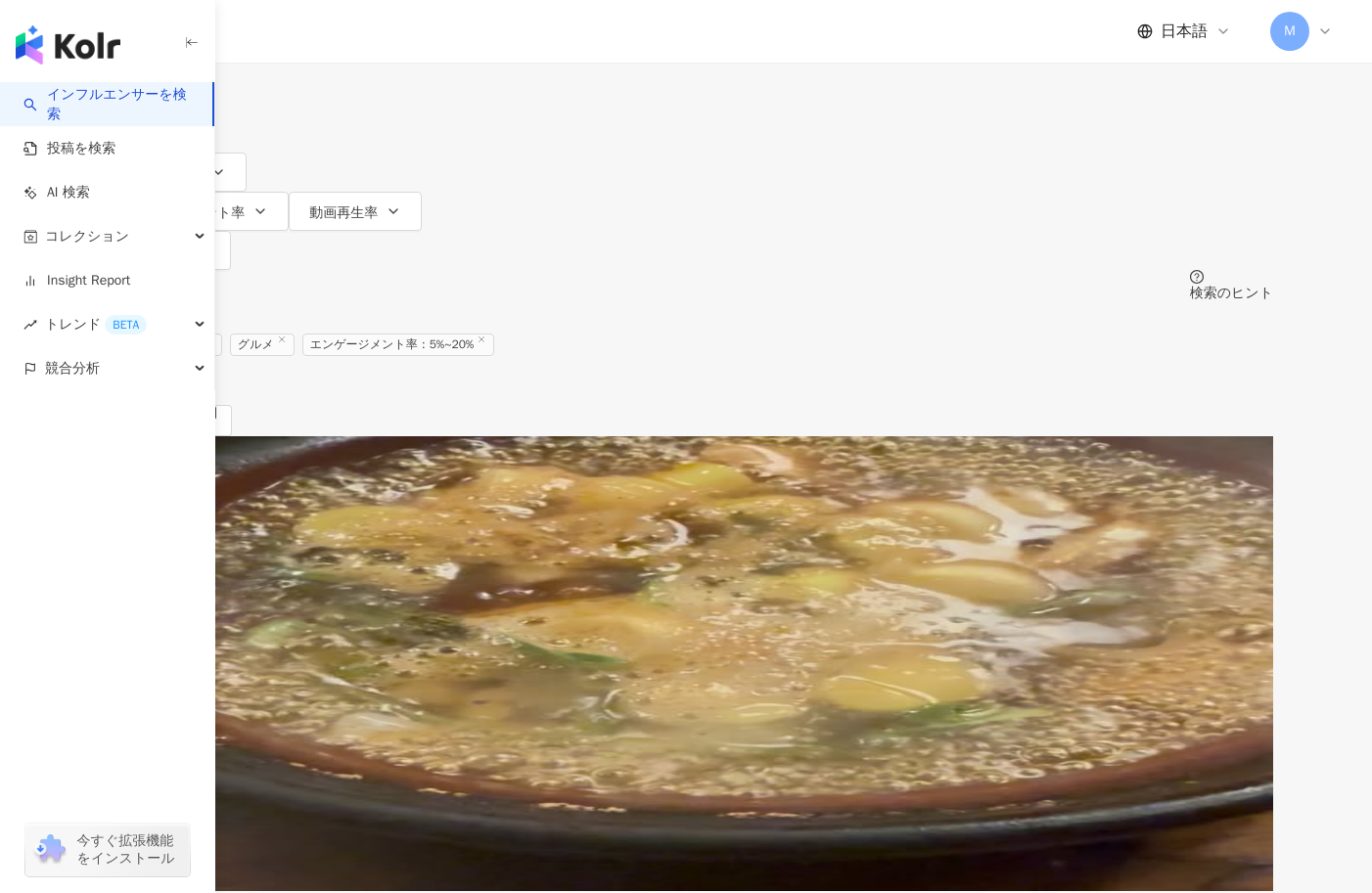 click on "インフルエンサーを検索 投稿を検索 AI 検索 コレクション Insight Report トレンド BETA 競合分析 今すぐ拡張機能をインストール" at bounding box center (108, 487) 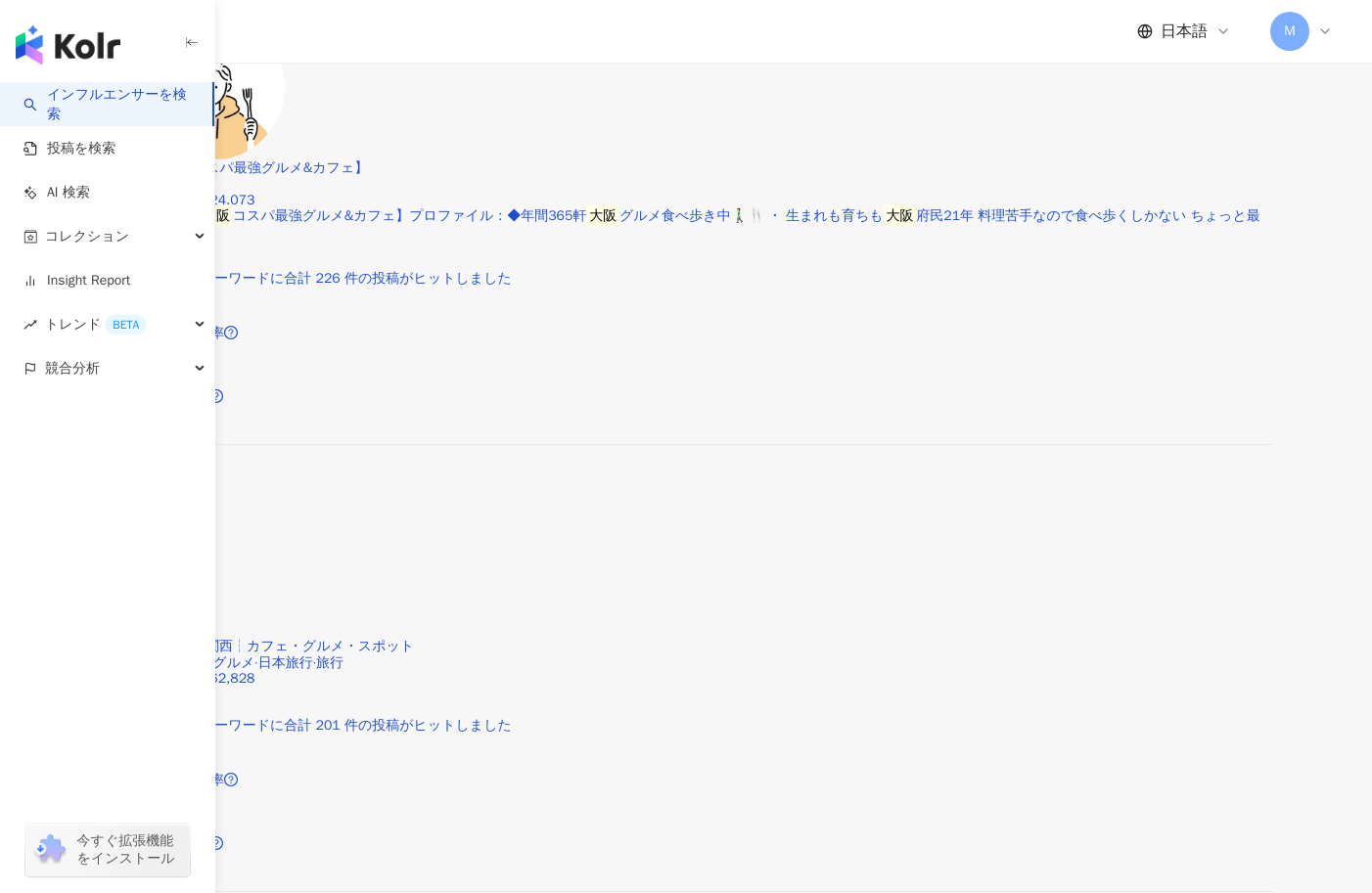scroll, scrollTop: 851, scrollLeft: 0, axis: vertical 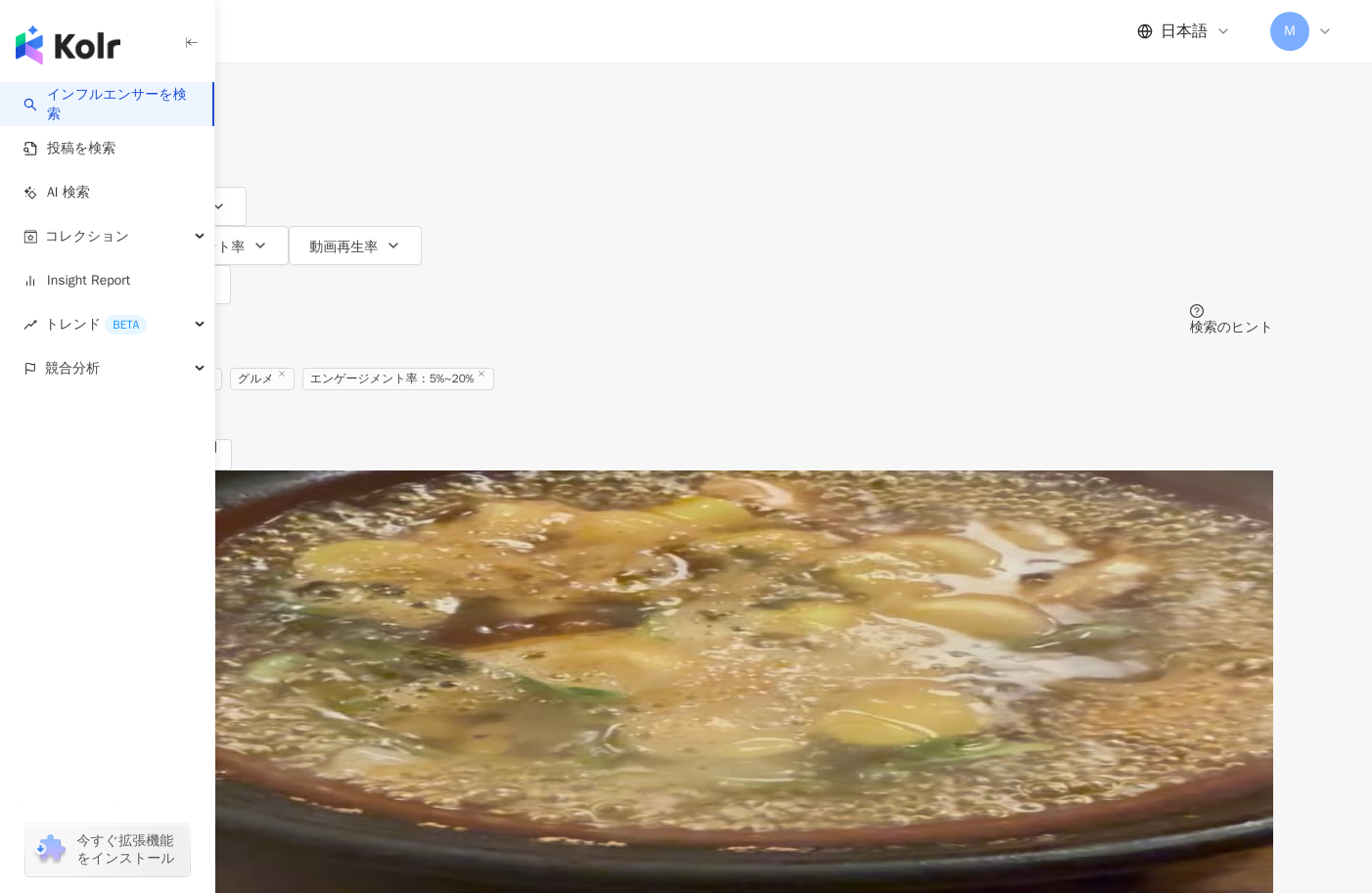 click 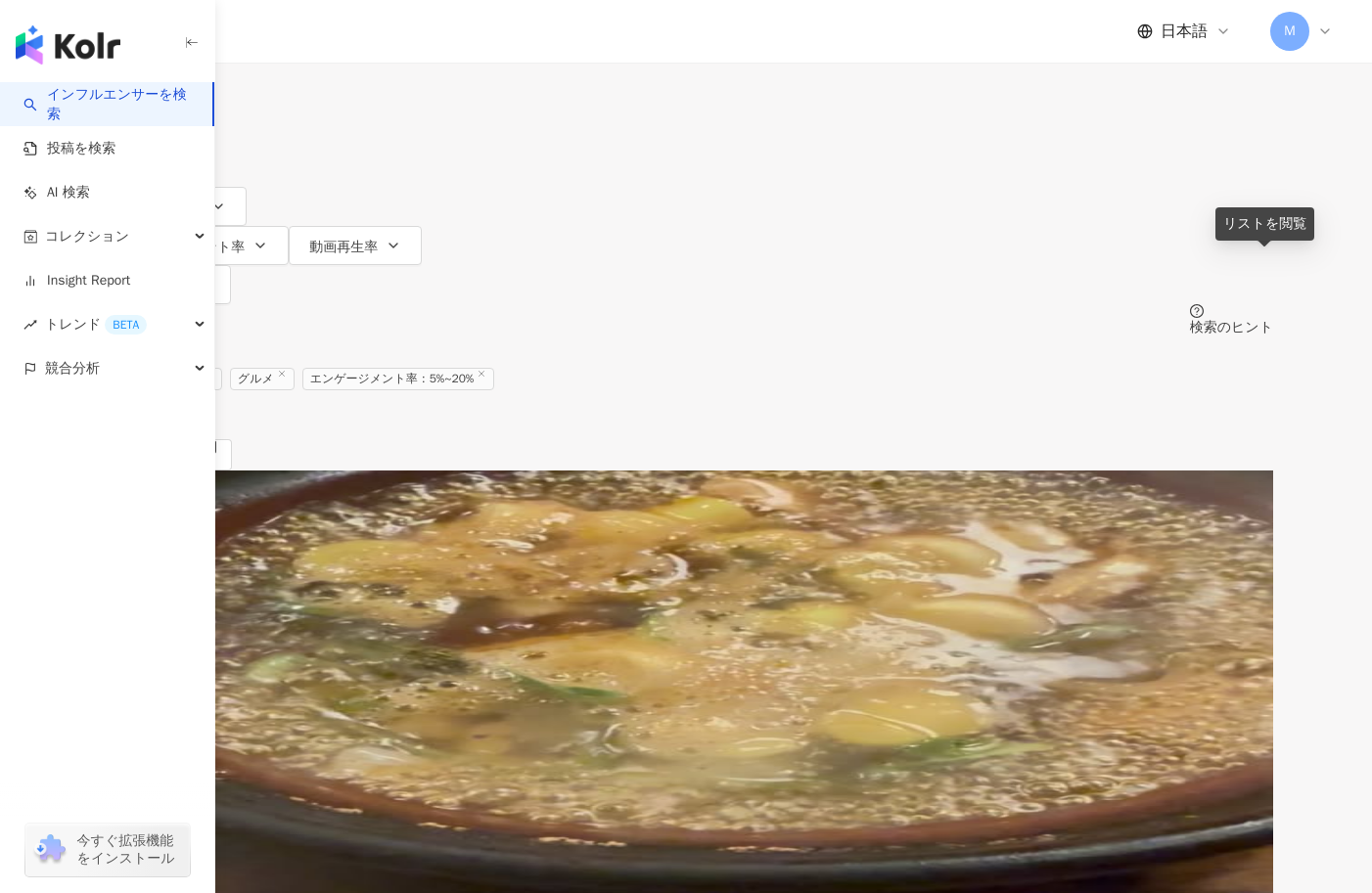 click 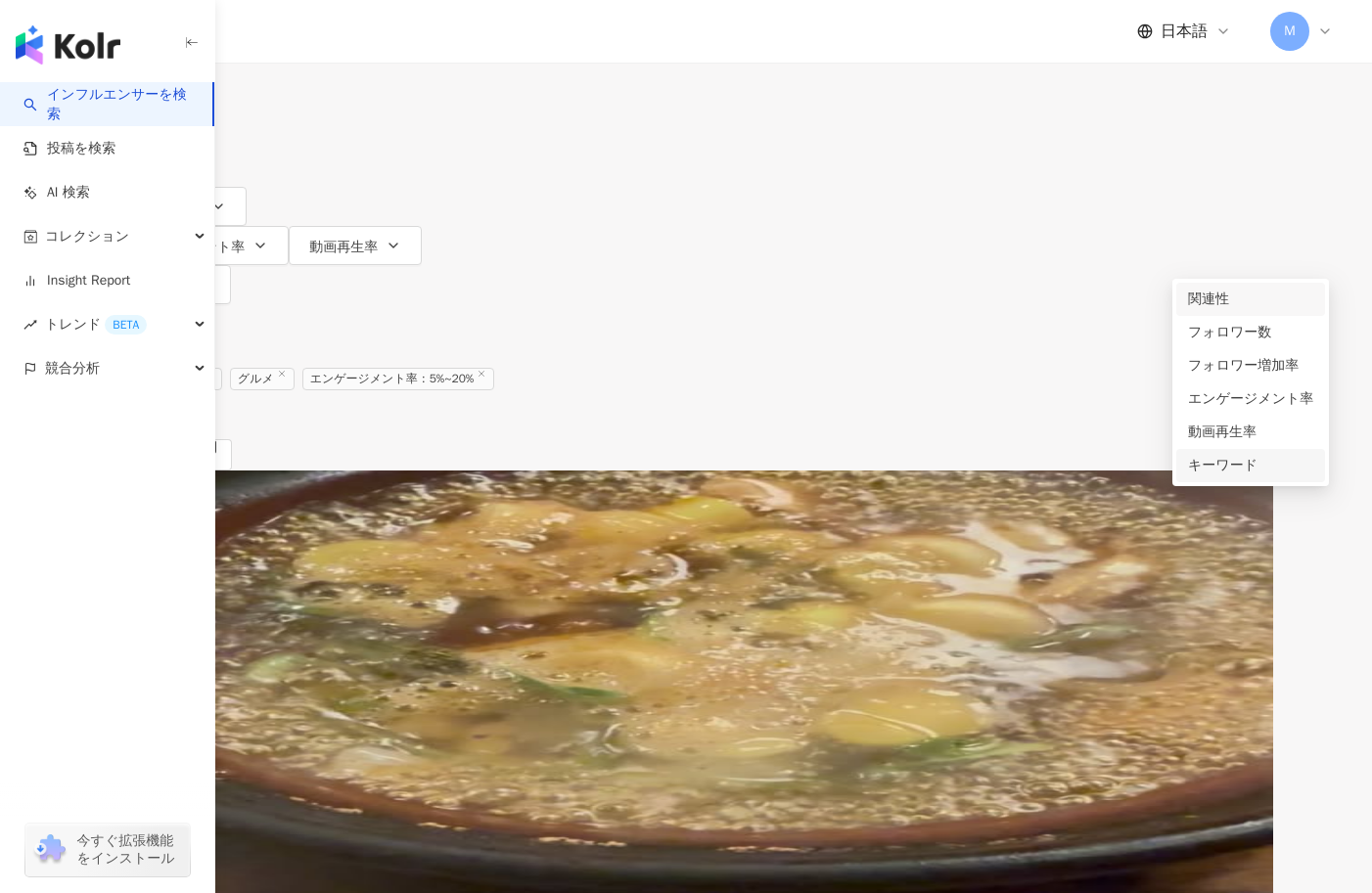 click on "キーワード" at bounding box center [1251, 466] 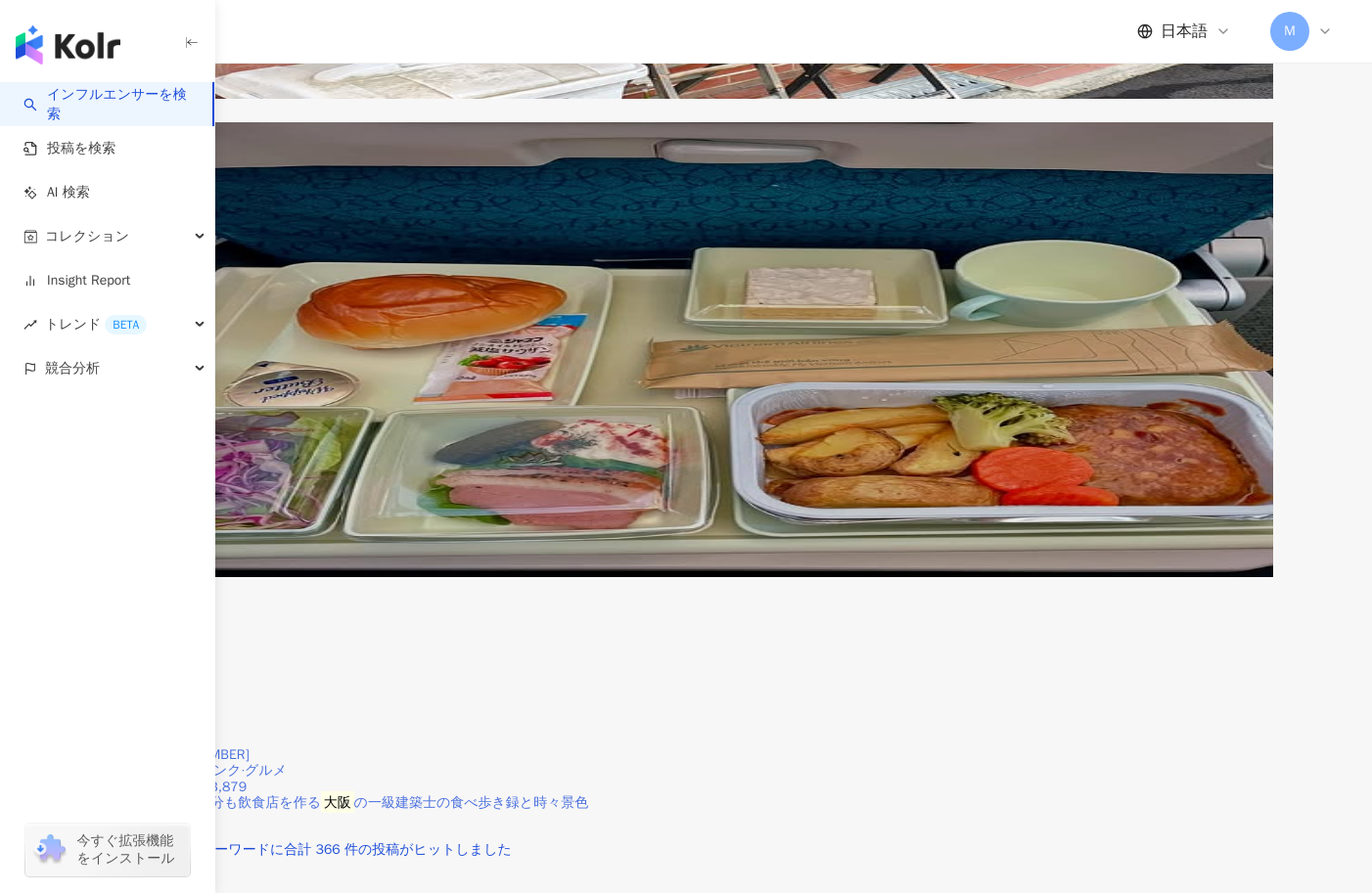 scroll, scrollTop: 0, scrollLeft: 0, axis: both 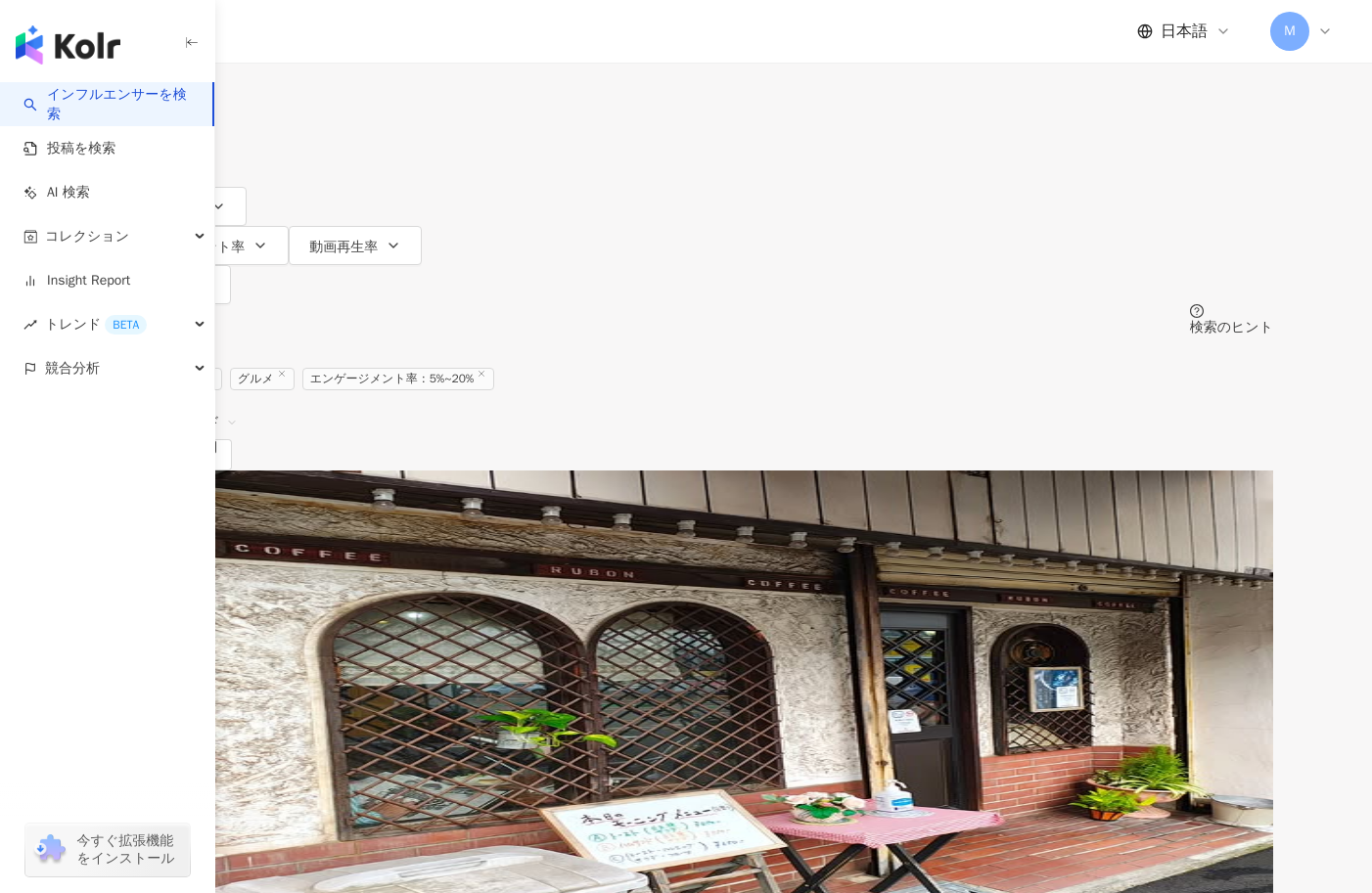 click on "日本" at bounding box center [686, 53] 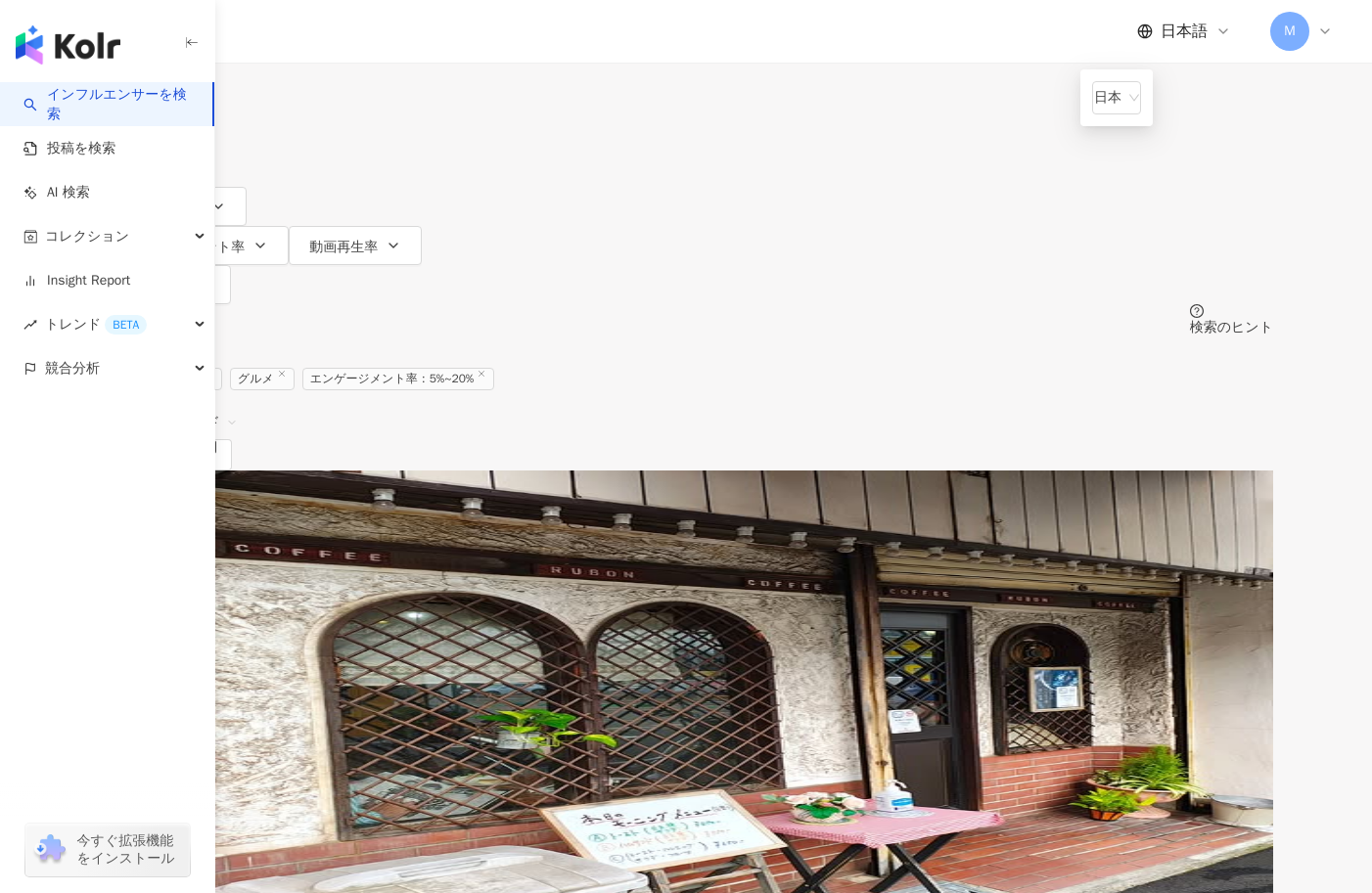 click on "**" at bounding box center (332, 19) 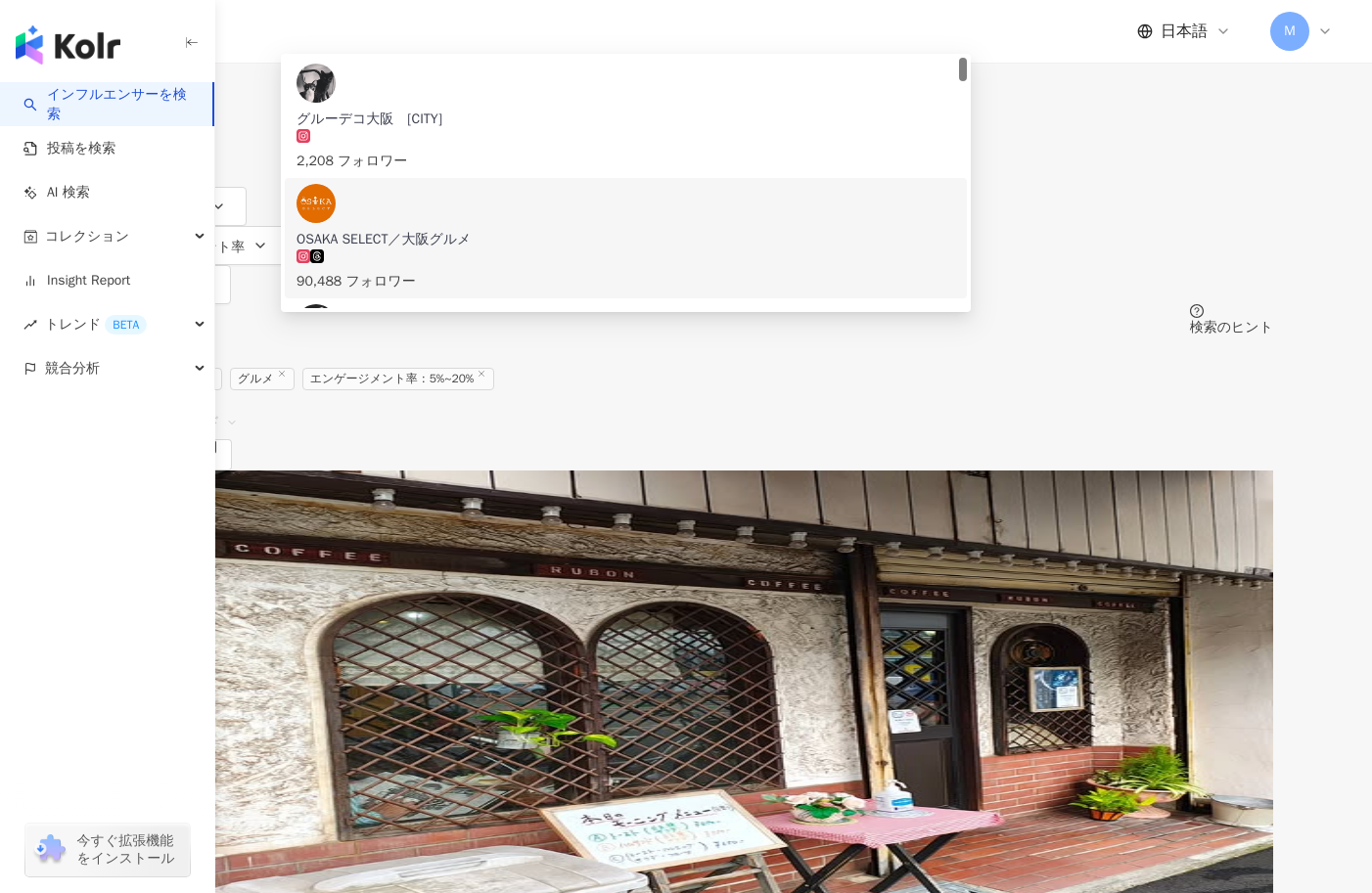click on "キーワード" at bounding box center [194, 423] 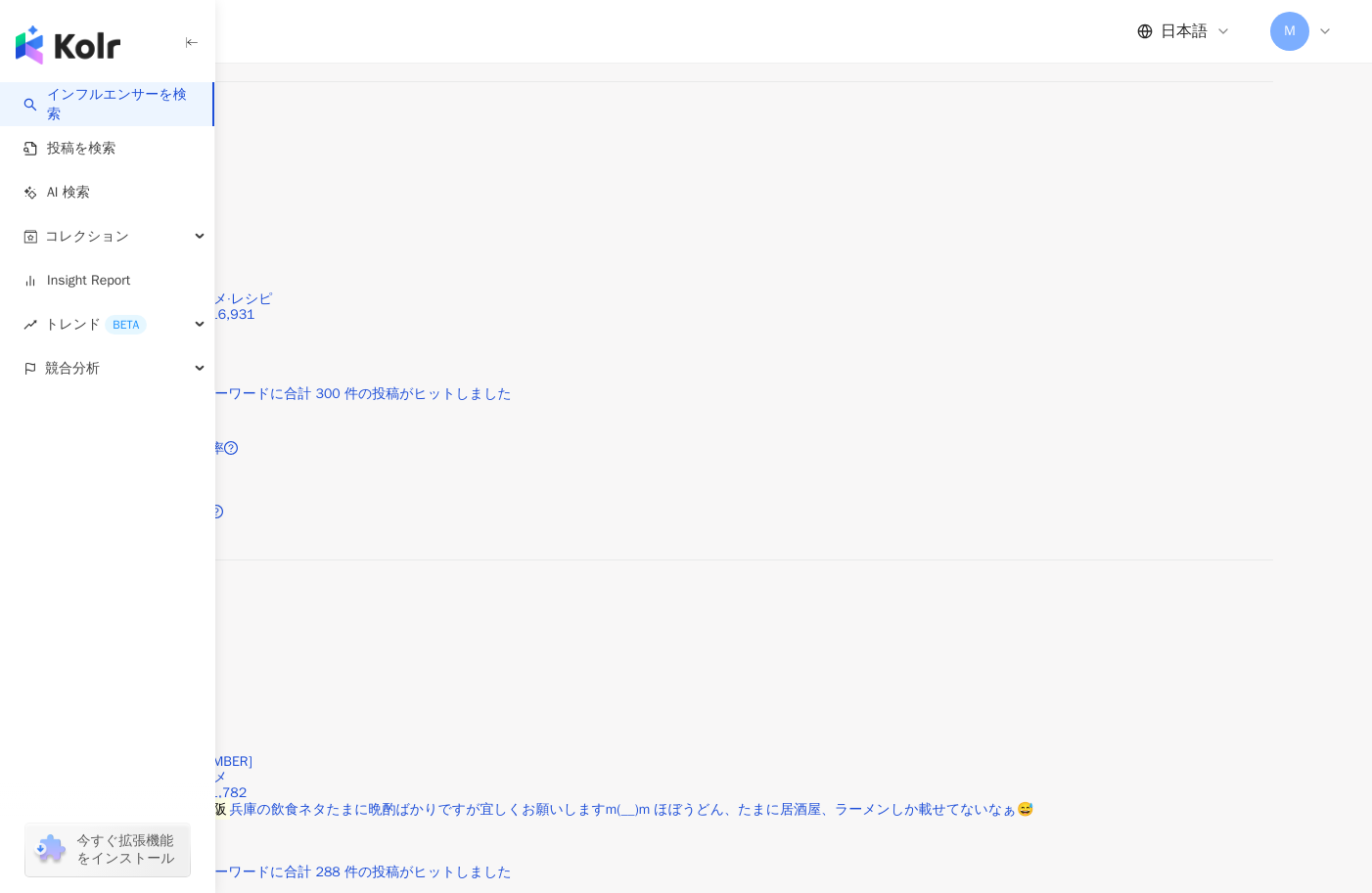 scroll, scrollTop: 2636, scrollLeft: 0, axis: vertical 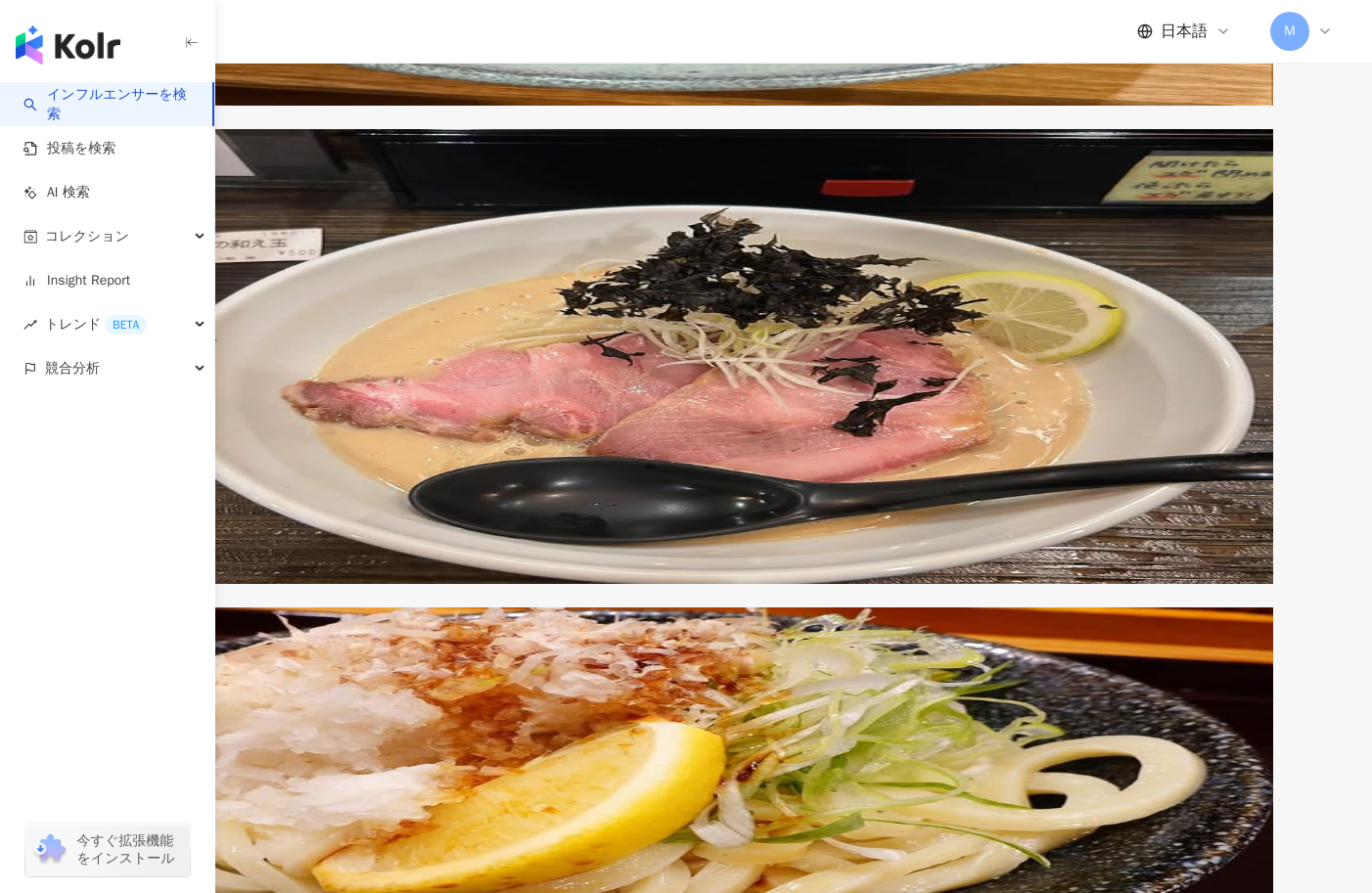 click on "フォロワー総数 ： 9,370" at bounding box center [686, 2628] 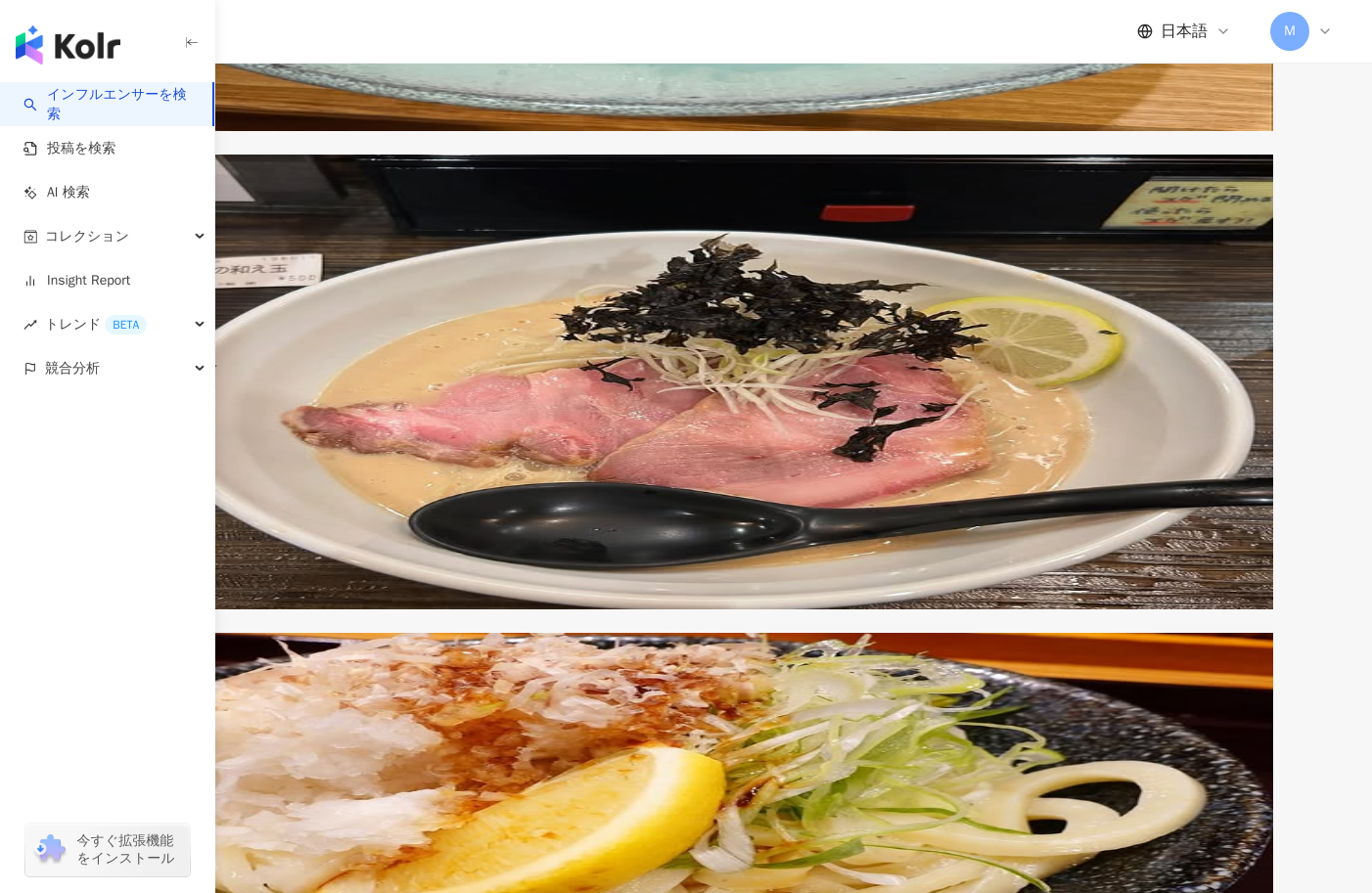 scroll, scrollTop: 2588, scrollLeft: 0, axis: vertical 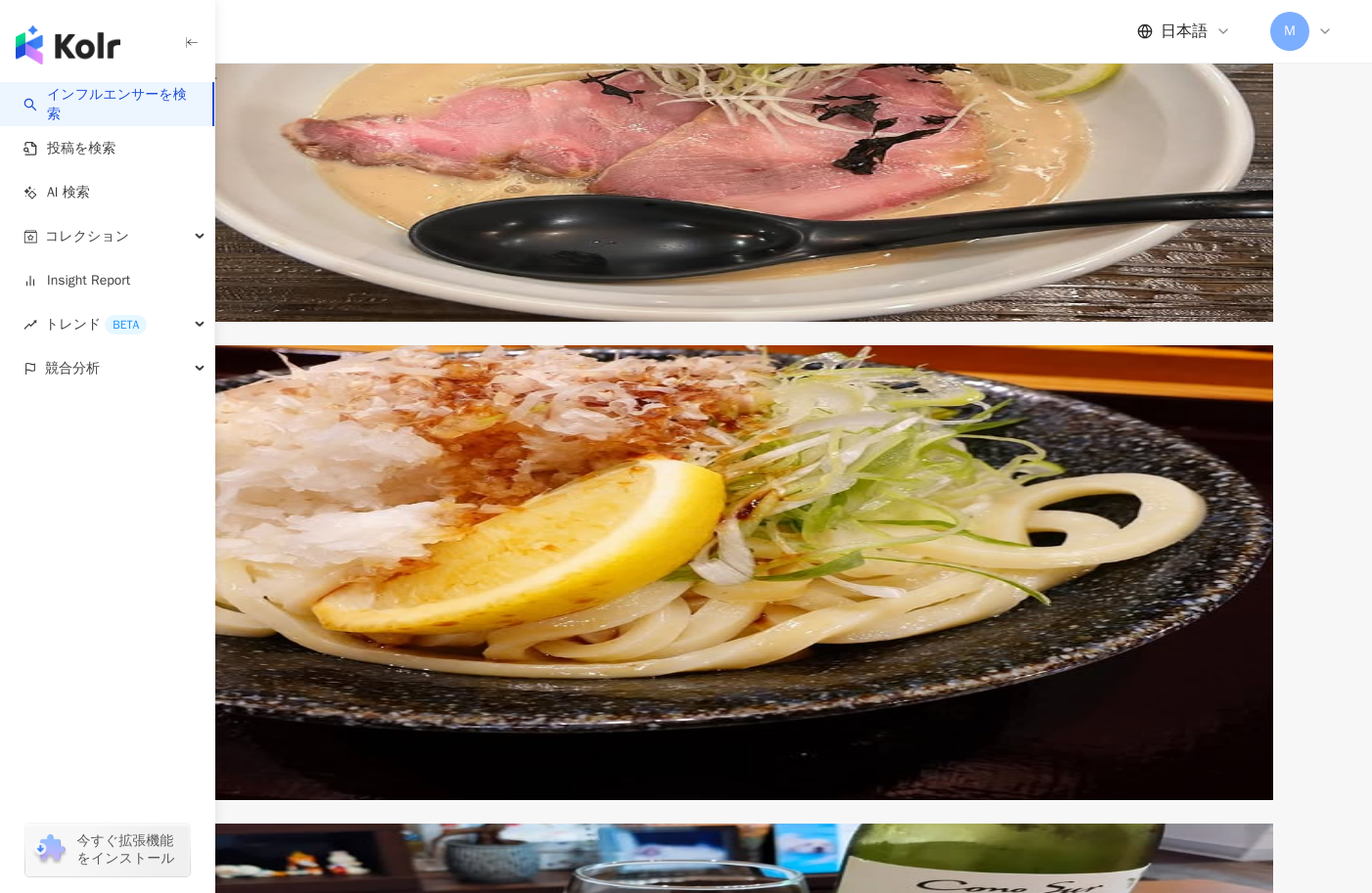 click on "フォロワー総数 ： 9,370" at bounding box center [686, 2366] 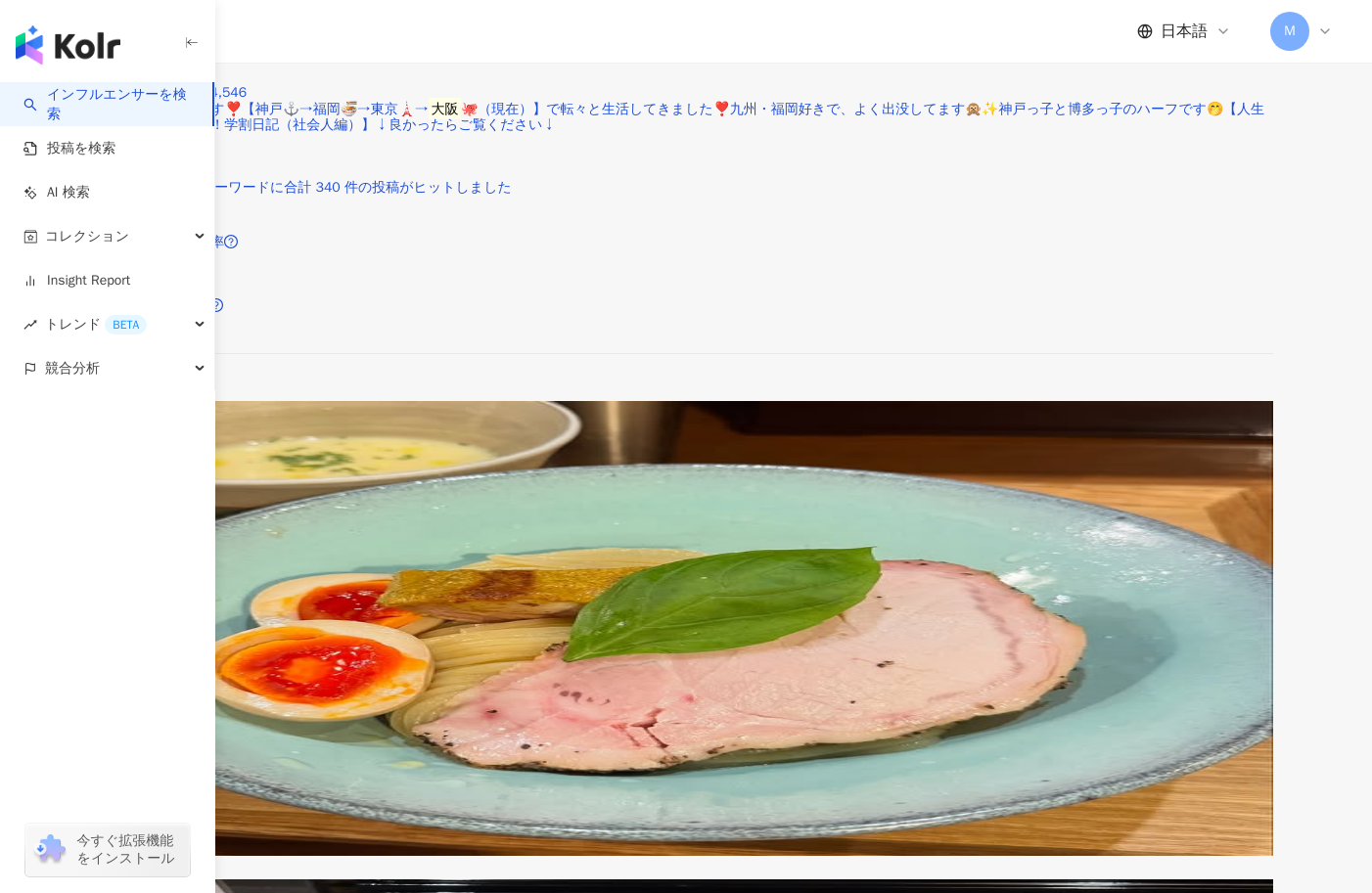 scroll, scrollTop: 1811, scrollLeft: 0, axis: vertical 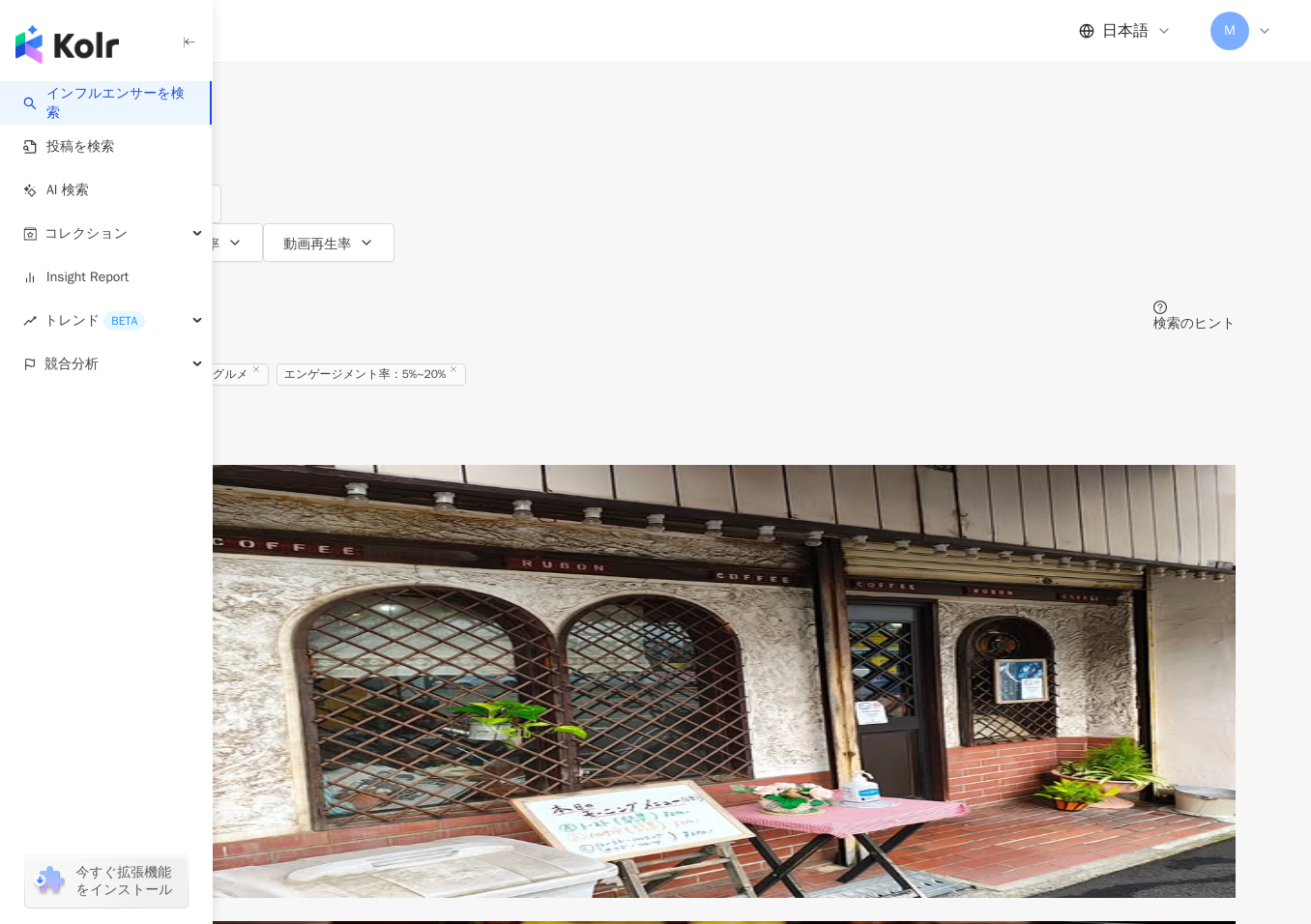 click at bounding box center (67, 44) 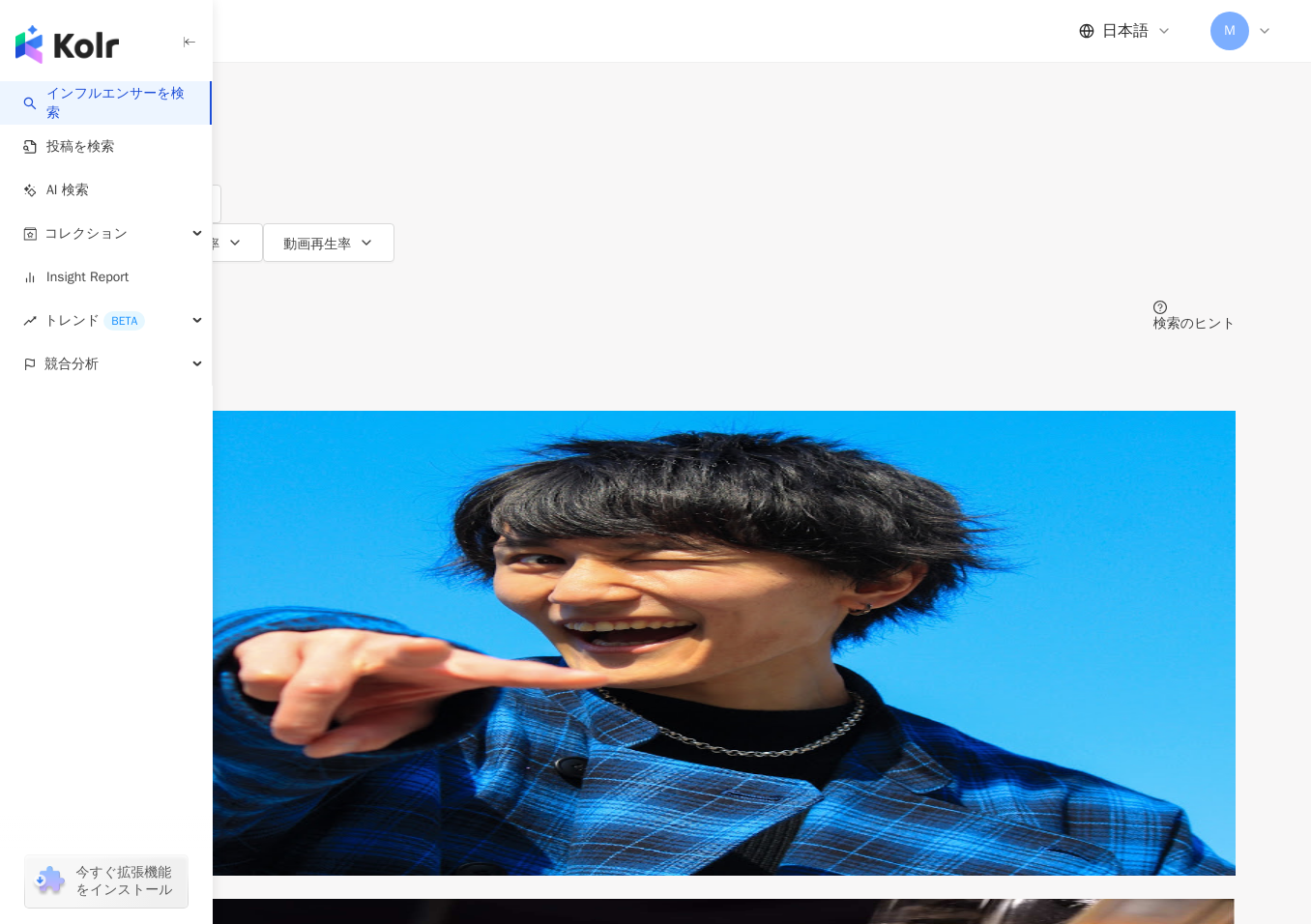 click on "すべてのSNS" at bounding box center [134, 18] 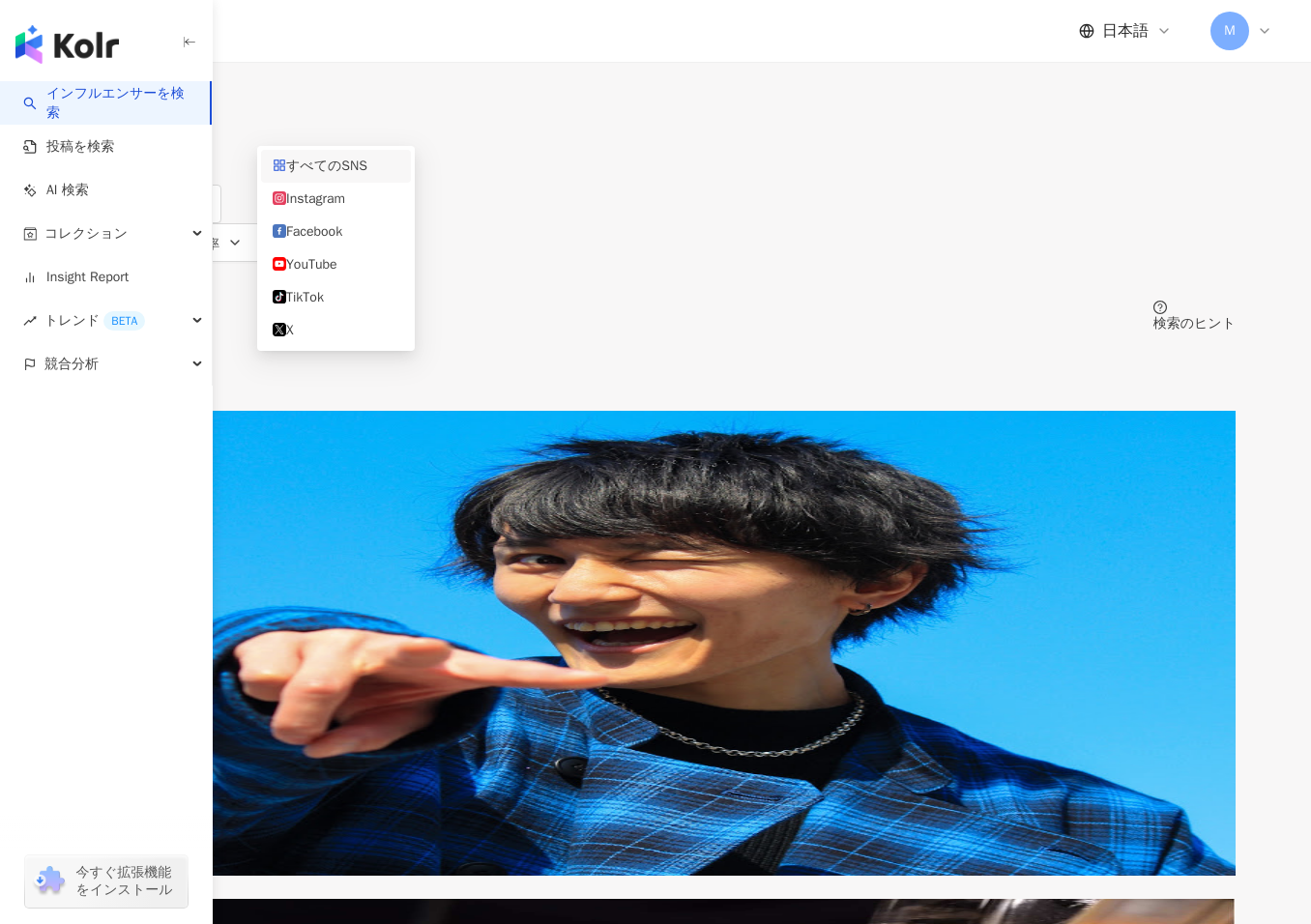 click on "全  10,000+  件 配列： 関連性" at bounding box center (656, 371) 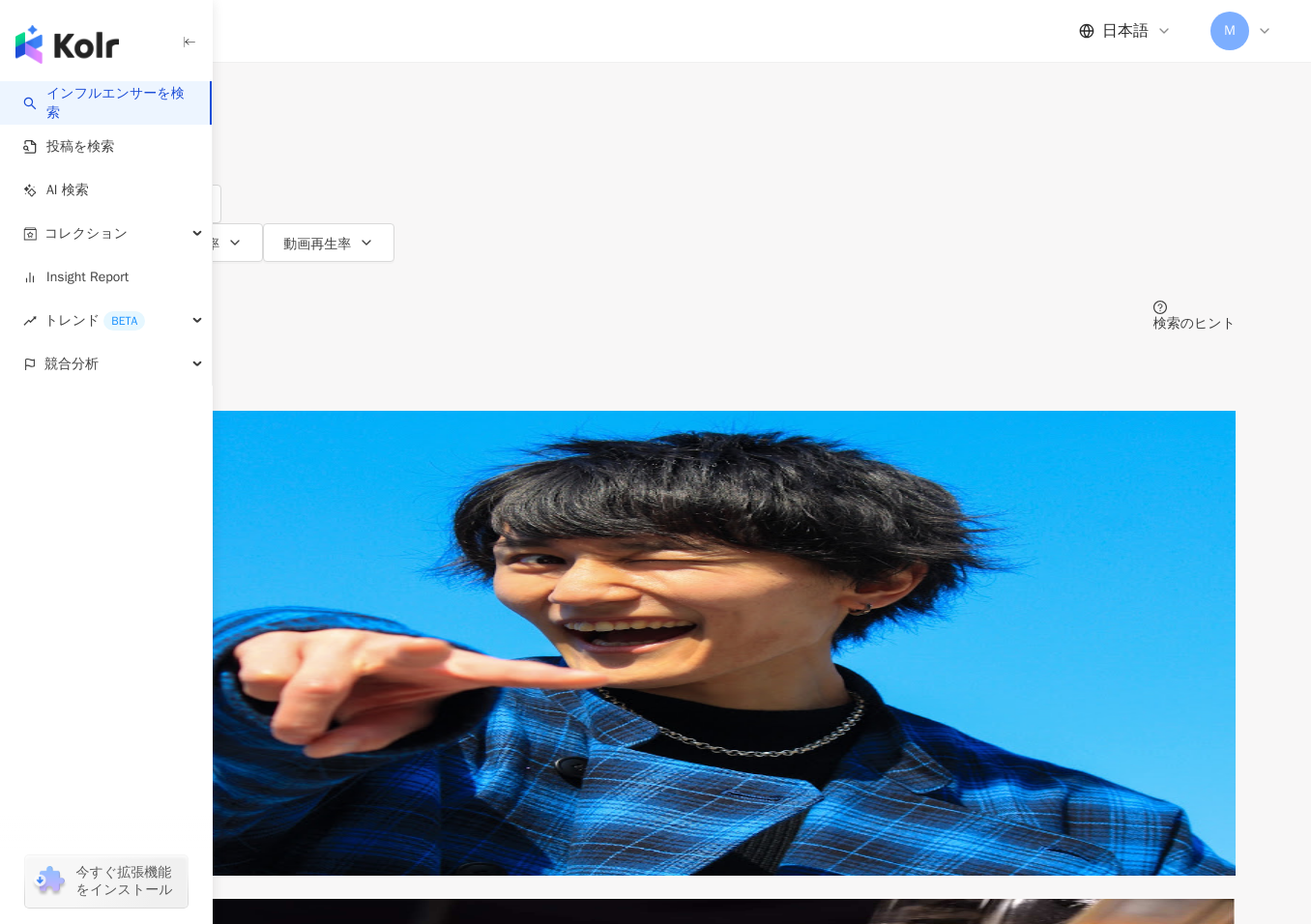 click on "日本語 Ｍ すべてのSNS 日本 検索 3c1e9056-042e-4127-a197-ab9af5c8917b グルーデコ大阪　大阪市 2,208   フォロワー OSAKA SELECT／大阪グルメ 90,488   フォロワー 大阪グルメ 204,945   フォロワー olino_オカモン*大阪 4,480   フォロワー 《MASA》大阪グルメ 大阪ラーメン 13,000   フォロワー タイプ 性別 フォロワー数 エンゲージメント率 動画再生率 フィルター フィルター インフルエンサーの詳細 エンゲージメント & ポテンシャル フォロワーオーディエンス その他除外項目等 インフルエンサーの詳細 タイプ  ( 検索したいタイプを選択して下さい： ) お選びください 国/地域 日本 性別 指定なし 女性 男性 他の 言語     選択または検索してください フォロワー数 *  -  ******* 指定なし マイクロ フォロワー数：1万人以下 フォロワー数：1万人-3万人 フォロワー数：3万人-5万人 ミドル %" at bounding box center [656, 3390] 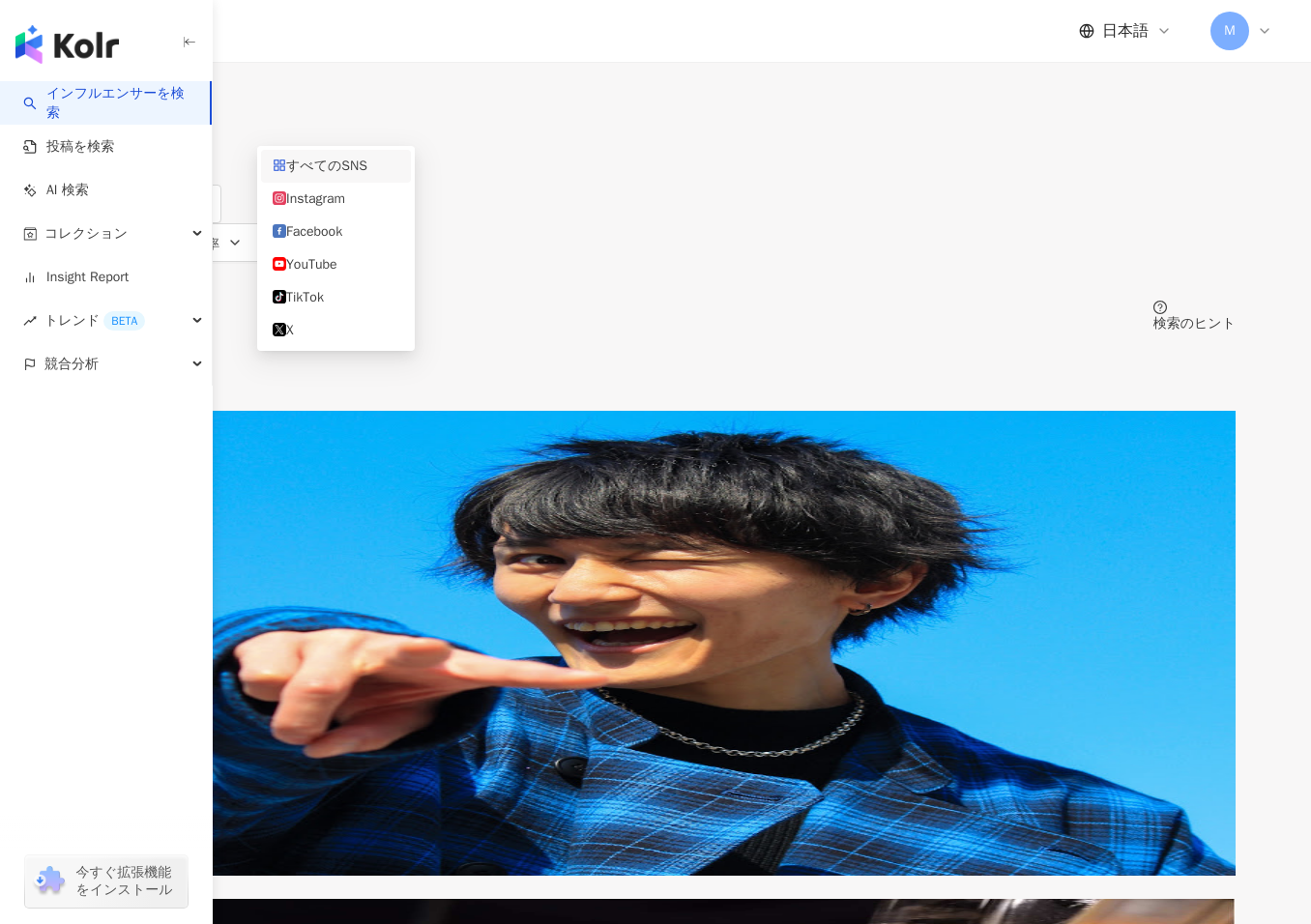 click on "すべてのSNS" at bounding box center (143, 18) 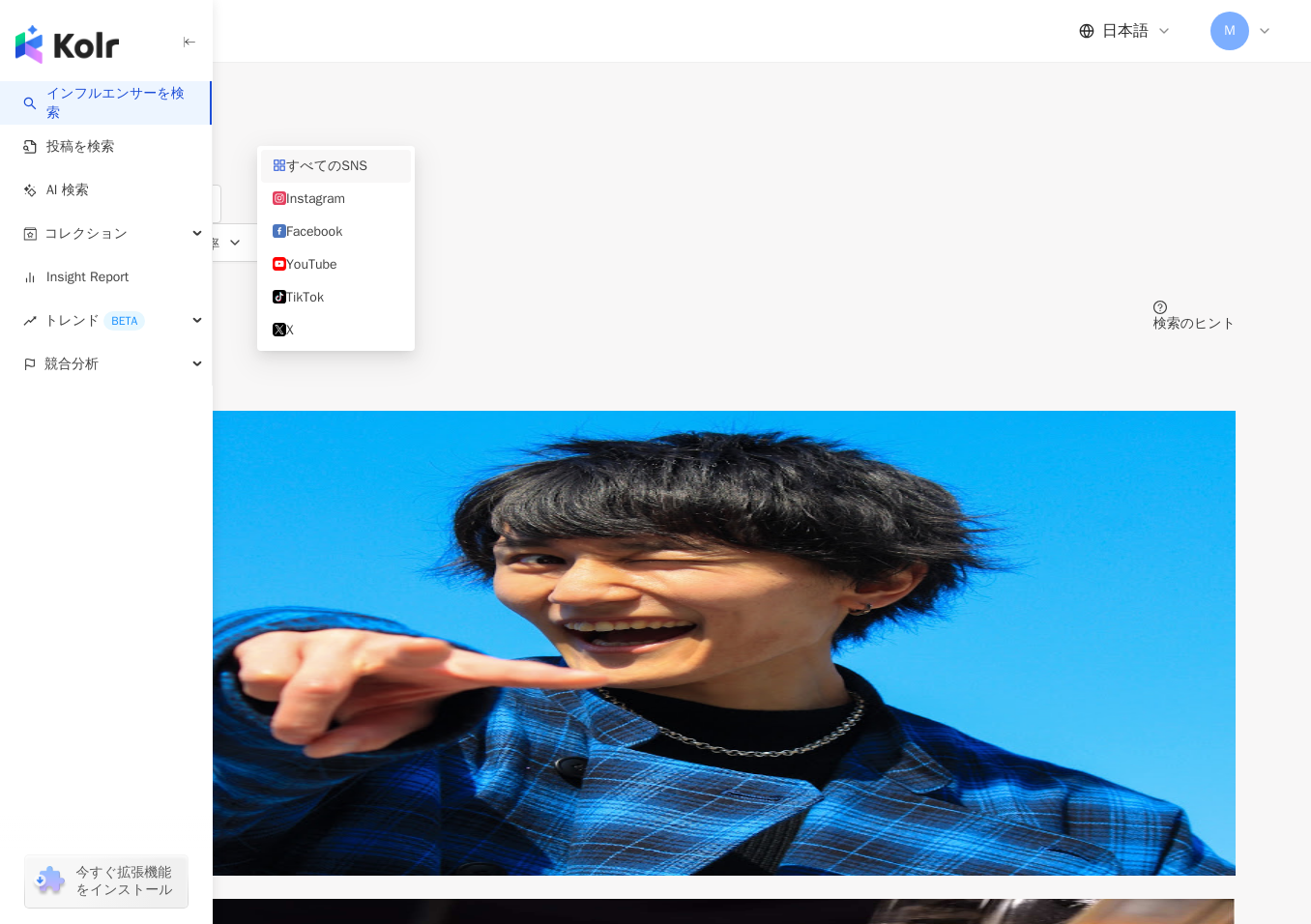 click on "全  10,000+  件 配列： 関連性" at bounding box center (656, 371) 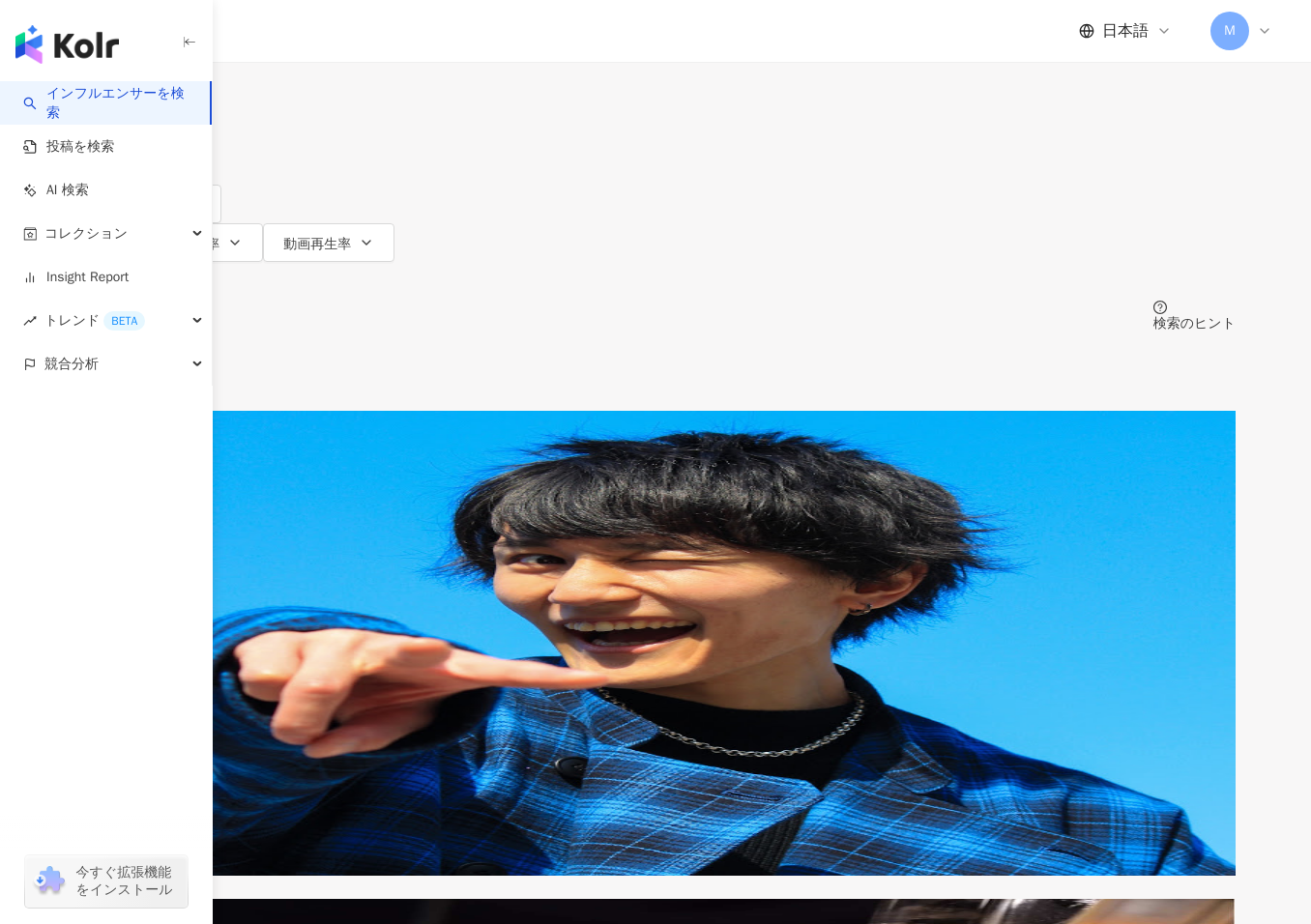 drag, startPoint x: 1092, startPoint y: 130, endPoint x: 1098, endPoint y: 139, distance: 10.816654 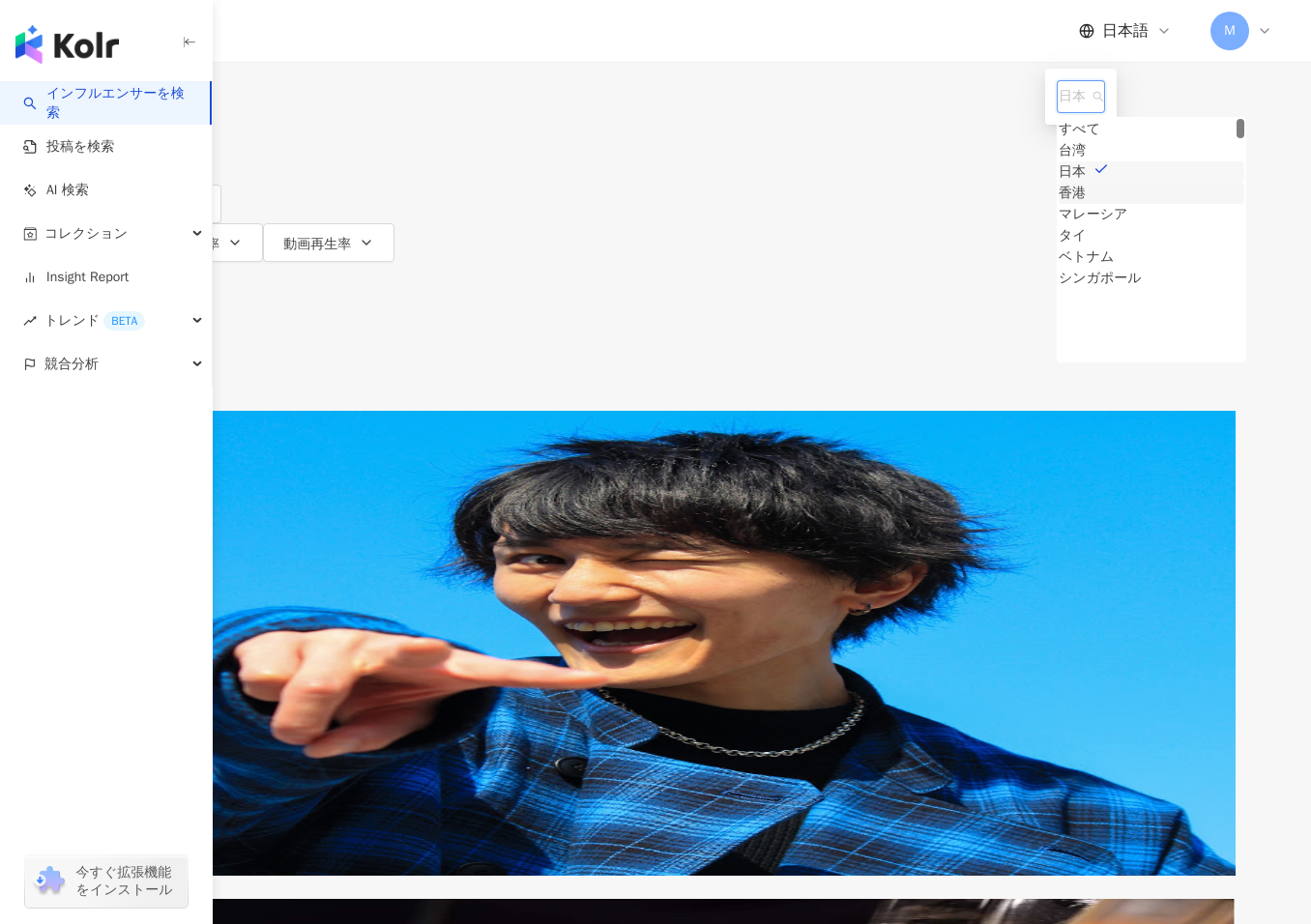 click on "香港" at bounding box center [1072, 193] 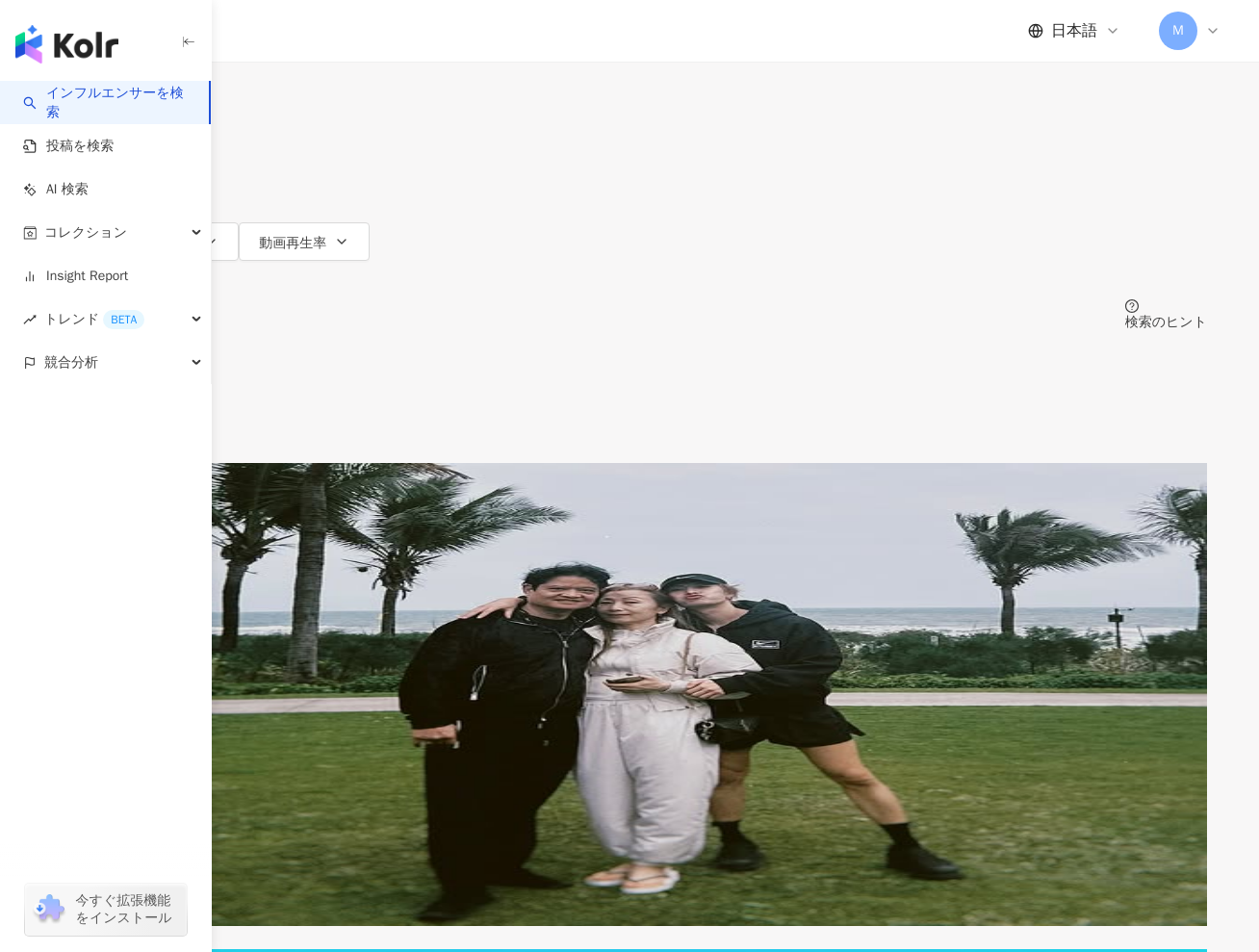 click on "すべてのSNS" at bounding box center [111, 18] 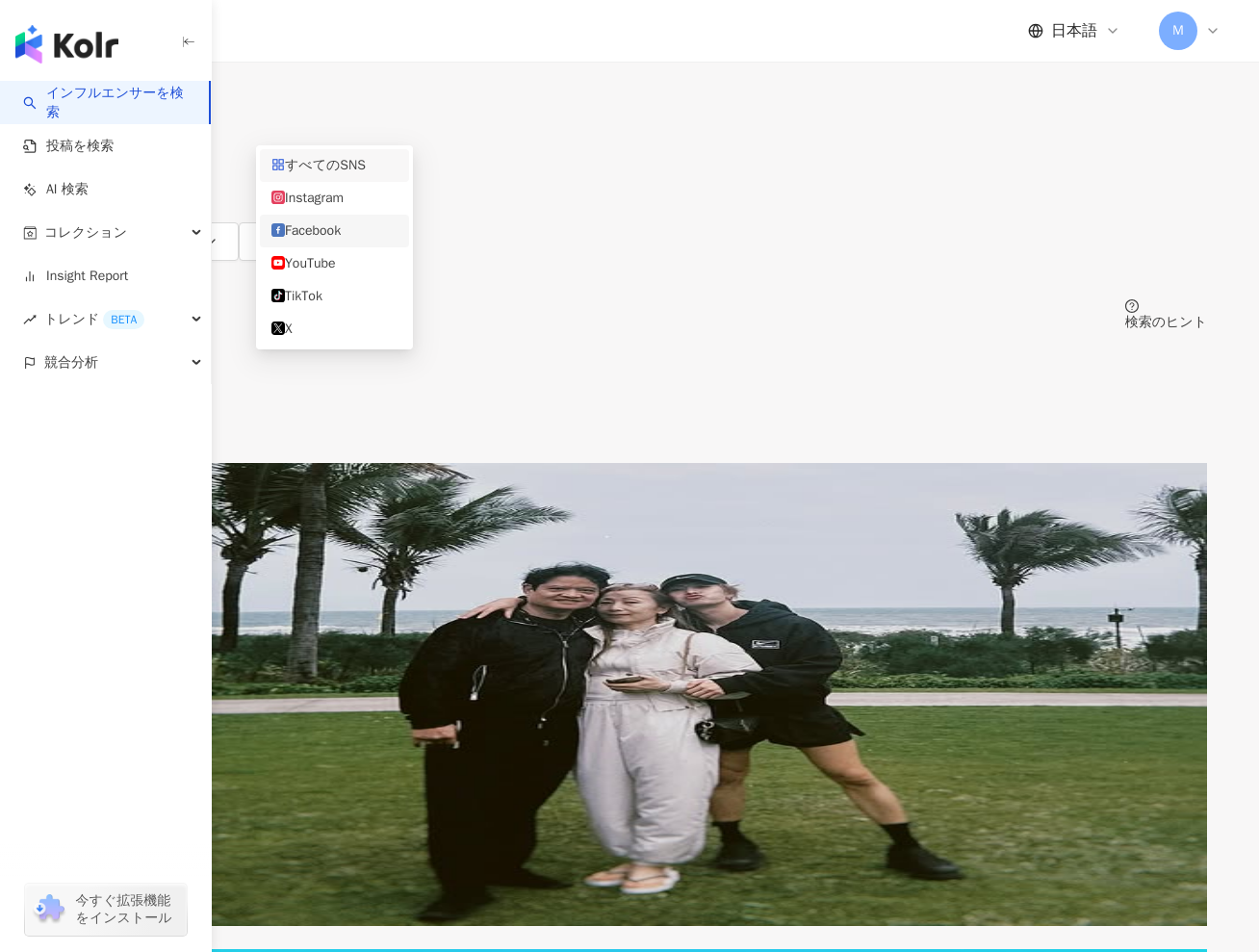click on "Facebook" at bounding box center [334, 231] 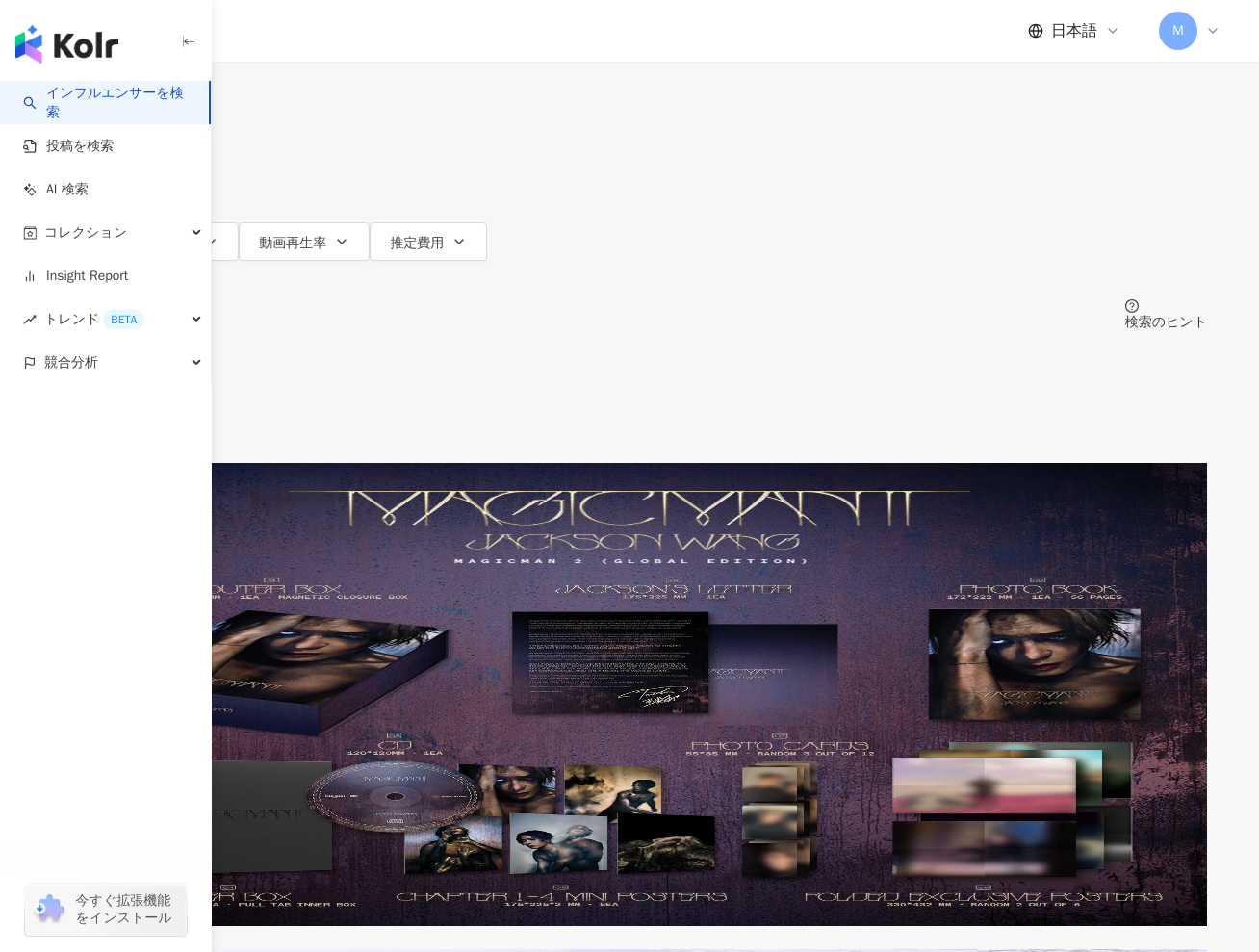 click at bounding box center [256, 18] 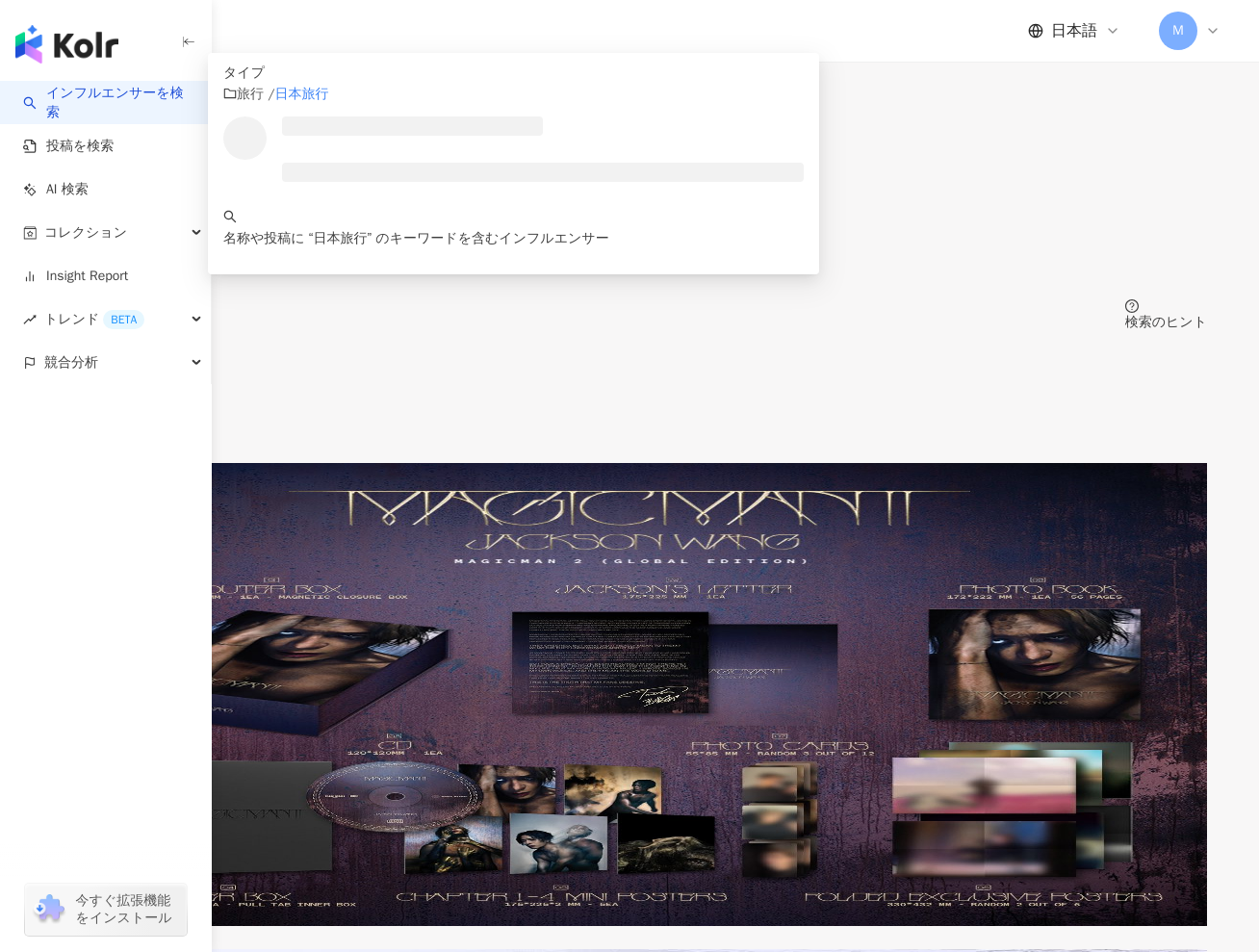 type on "****" 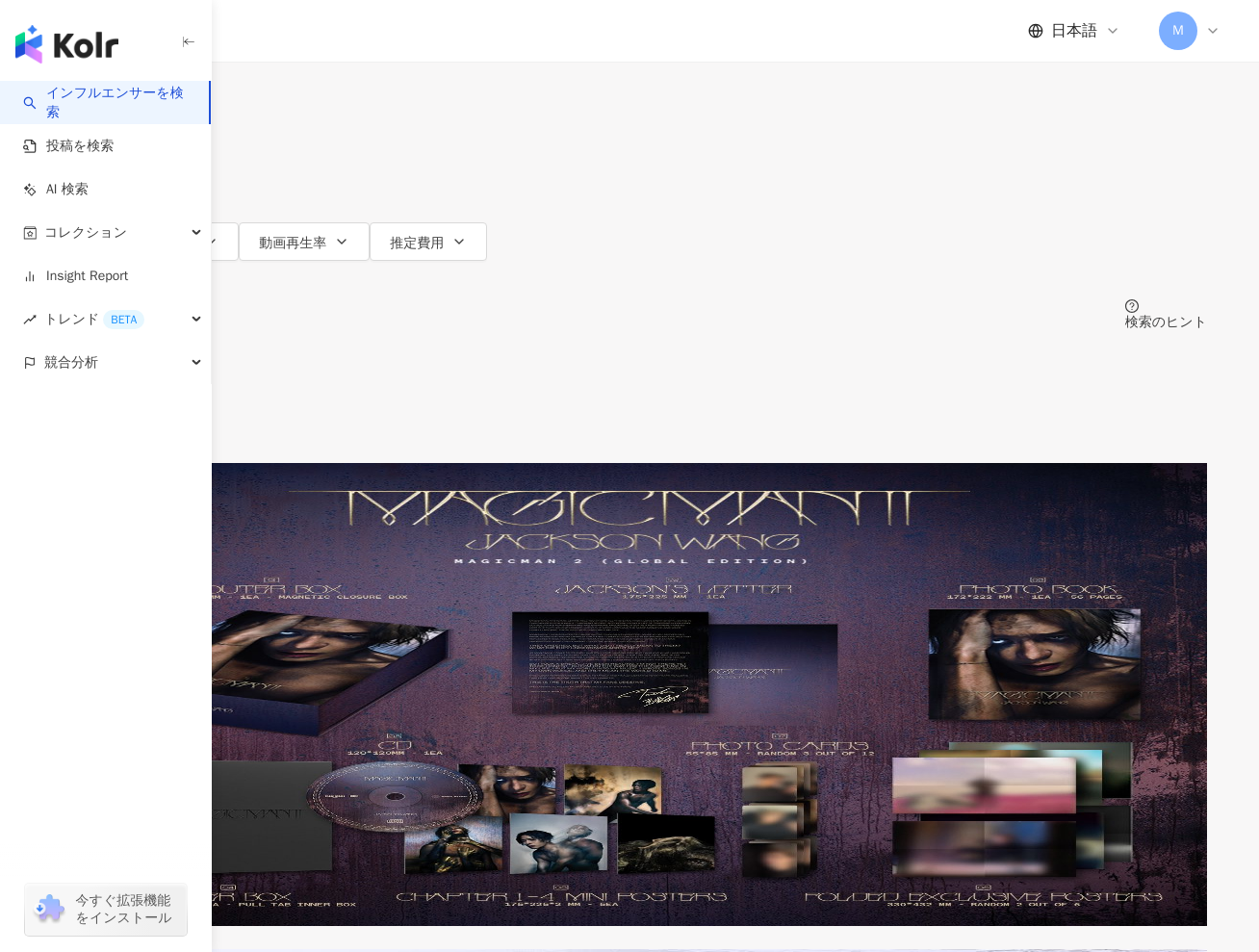 click on "検索" at bounding box center (96, 88) 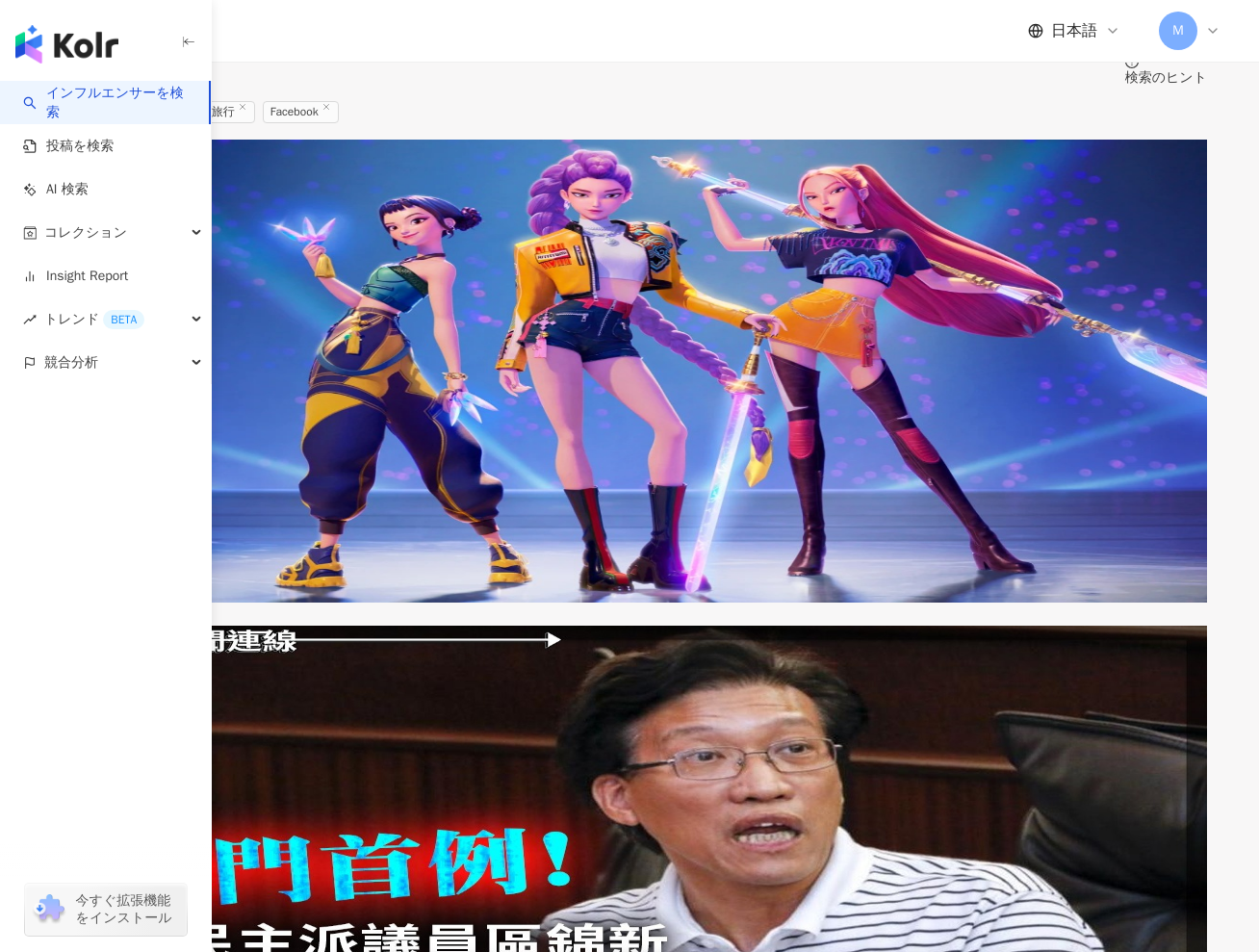 scroll, scrollTop: 0, scrollLeft: 0, axis: both 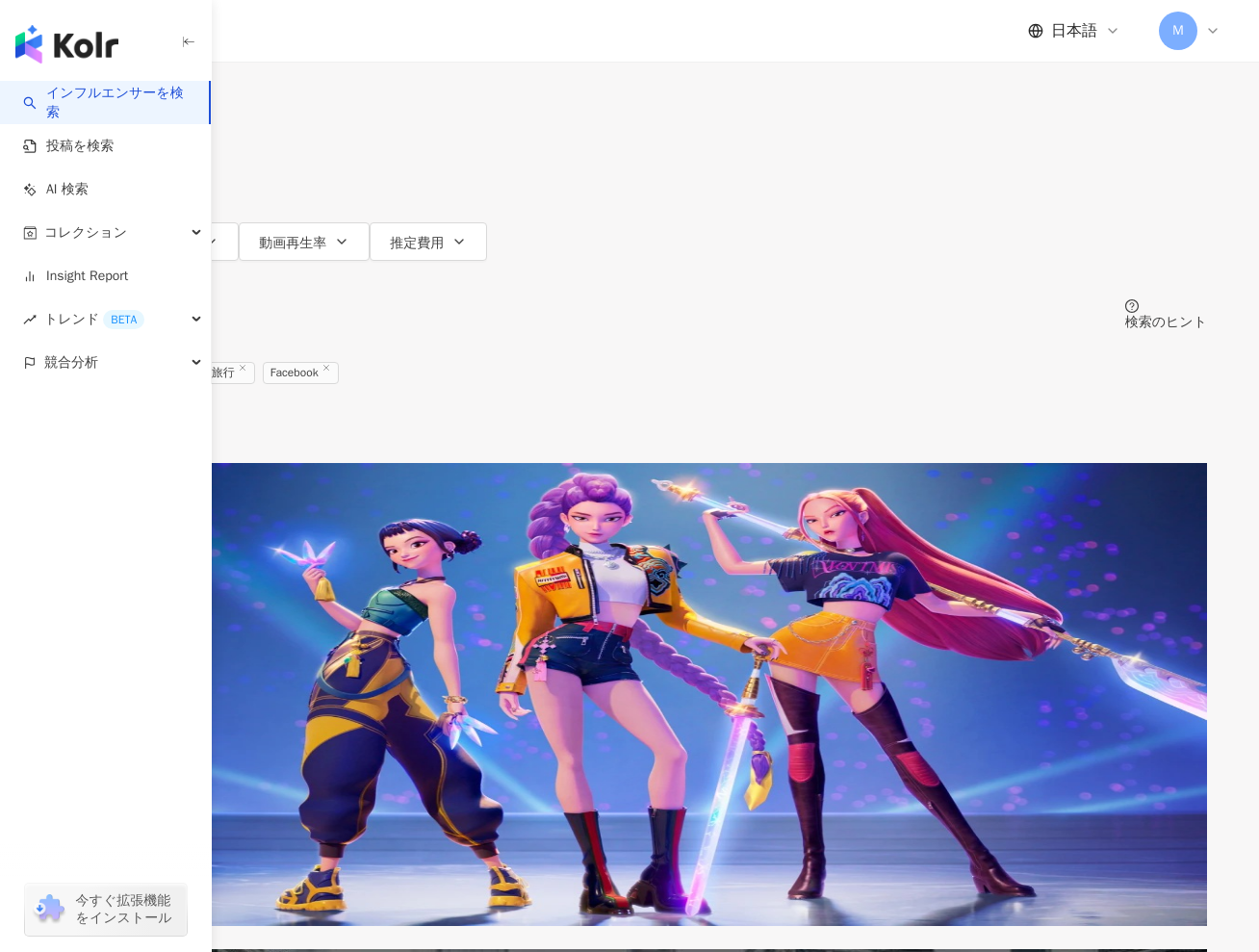 click on "タイプ" at bounding box center [104, 126] 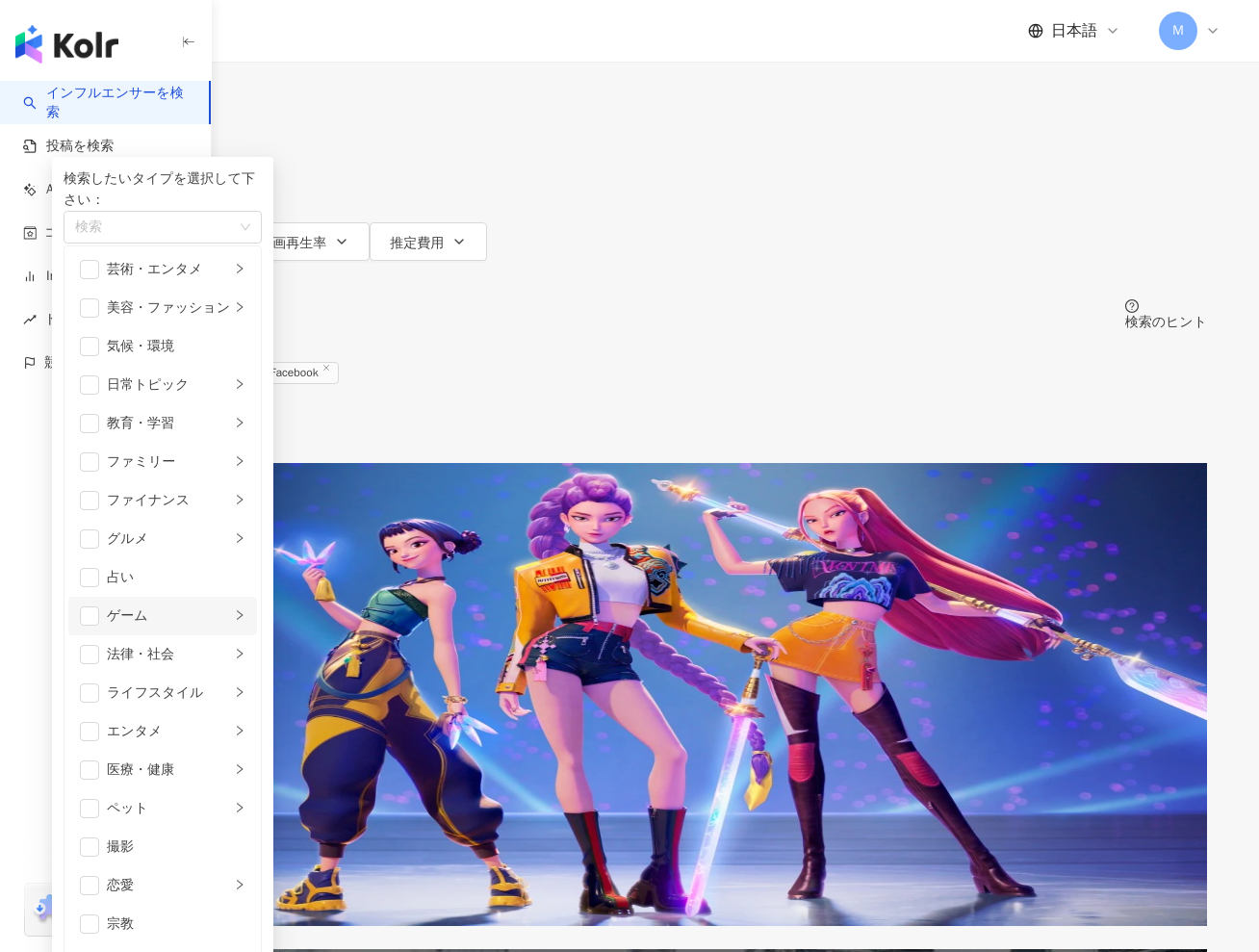scroll, scrollTop: 653, scrollLeft: 0, axis: vertical 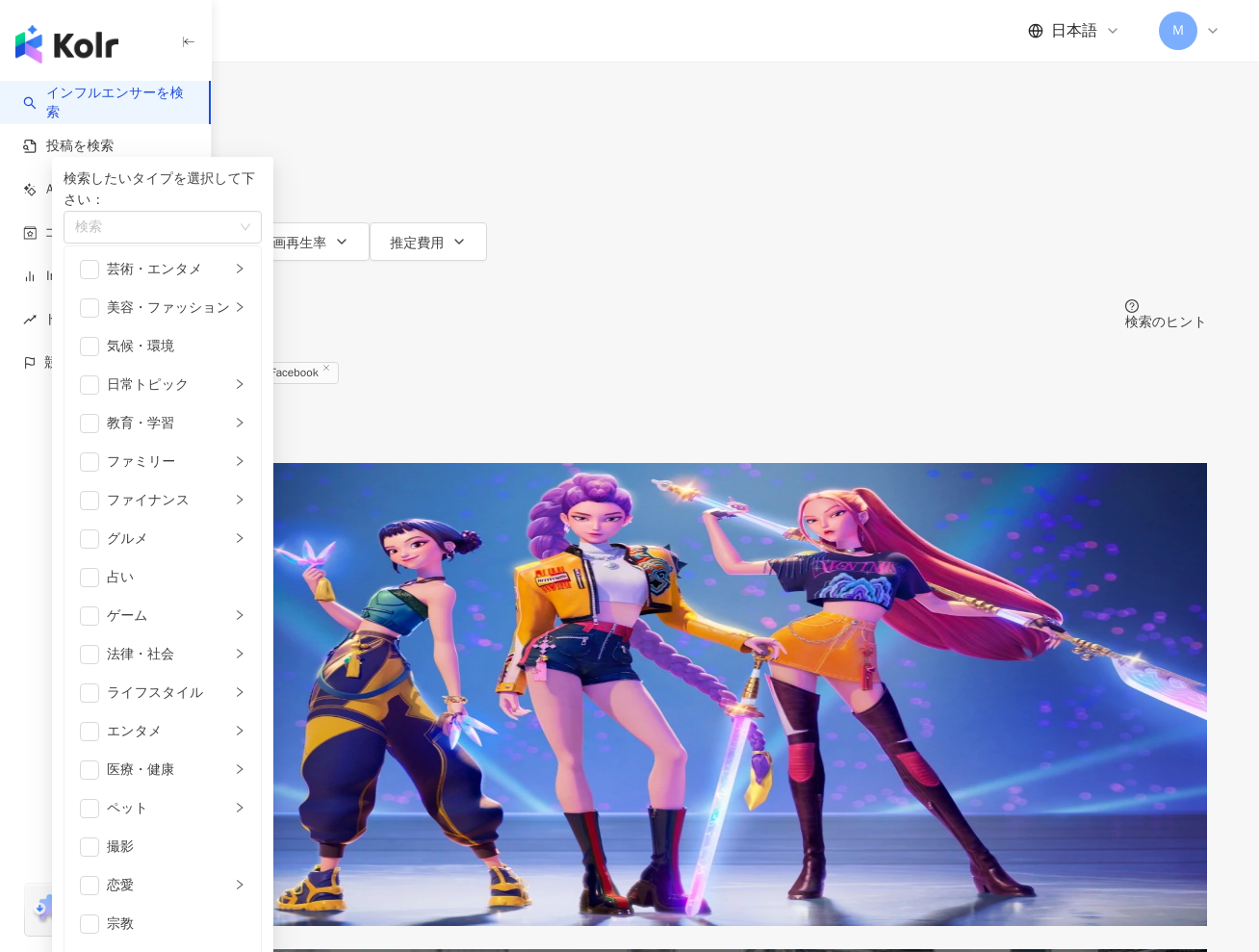 click on "全  149  件 条件 ： 香港 キーワード：日本旅行 Facebook リセット 配列： 関連性" at bounding box center (630, 396) 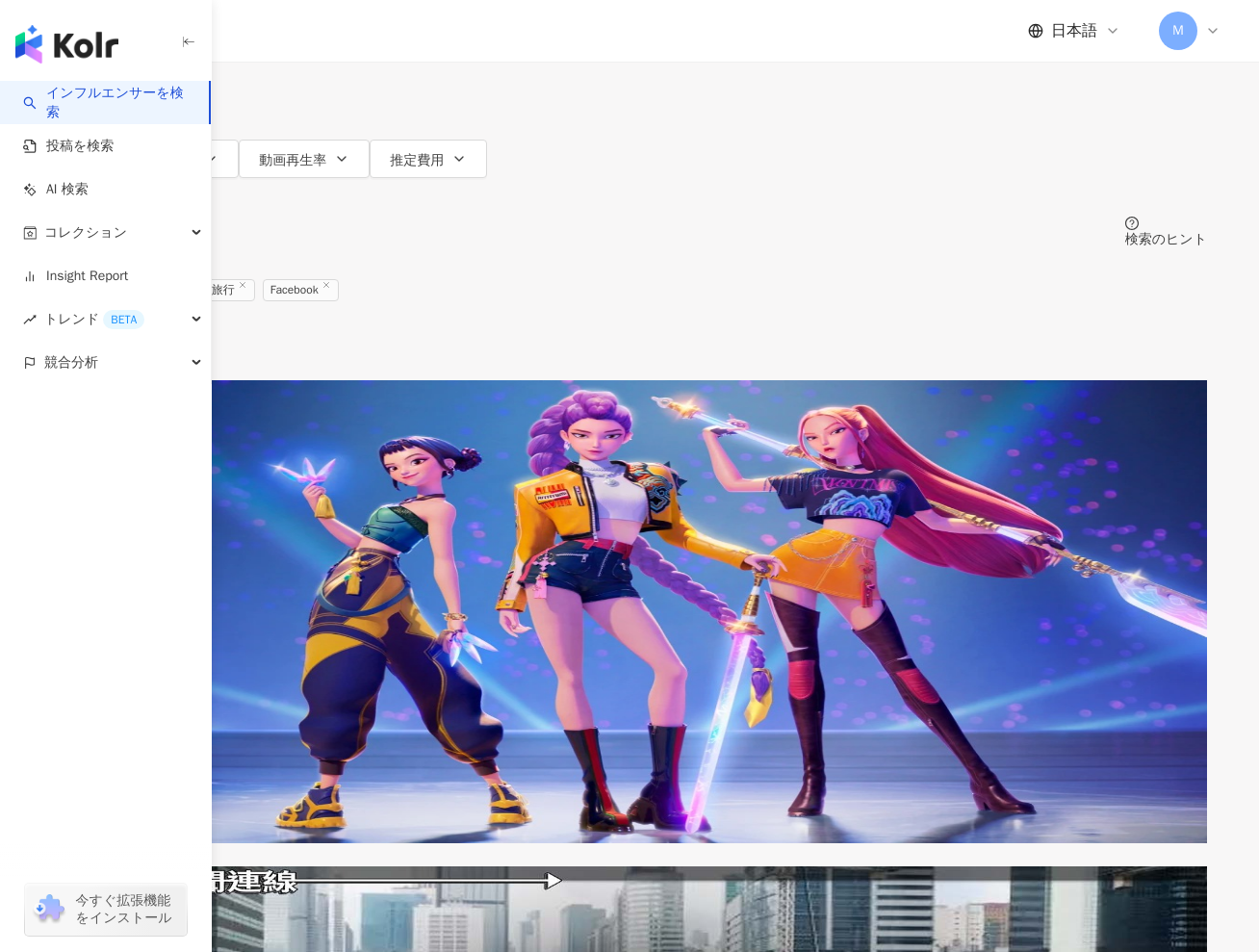 scroll, scrollTop: 0, scrollLeft: 0, axis: both 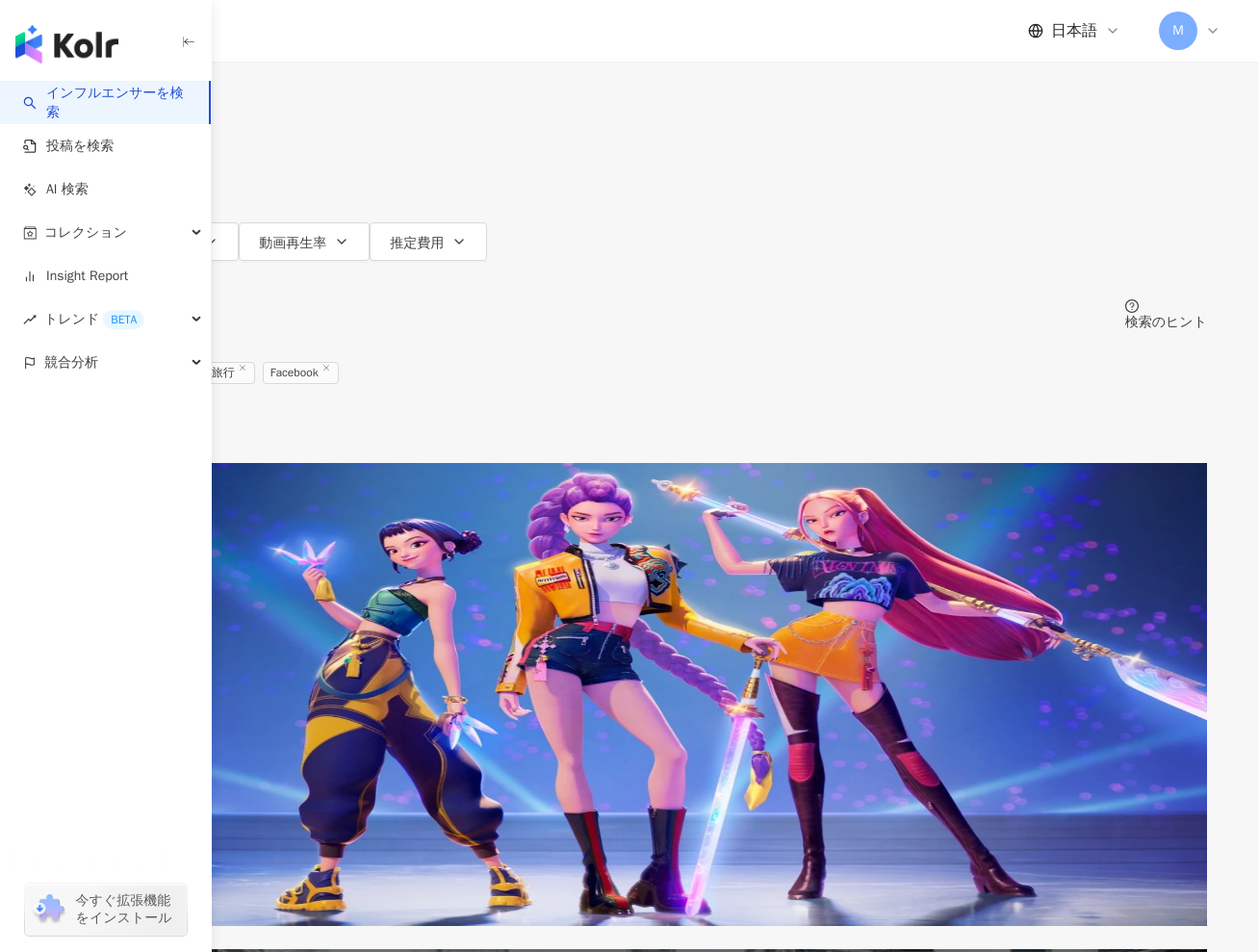 click on "タイプ" at bounding box center (104, 126) 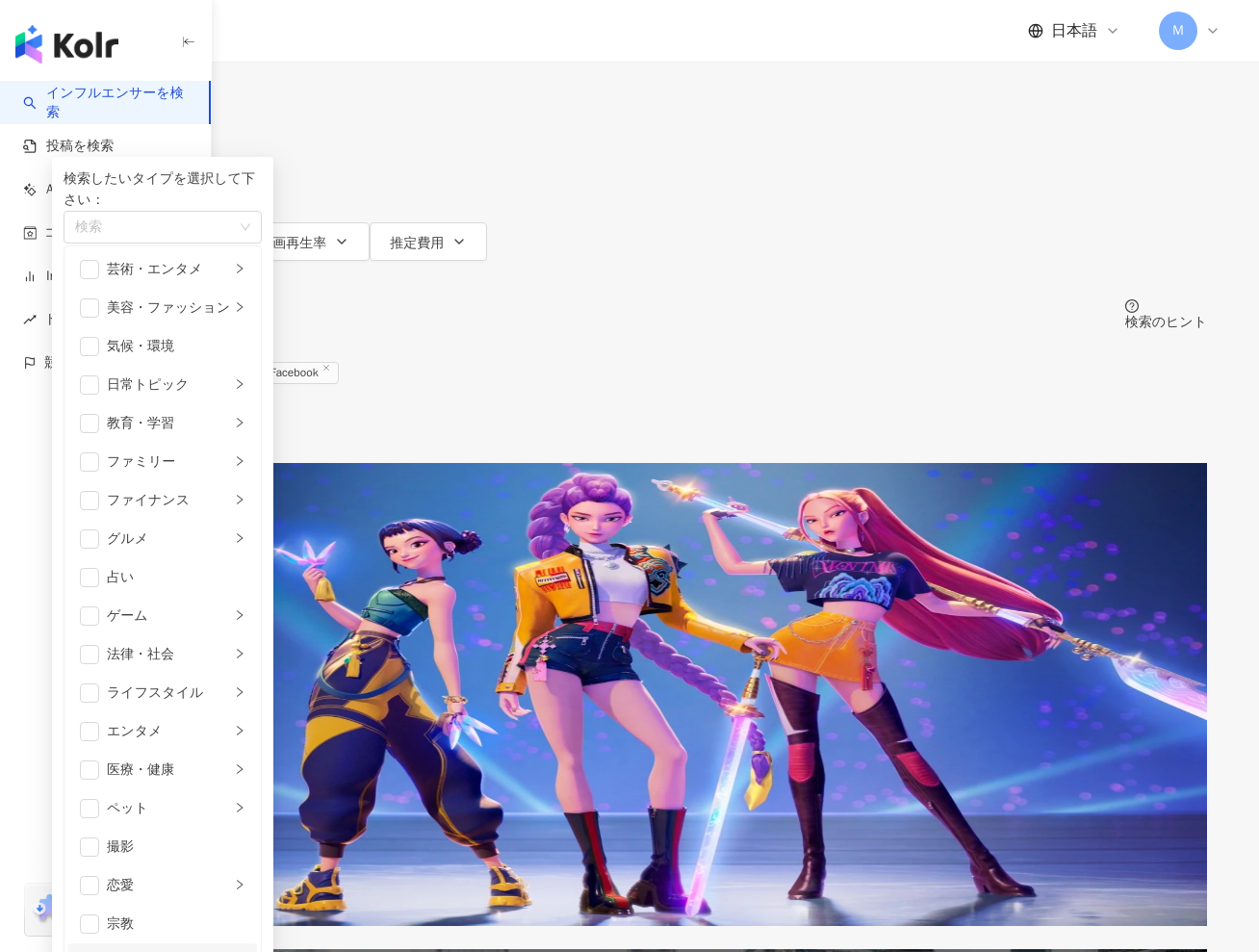 scroll, scrollTop: 660, scrollLeft: 0, axis: vertical 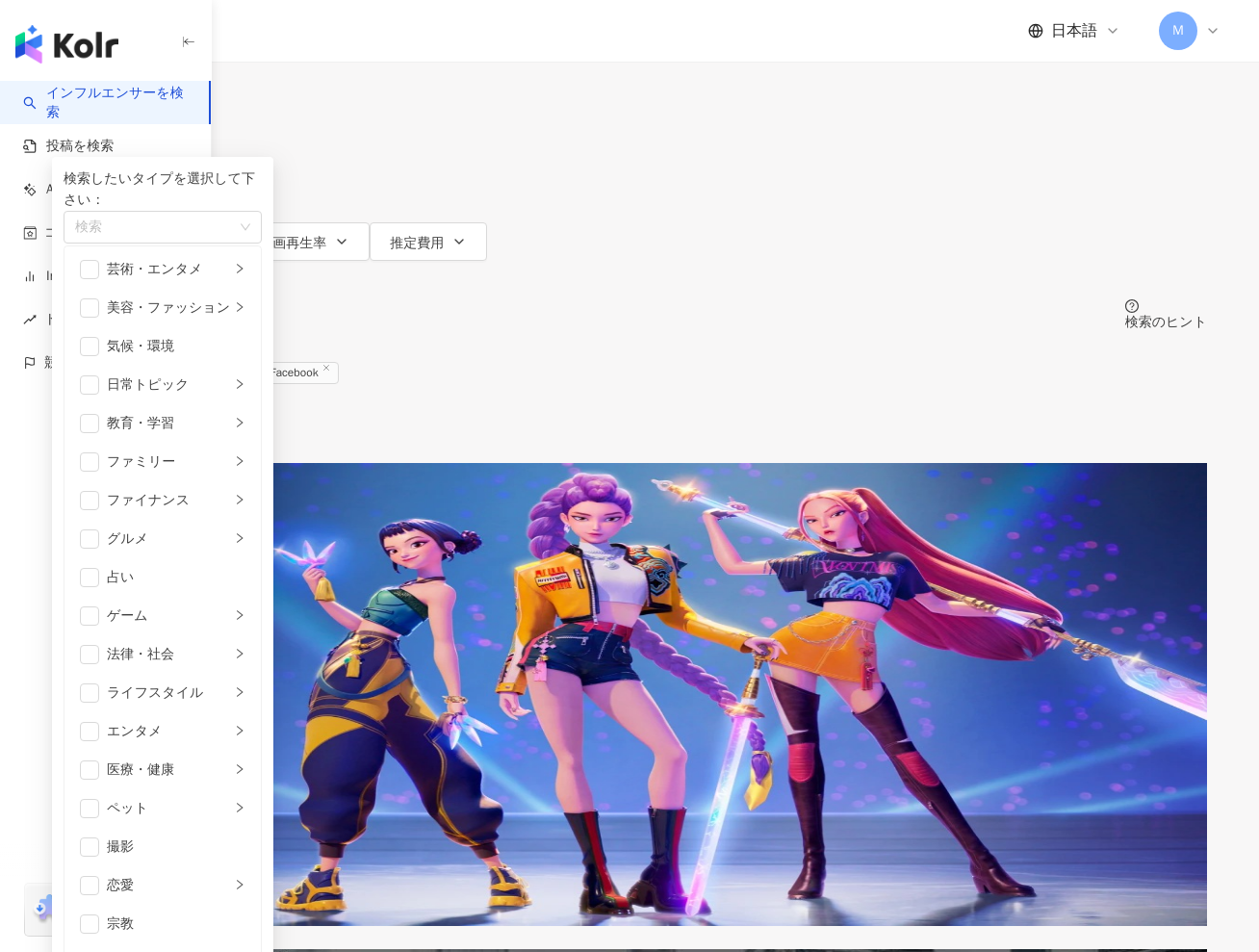 click on "旅行" at bounding box center (163, 1117) 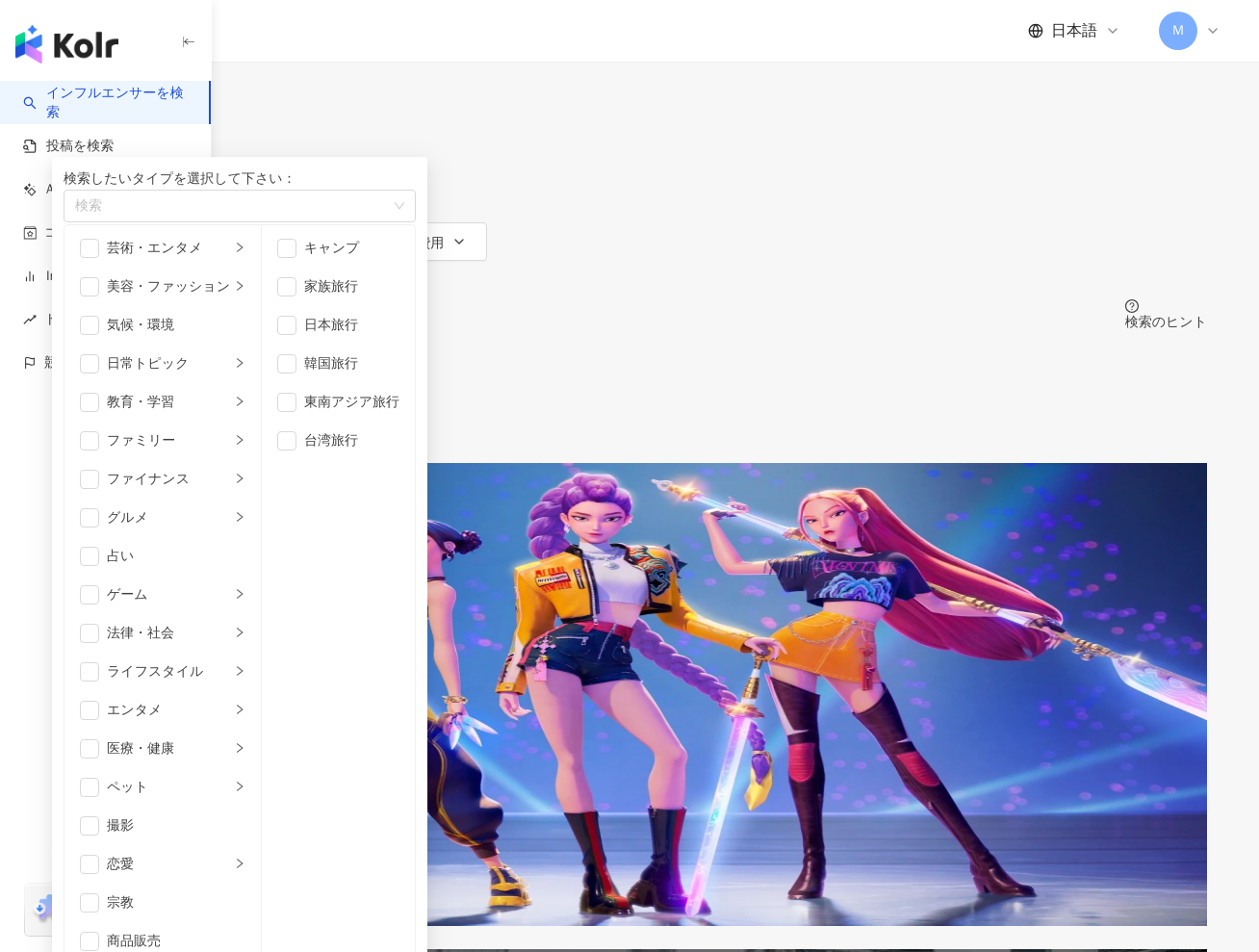click on "全  149  件 条件 ： 香港 キーワード：日本旅行 Facebook リセット 配列： 関連性" at bounding box center (630, 396) 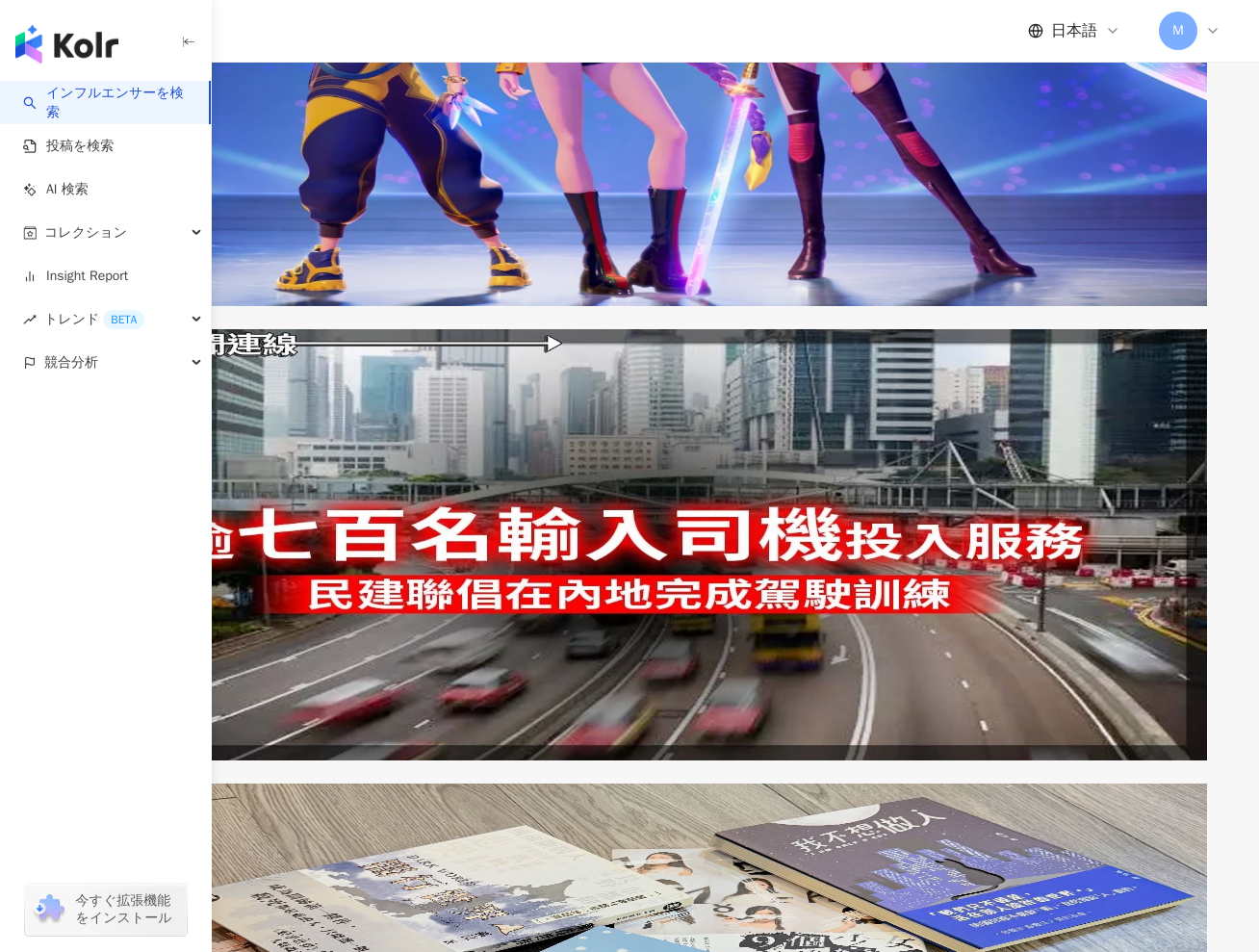 scroll, scrollTop: 0, scrollLeft: 0, axis: both 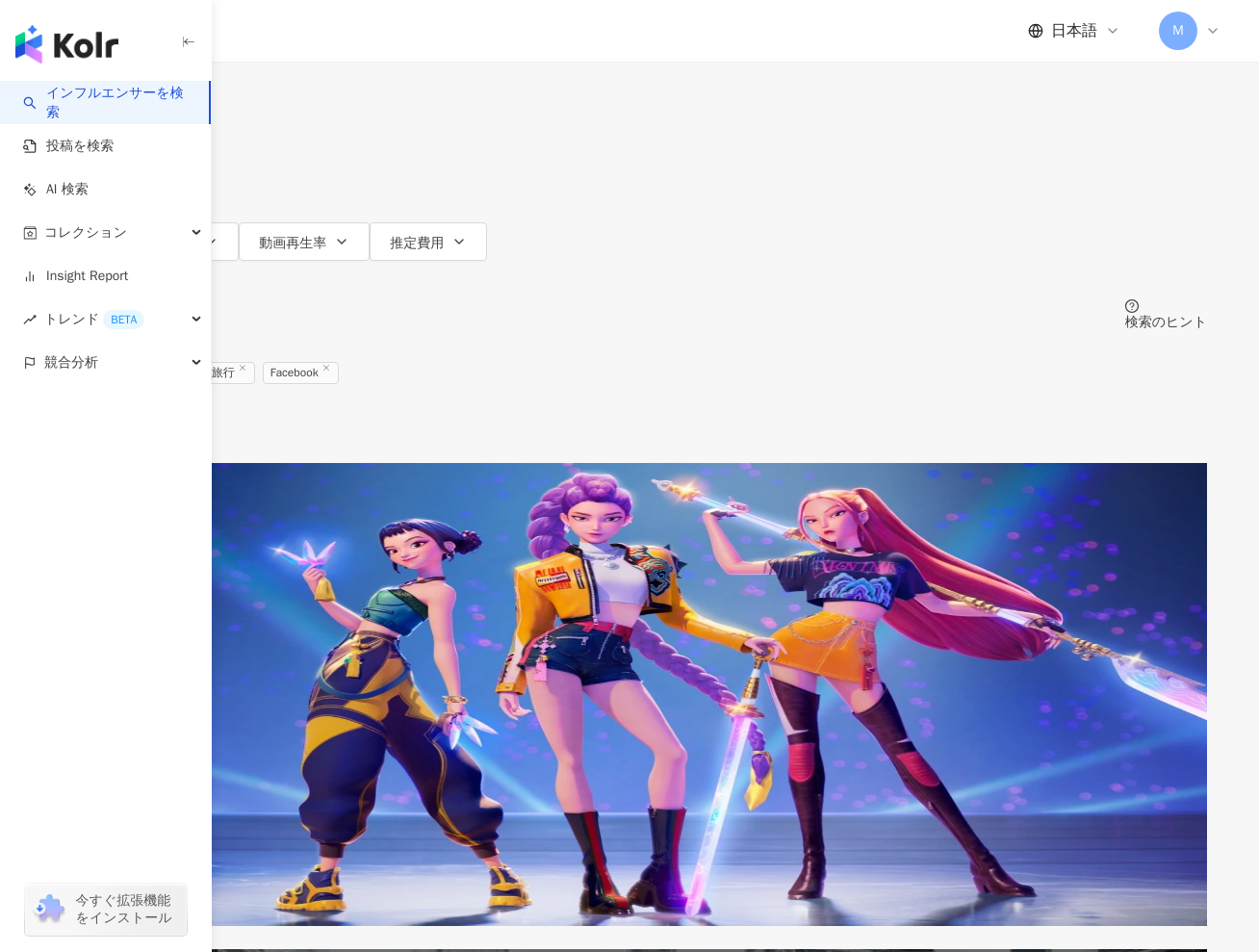 click at bounding box center [66, 44] 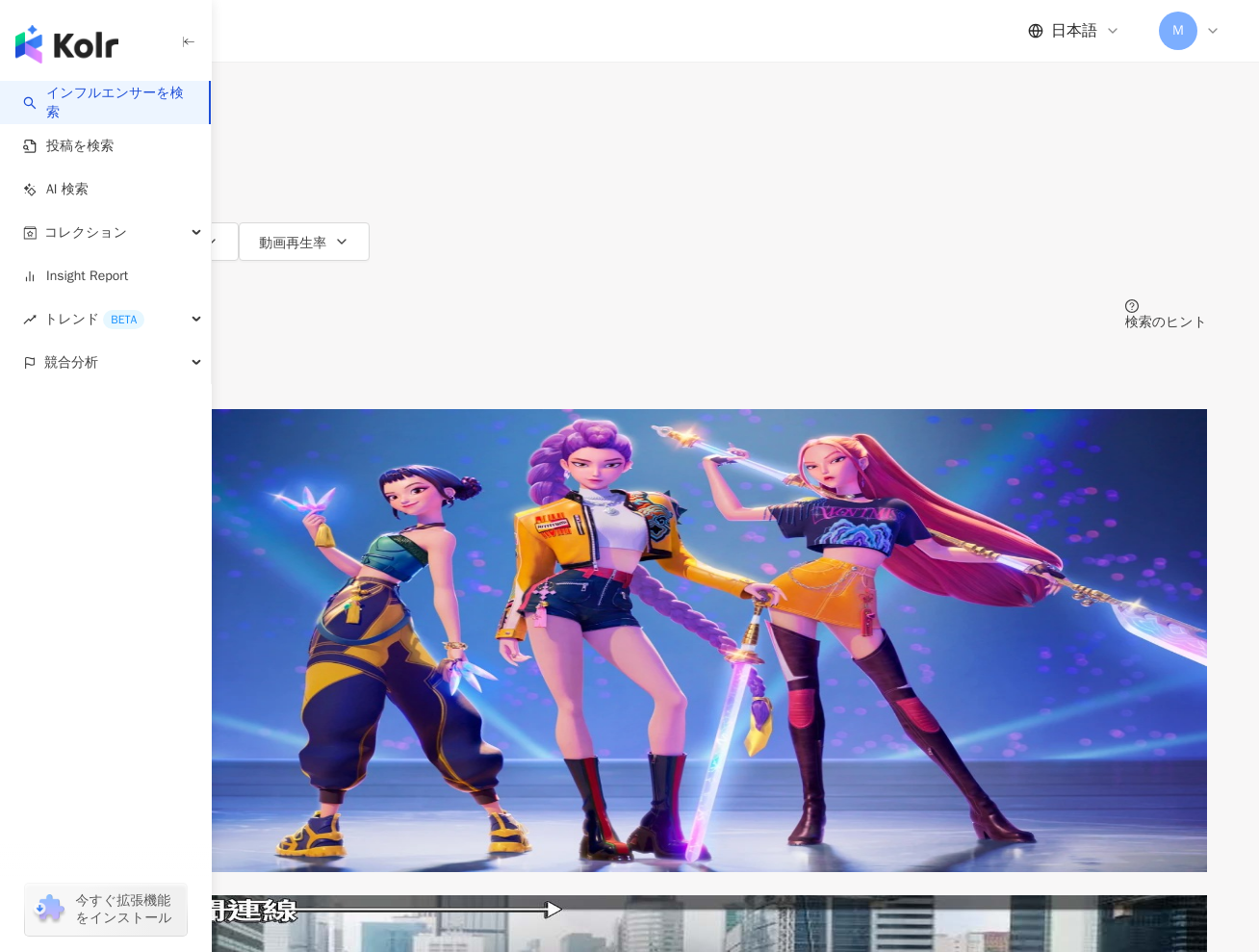 type 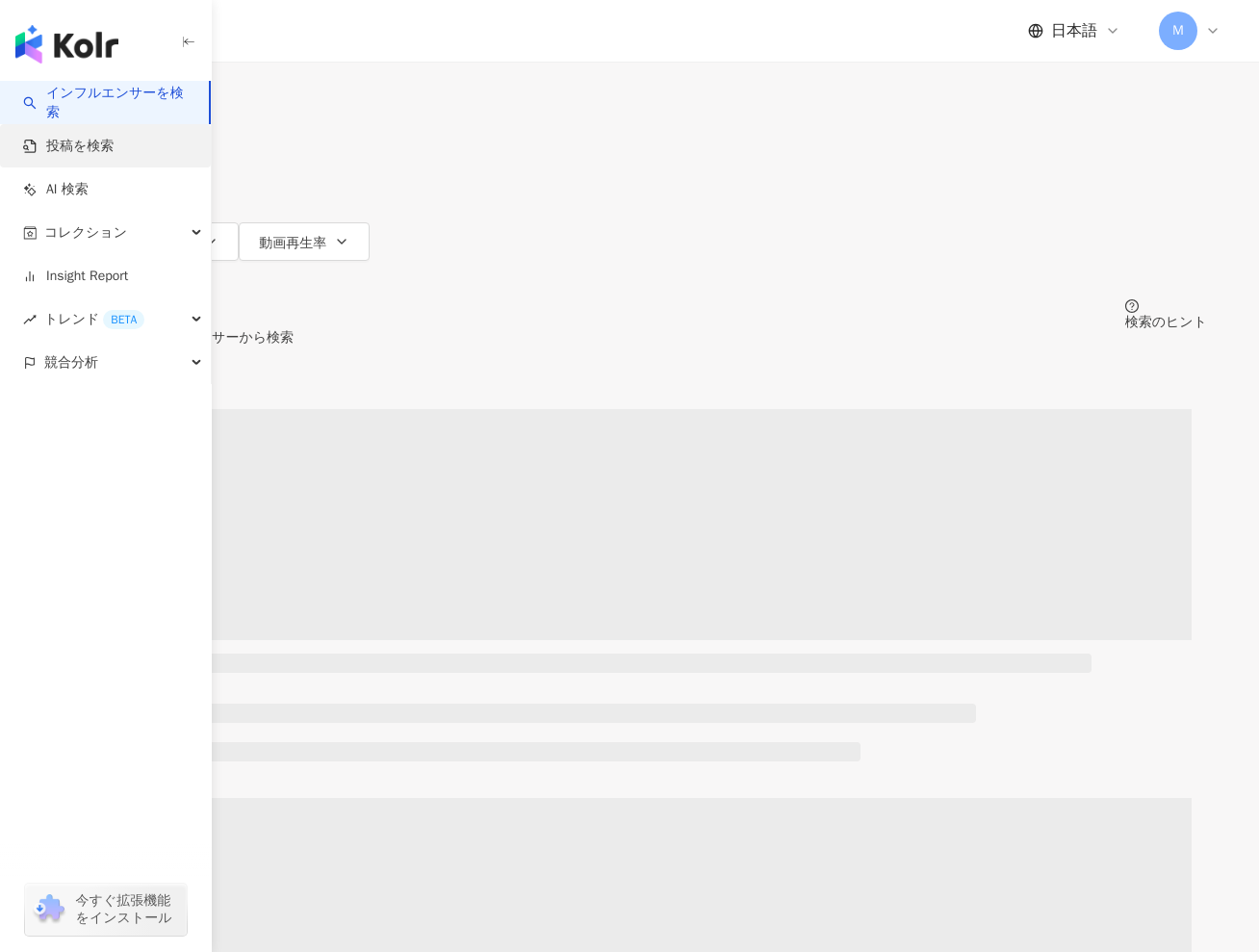 click on "投稿を検索" at bounding box center (68, 146) 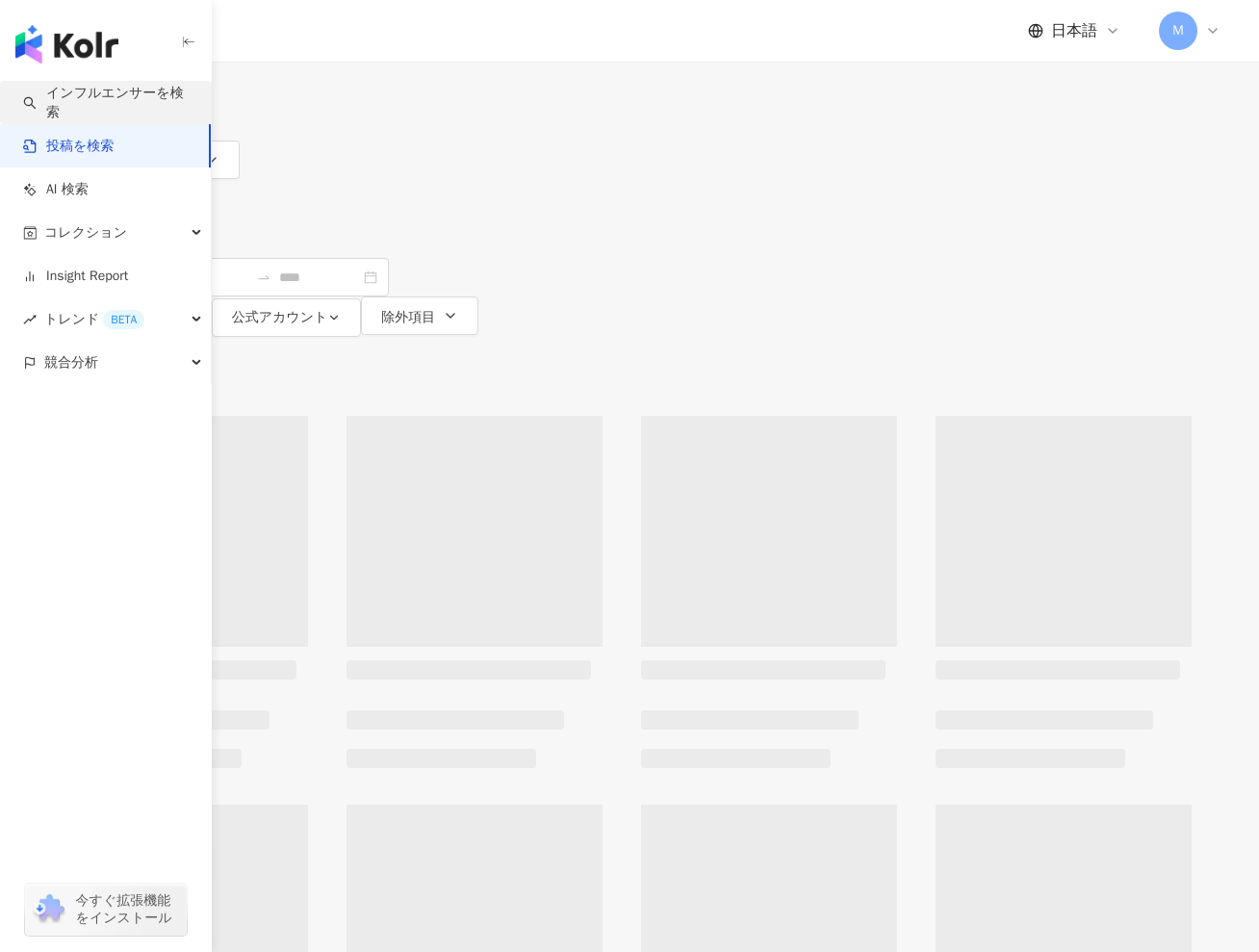 click on "インフルエンサーを検索" at bounding box center [109, 102] 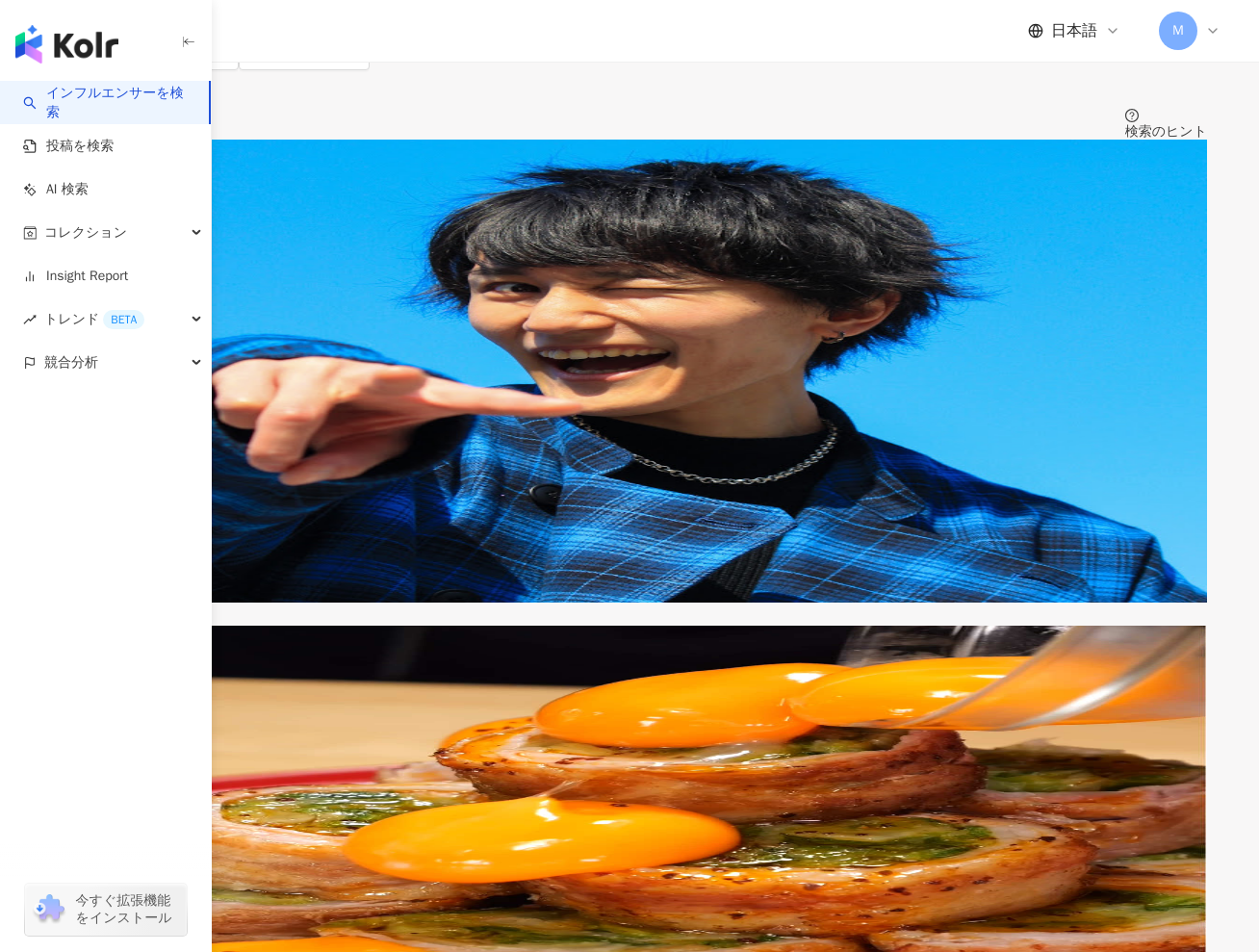 scroll, scrollTop: 0, scrollLeft: 0, axis: both 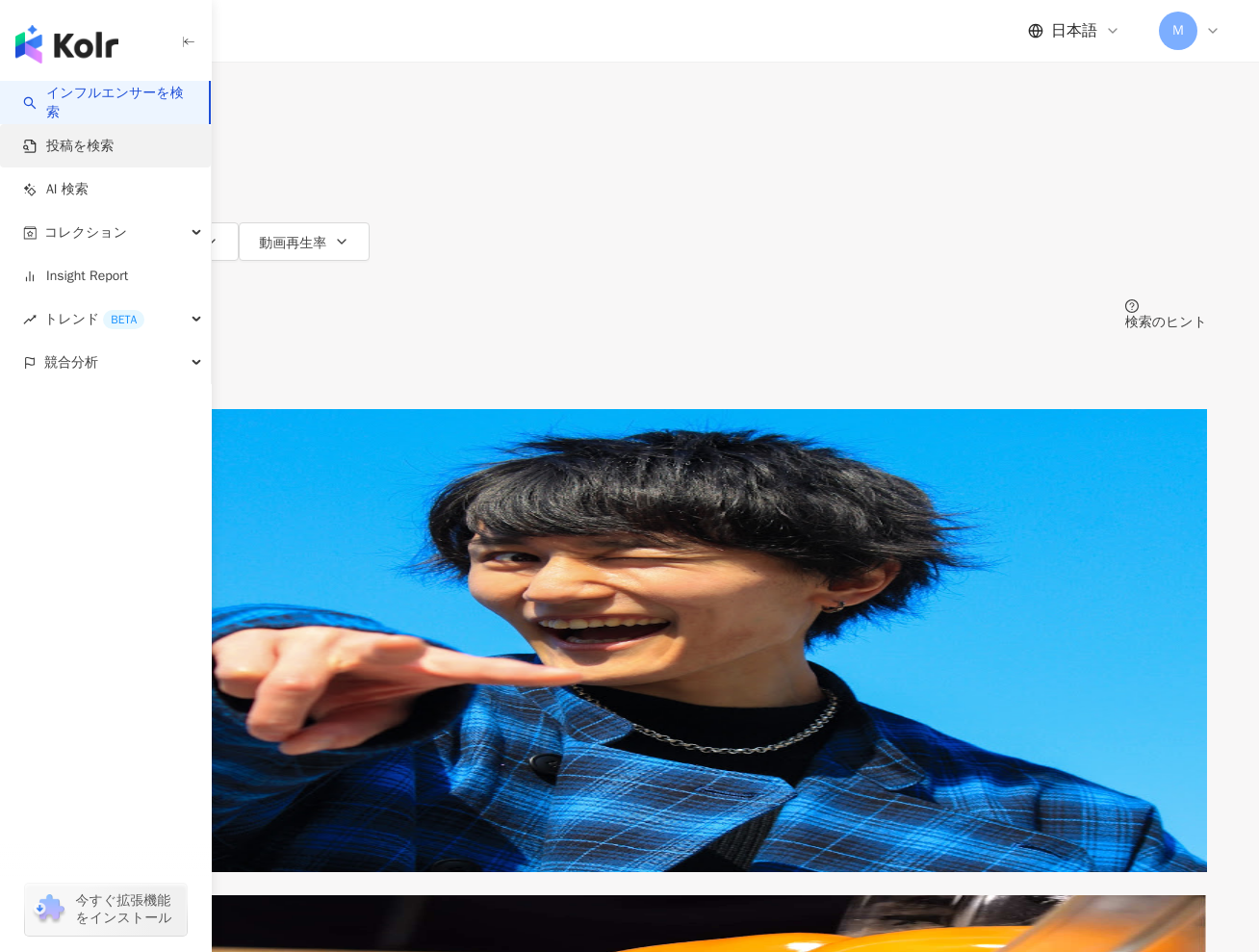 click on "投稿を検索" at bounding box center [68, 146] 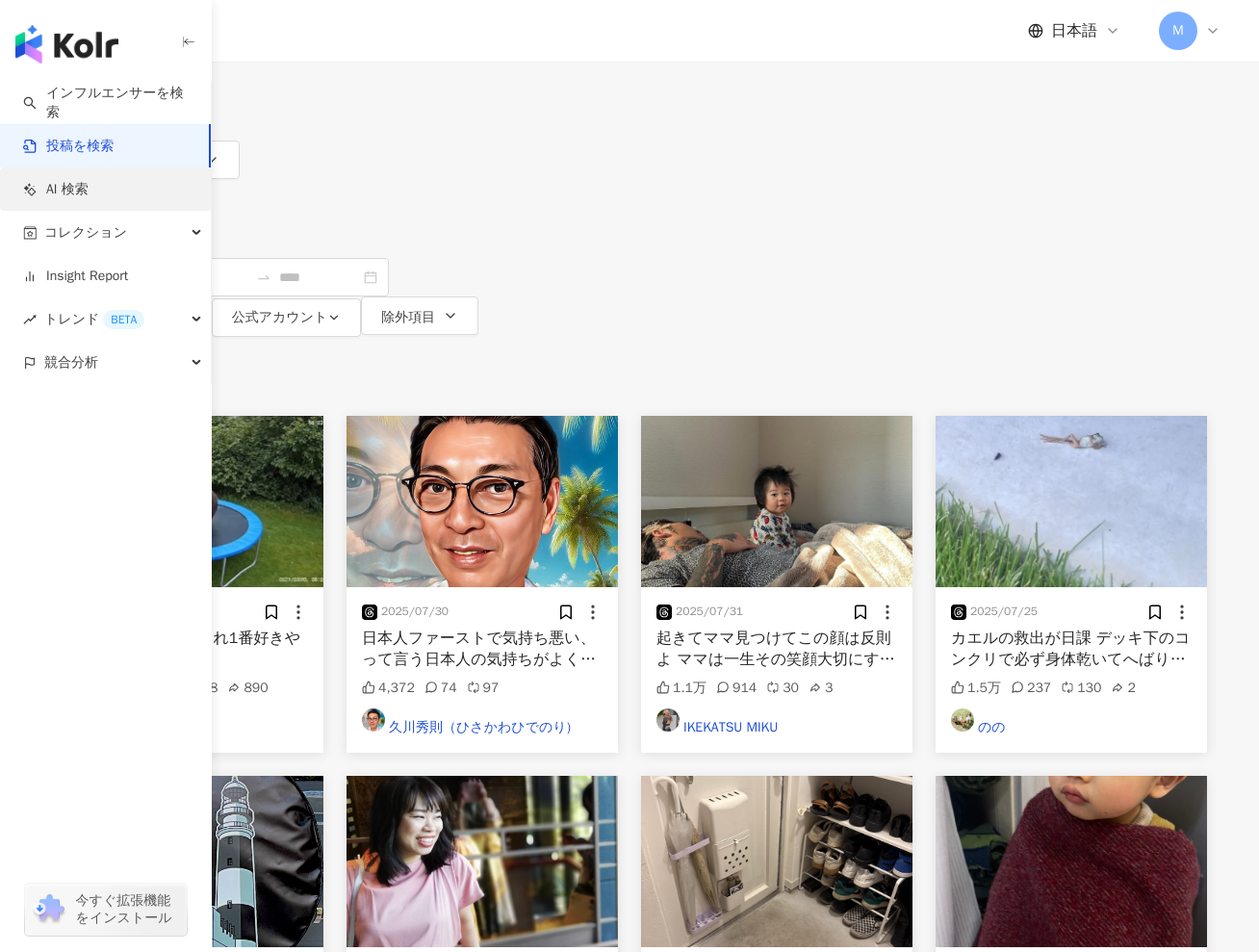 click on "AI 検索" at bounding box center [56, 190] 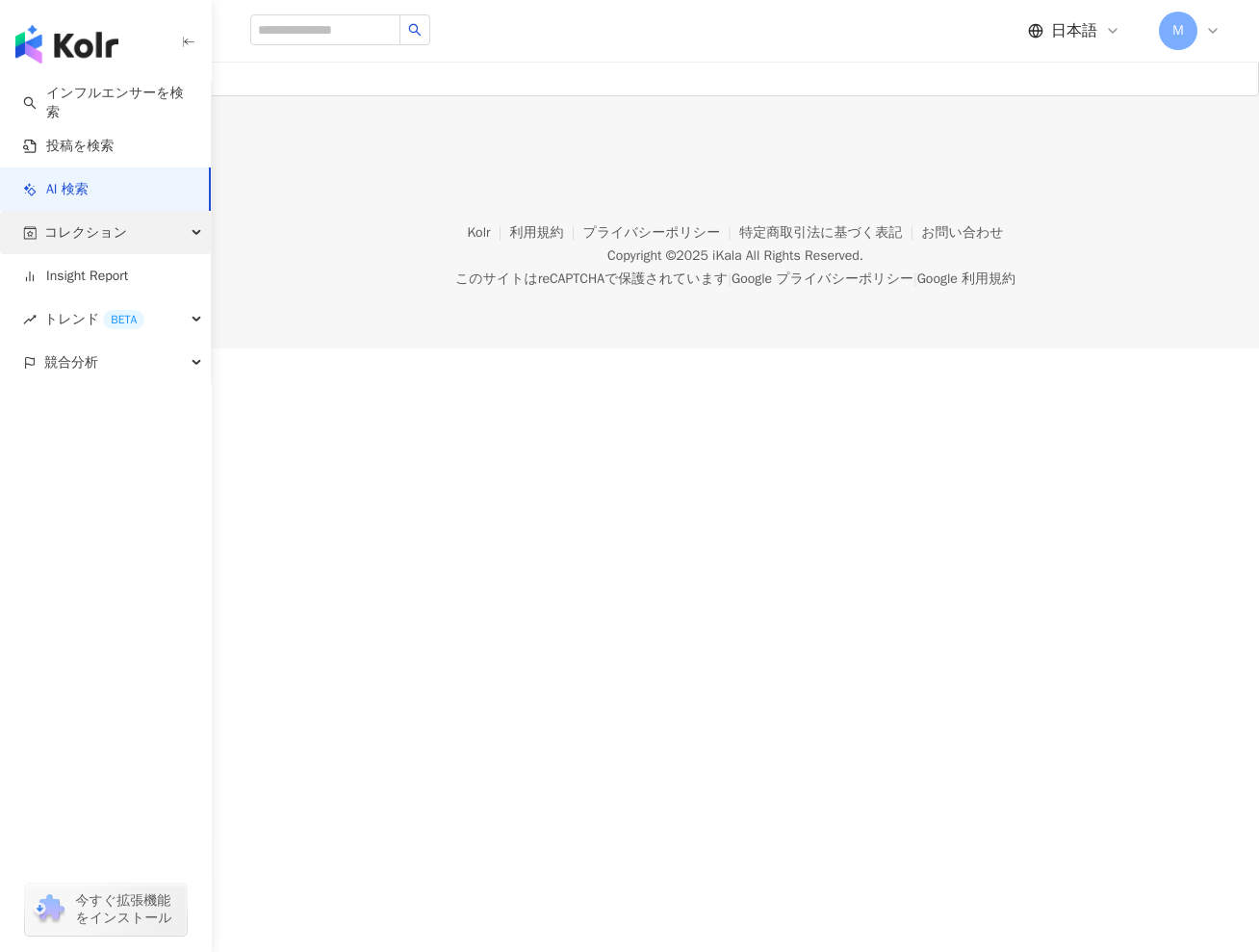 click on "コレクション" at bounding box center (86, 232) 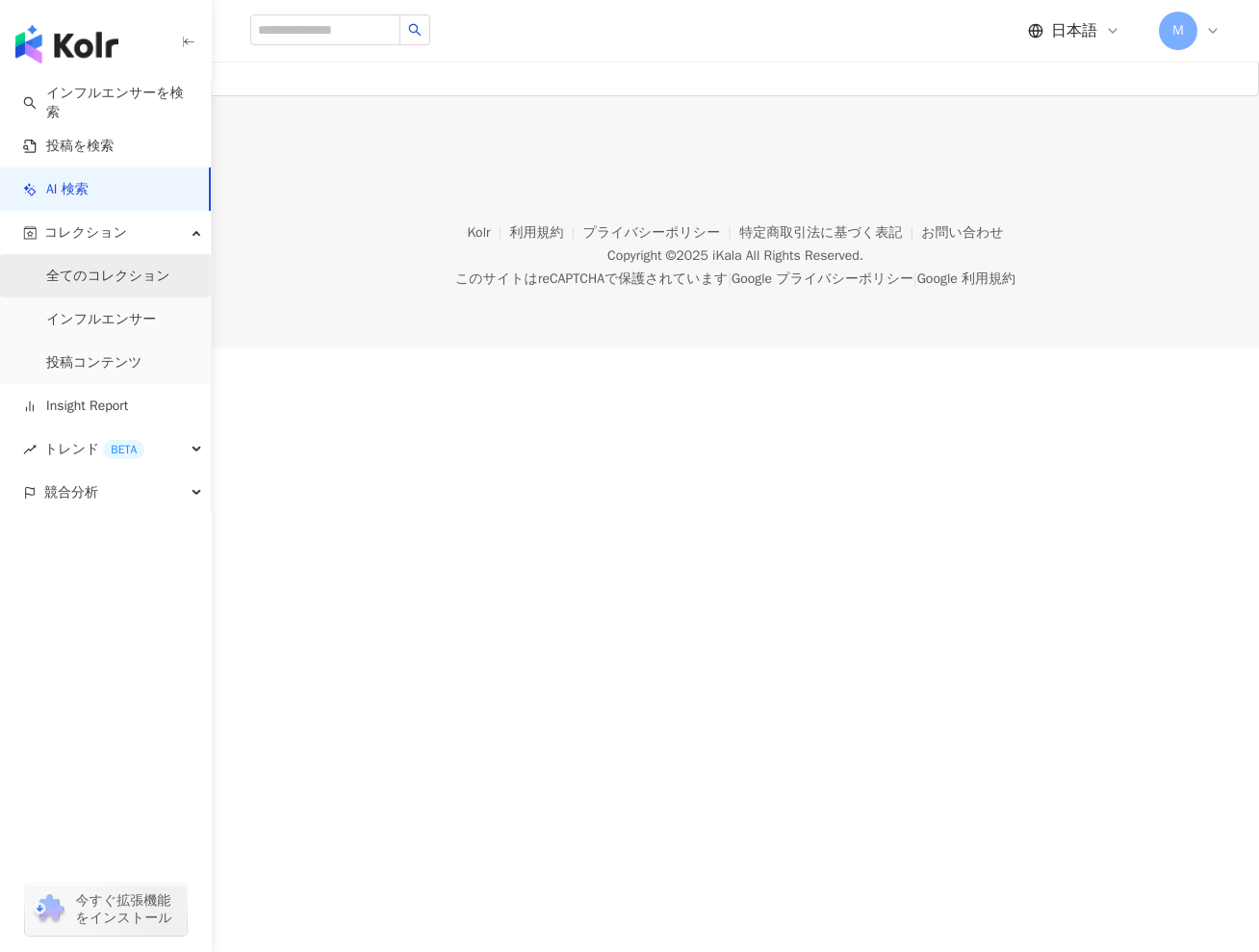 click on "全てのコレクション" at bounding box center (108, 276) 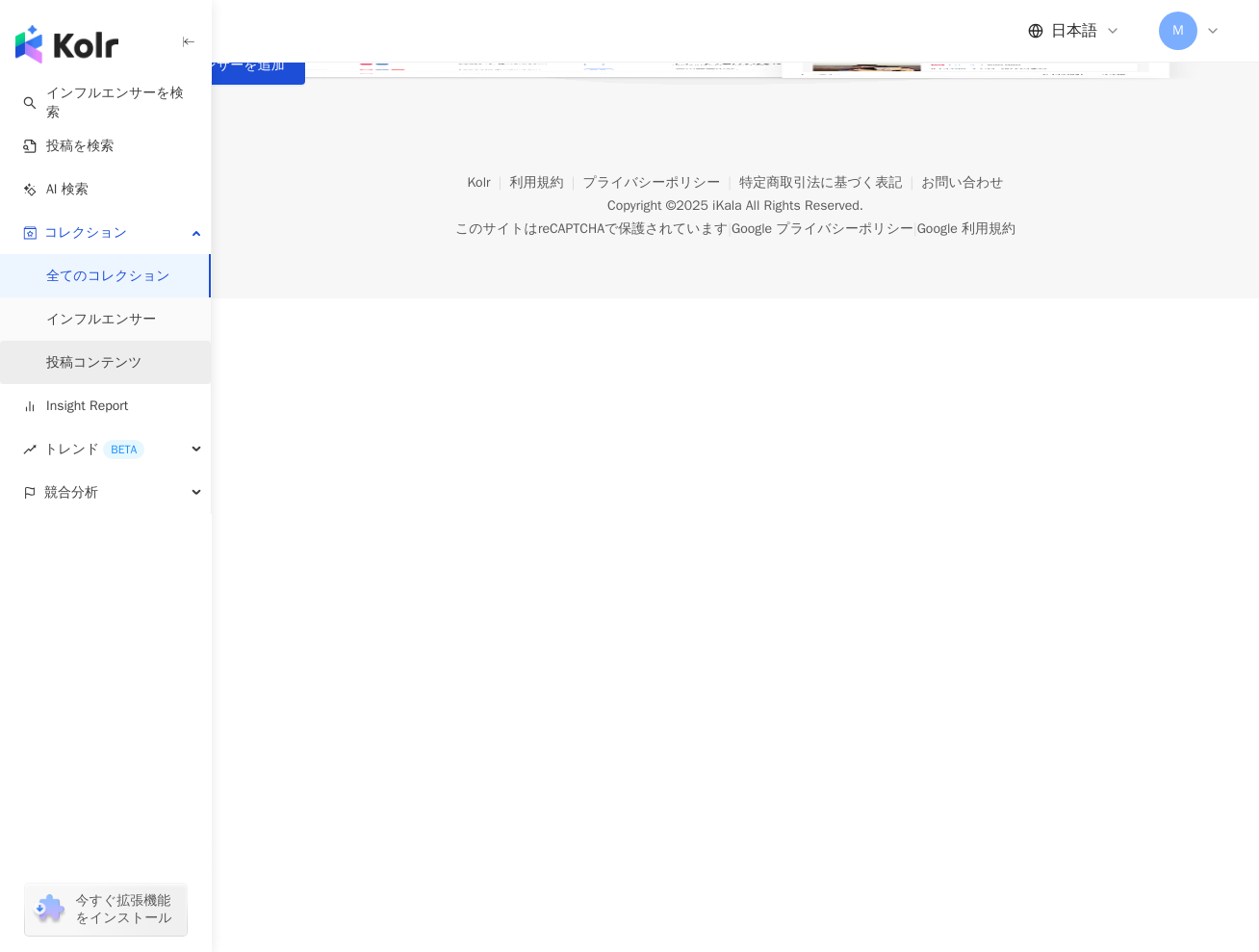 click on "投稿コンテンツ" at bounding box center [94, 363] 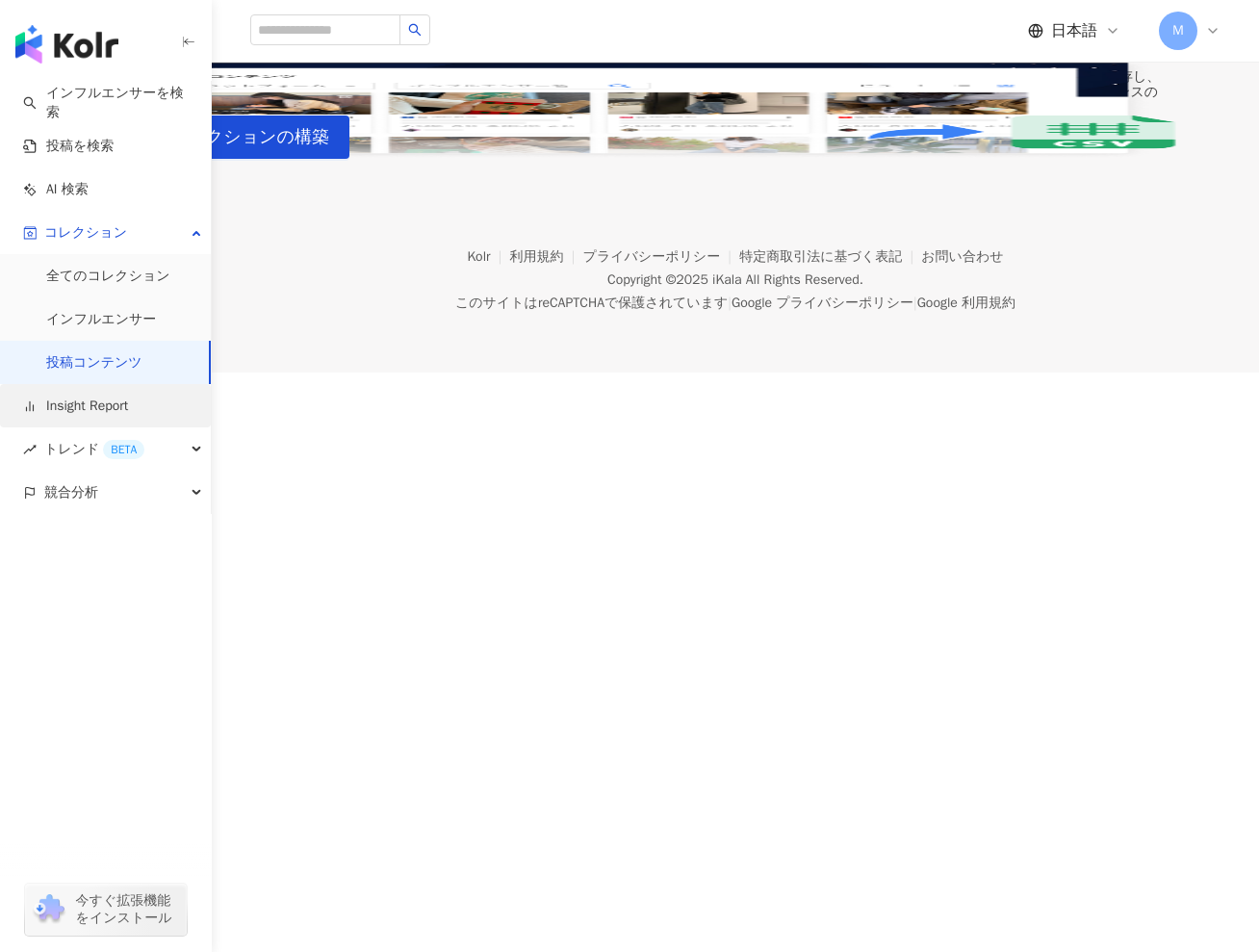 click on "Insight Report" at bounding box center (75, 406) 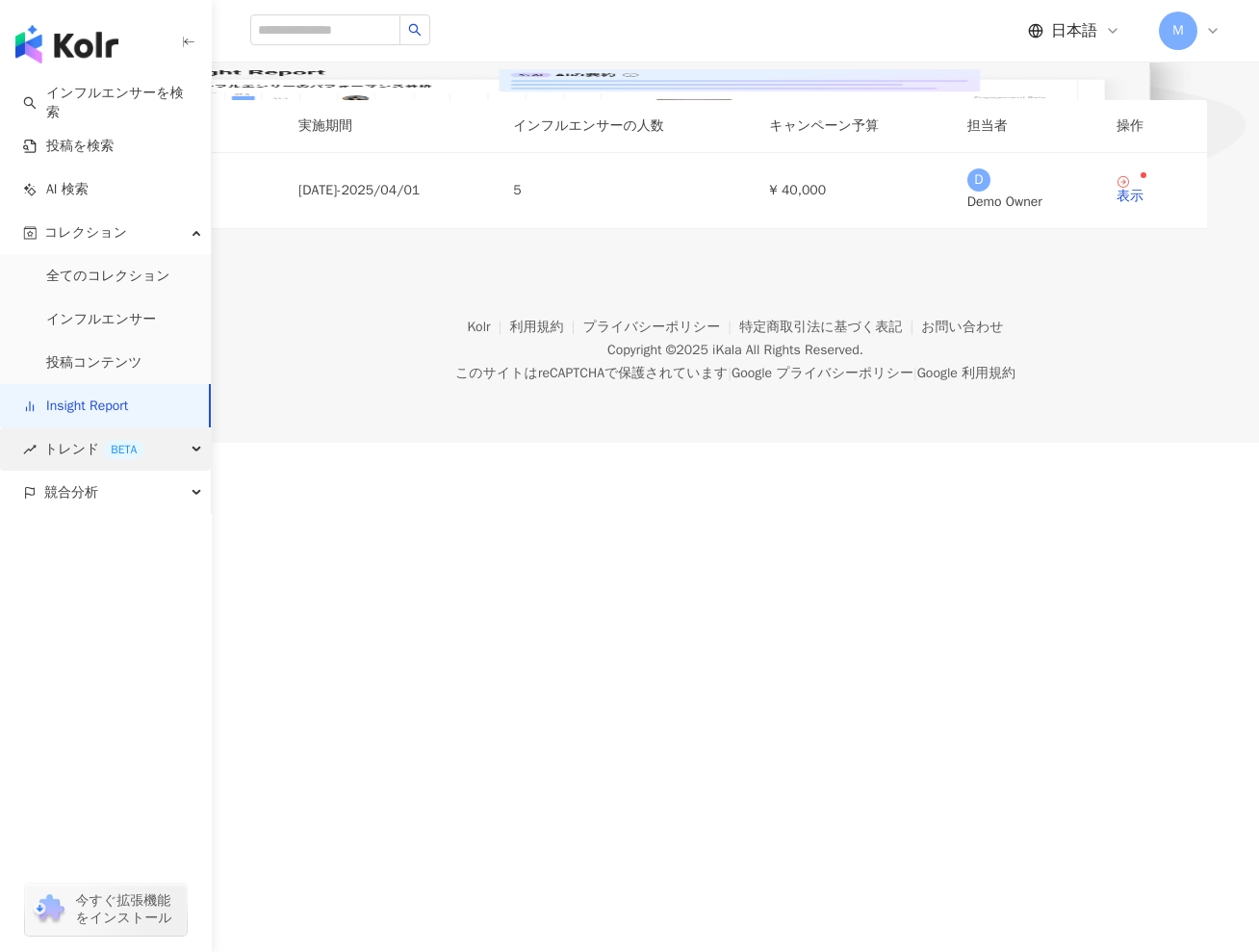 click on "トレンド BETA" at bounding box center (105, 449) 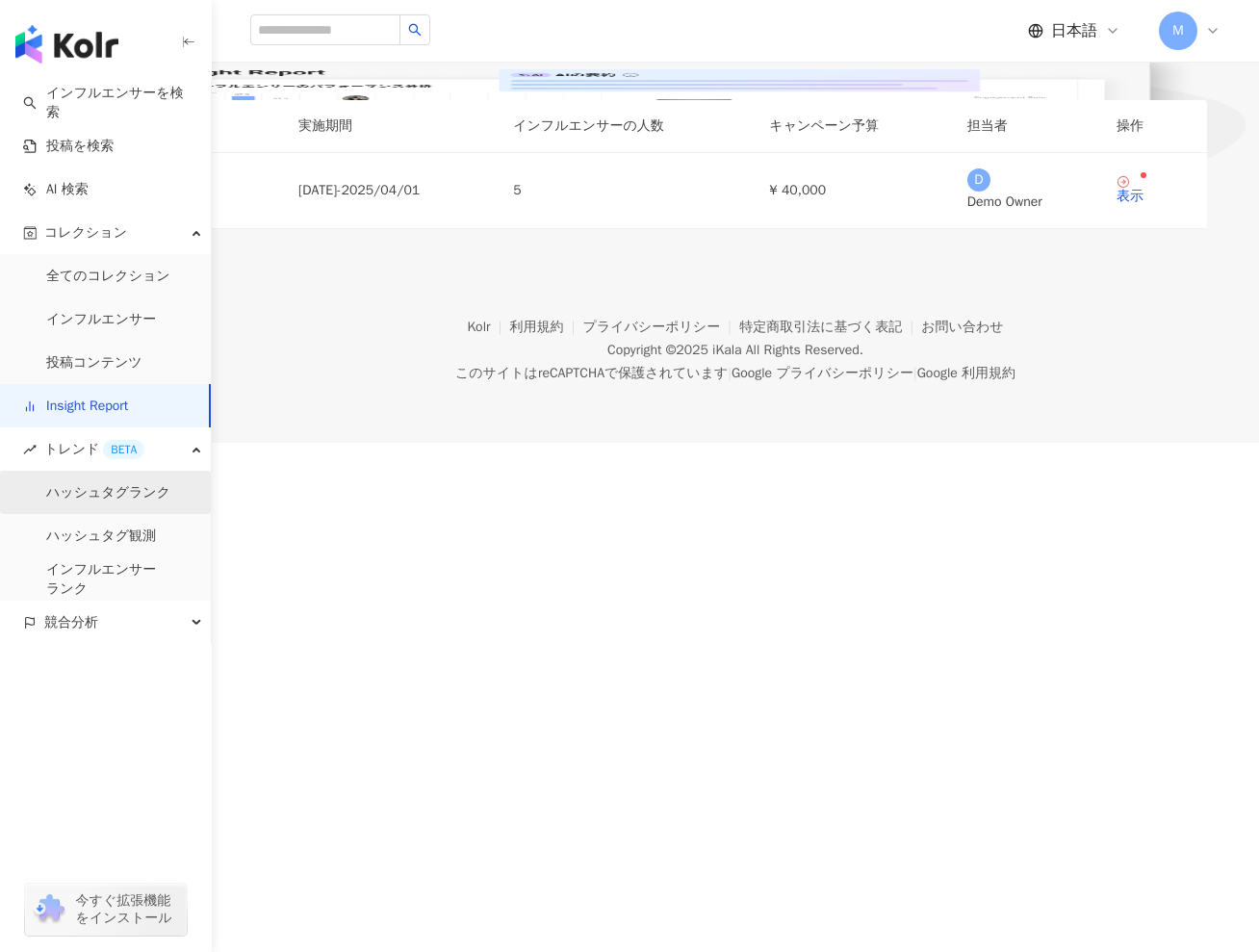 click on "ハッシュタグランク" at bounding box center (108, 493) 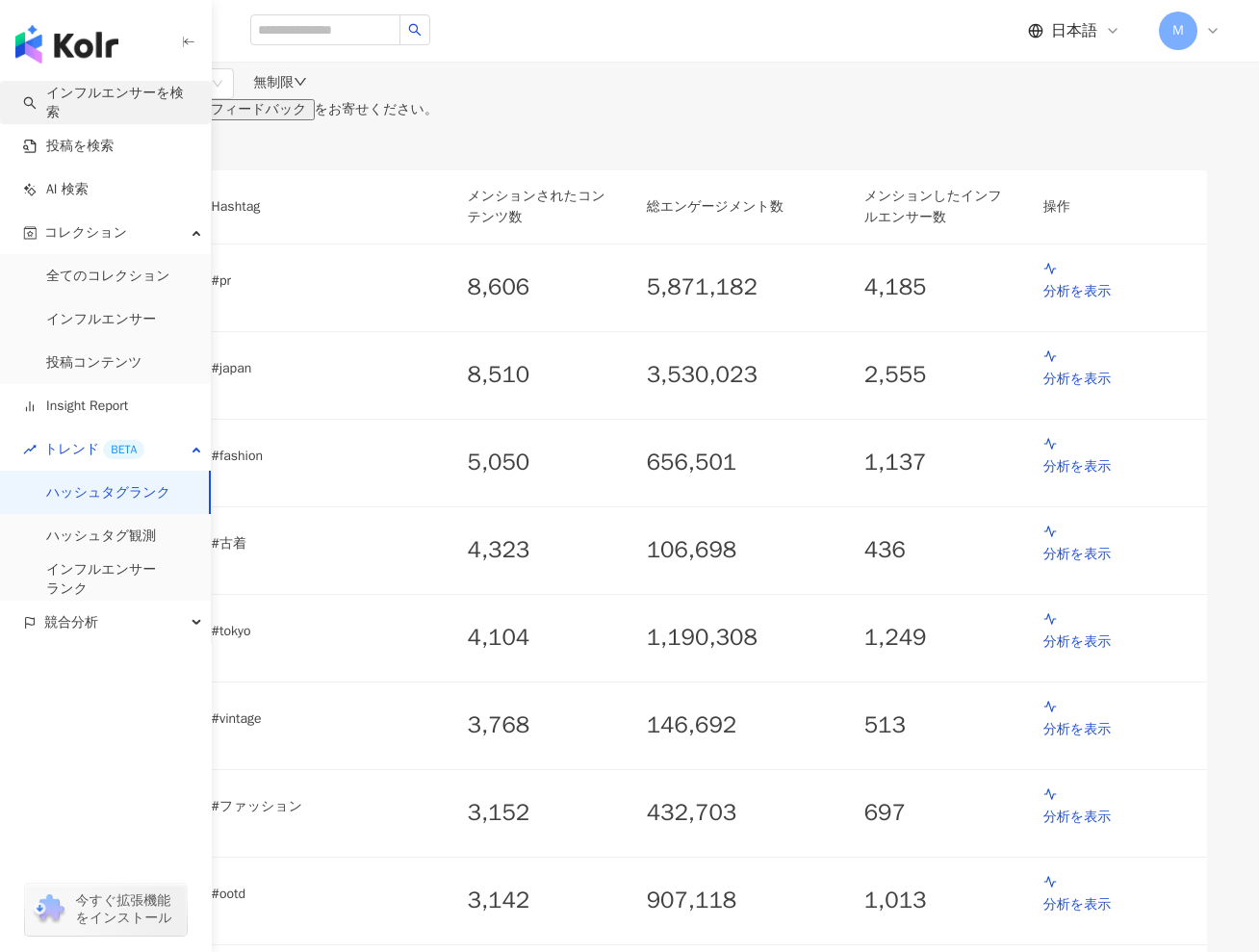 click on "インフルエンサーを検索" at bounding box center [109, 102] 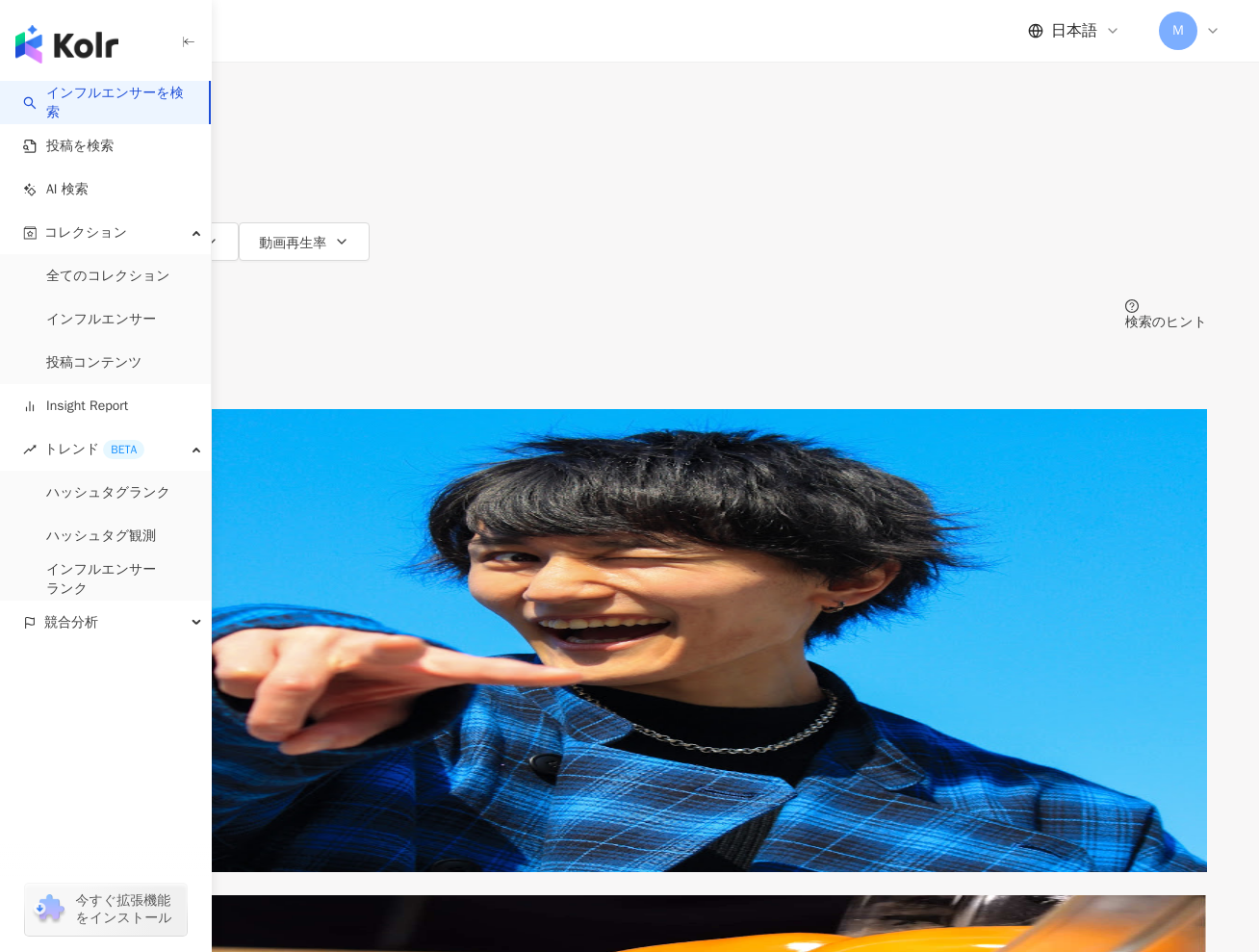 click on "ISSEI / いっせい タイプ ： 芸術・エンタメ  ·  日常トピック  ·  スポーツ フォロワー総数 ： 78,783,920 154.5万 6,470万 tiktok-icon 1,240万 13.9万 類似検索" at bounding box center (630, 570) 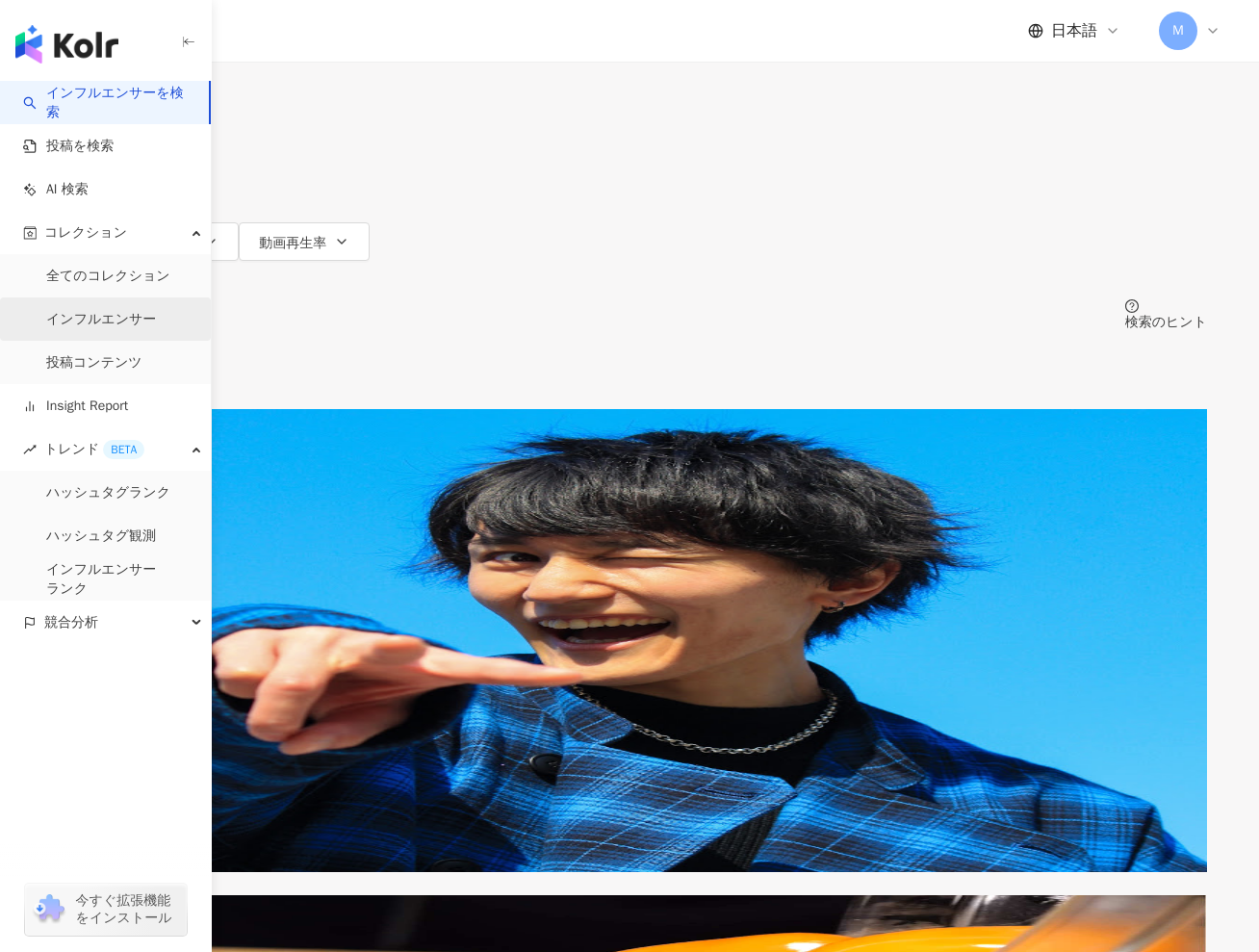 click on "インフルエンサー" at bounding box center (101, 320) 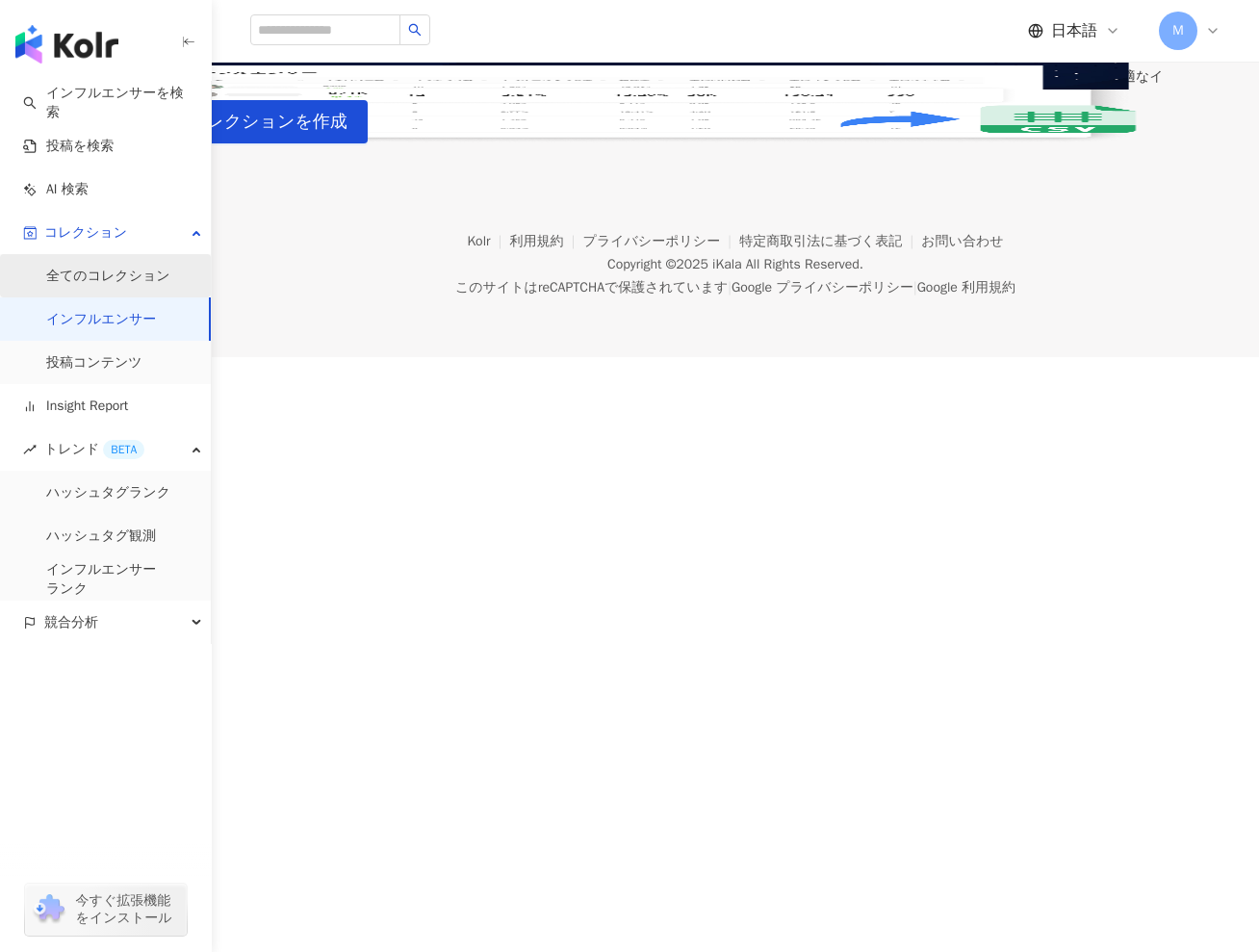 click on "全てのコレクション" at bounding box center (108, 276) 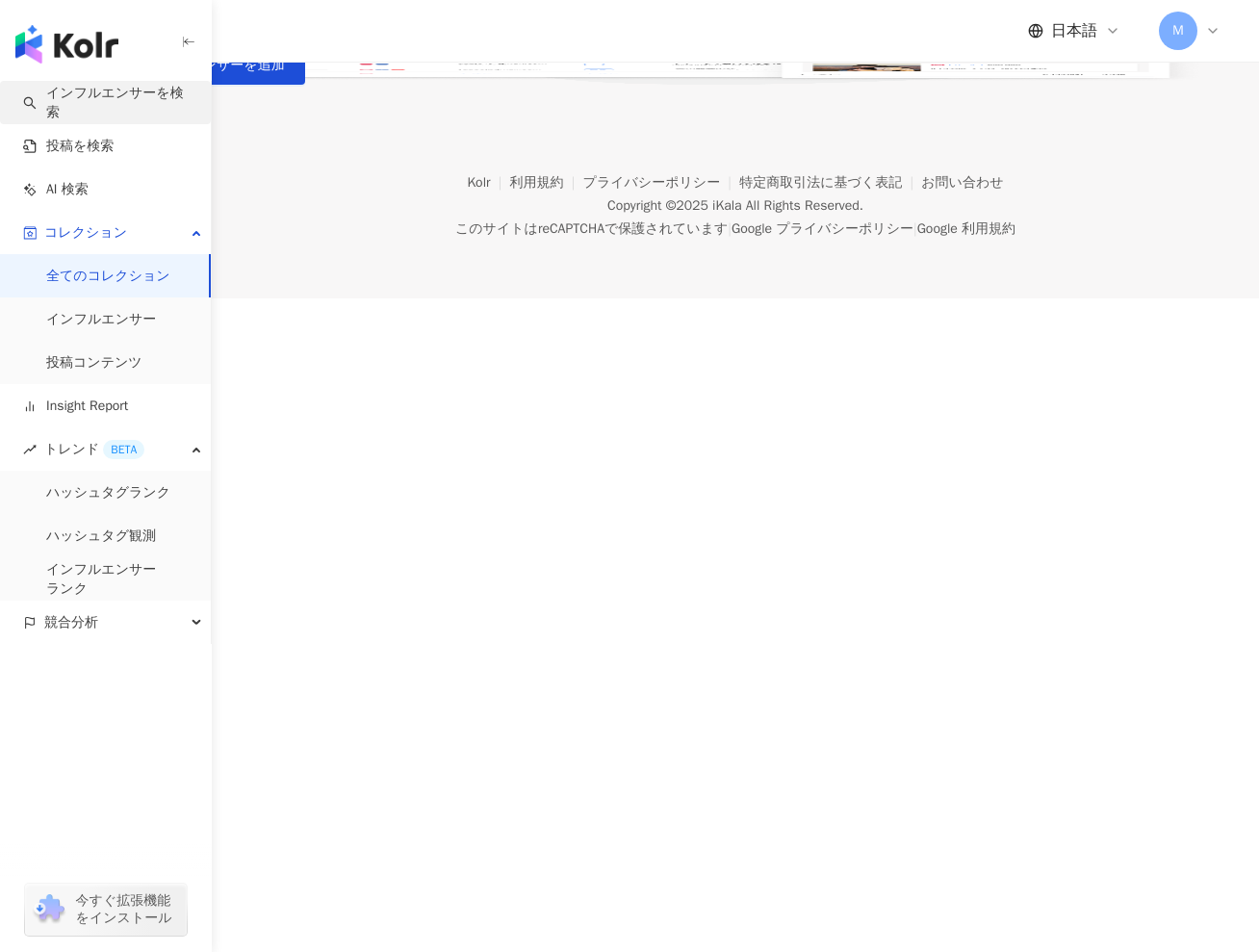 click on "インフルエンサーを検索" at bounding box center (109, 102) 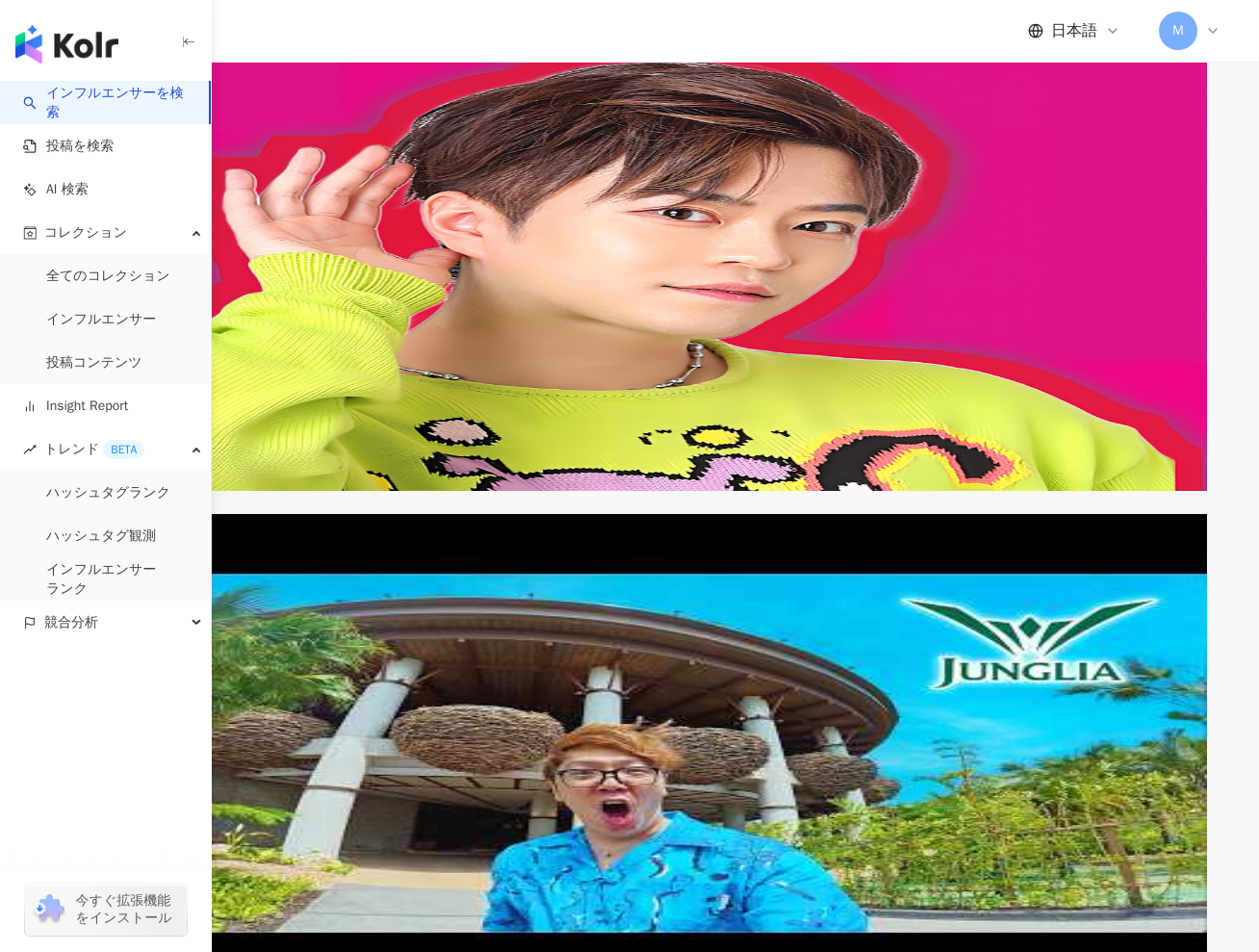 scroll, scrollTop: 3379, scrollLeft: 0, axis: vertical 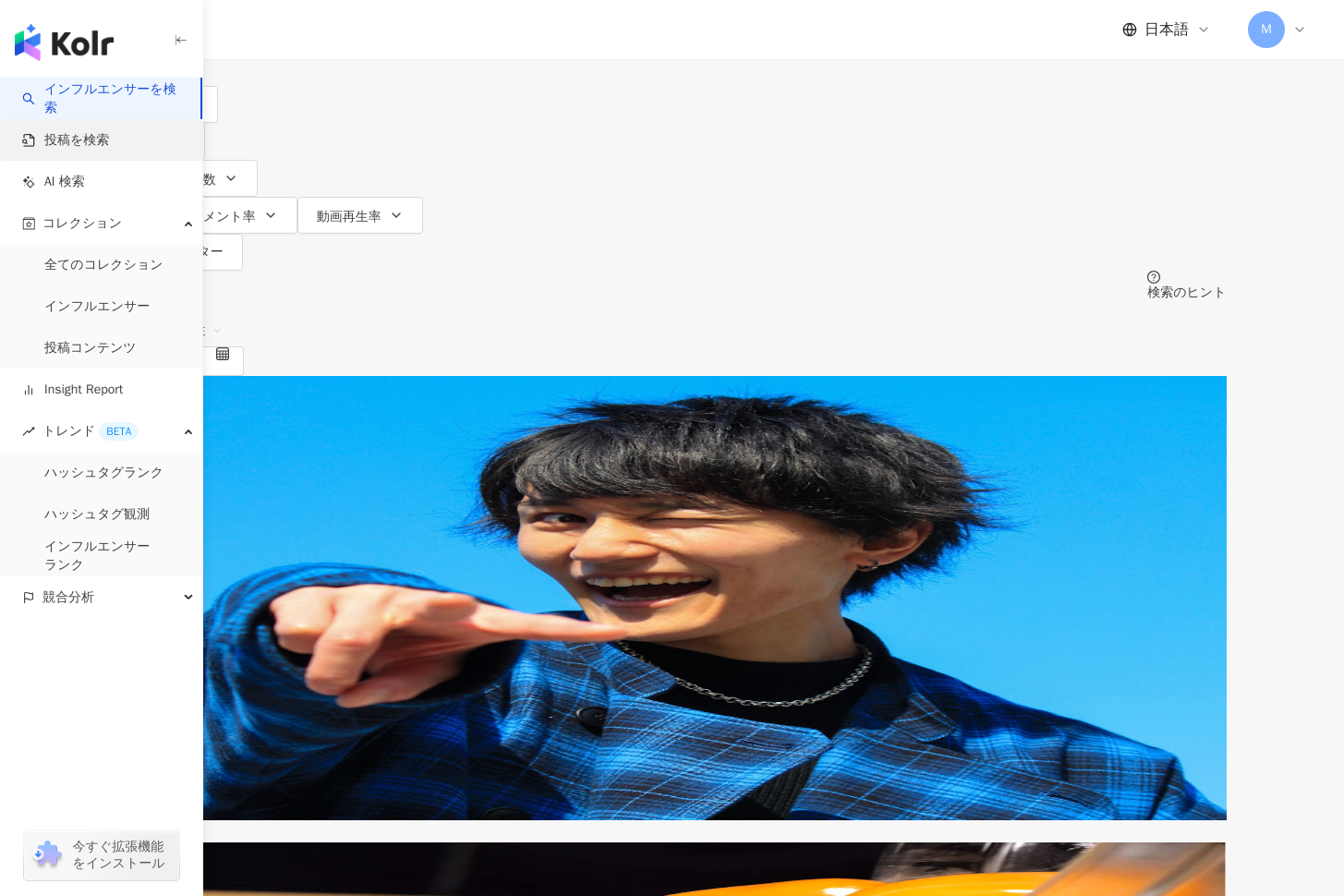 drag, startPoint x: 1033, startPoint y: 452, endPoint x: 19, endPoint y: 123, distance: 1066.038 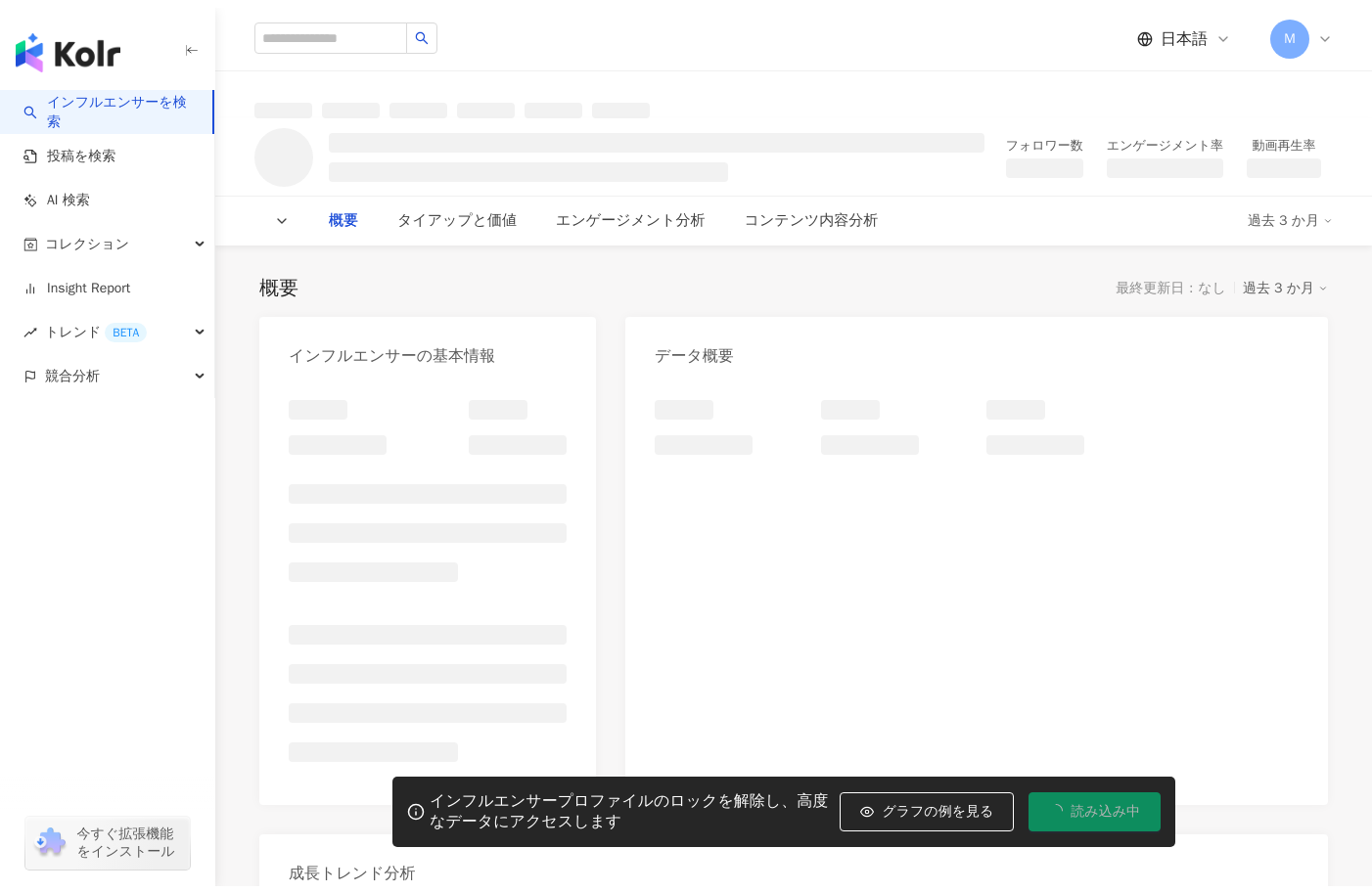 scroll, scrollTop: 0, scrollLeft: 0, axis: both 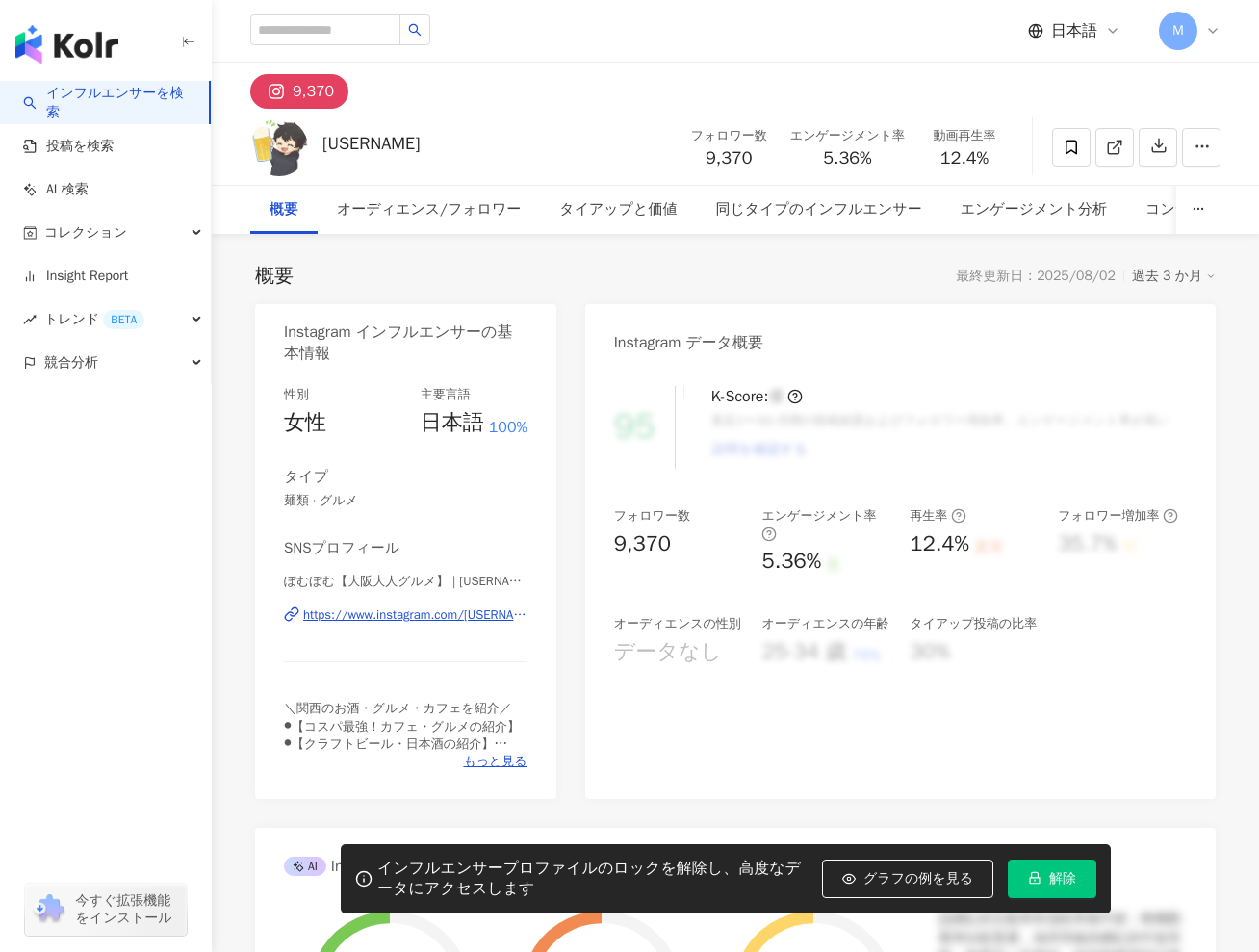 click on "概要 最終更新日：2025/08/02 過去 3 か月" at bounding box center [735, 276] 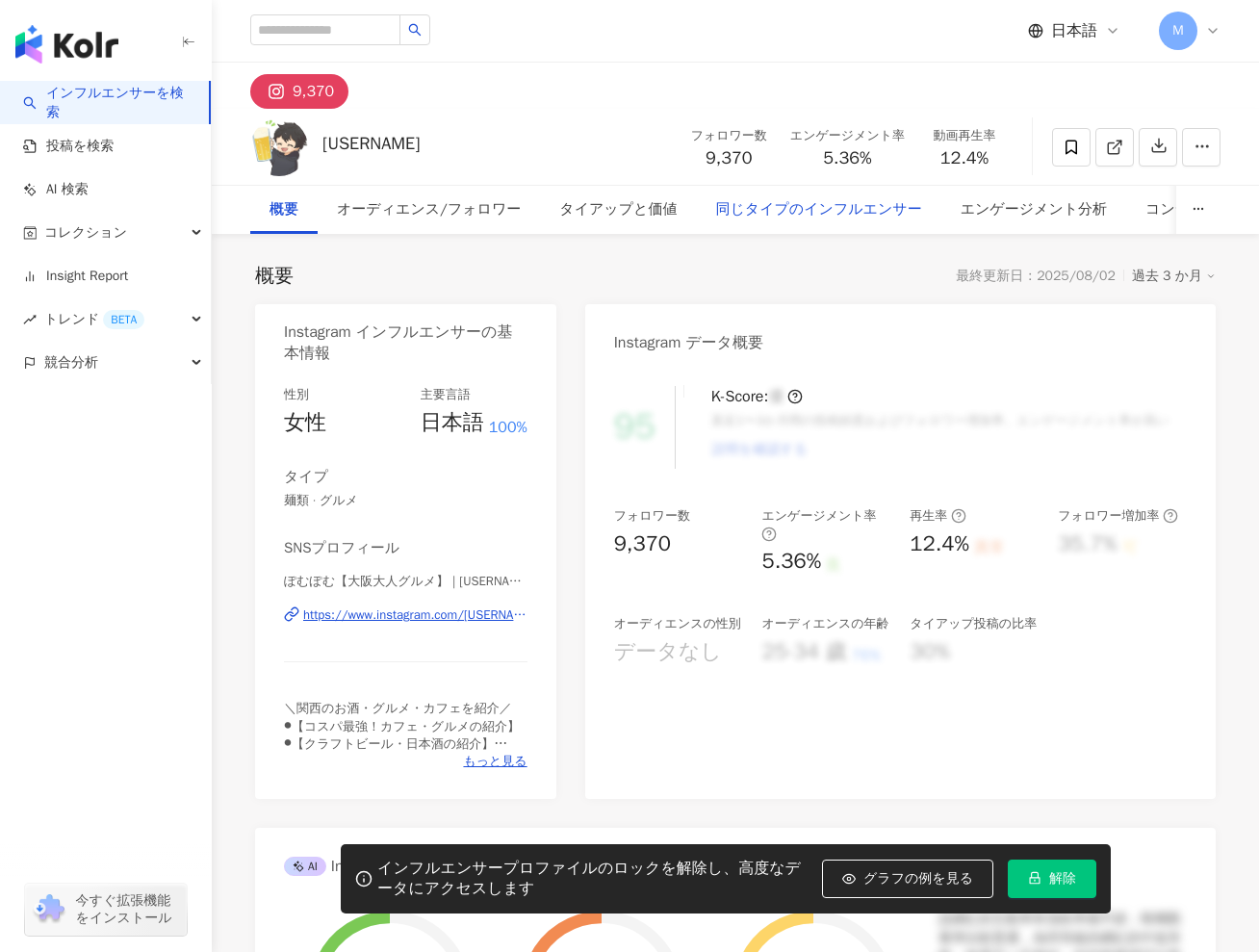 click on "同じタイプのインフルエンサー" at bounding box center (818, 210) 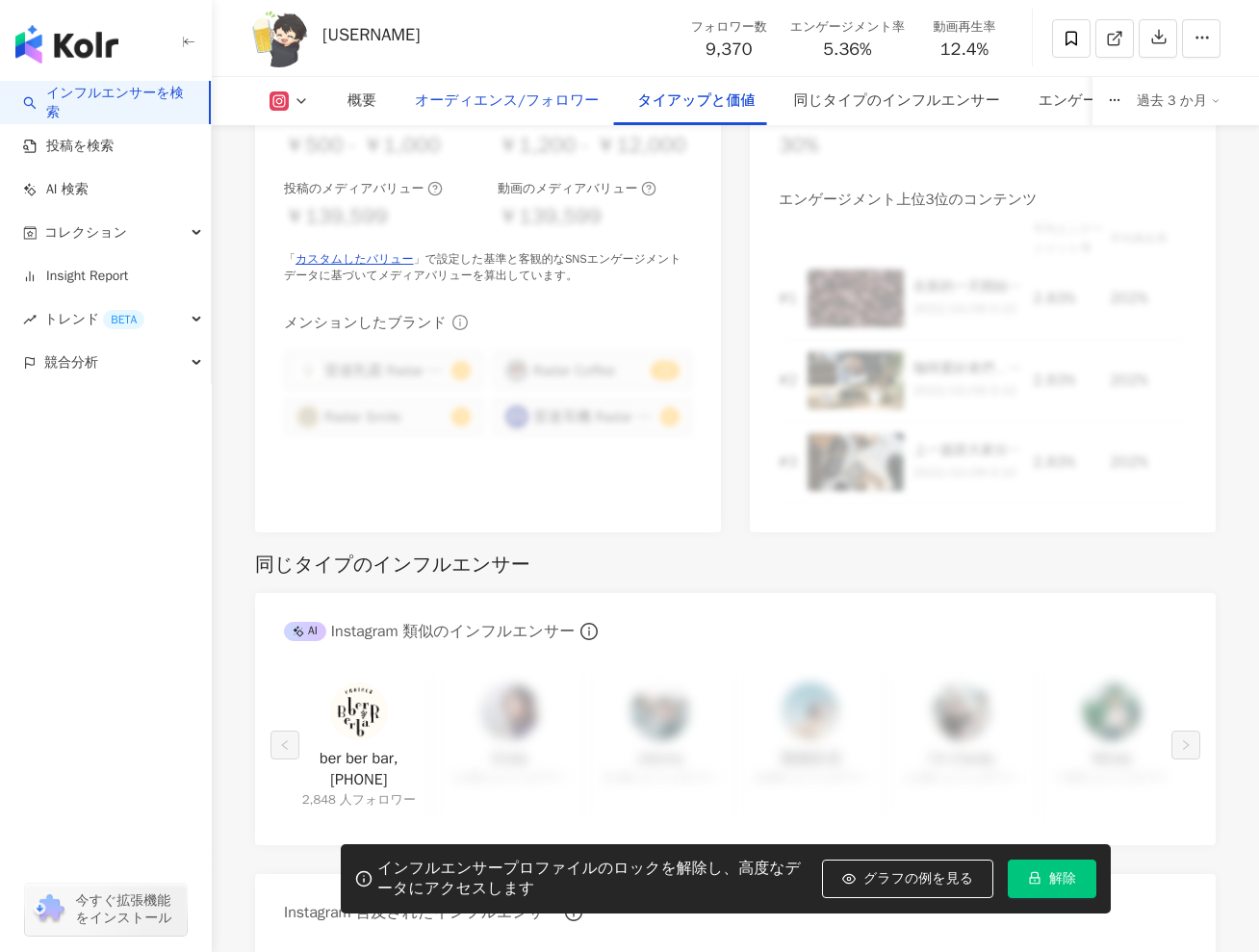 click on "オーディエンス/フォロワー" at bounding box center (506, 101) 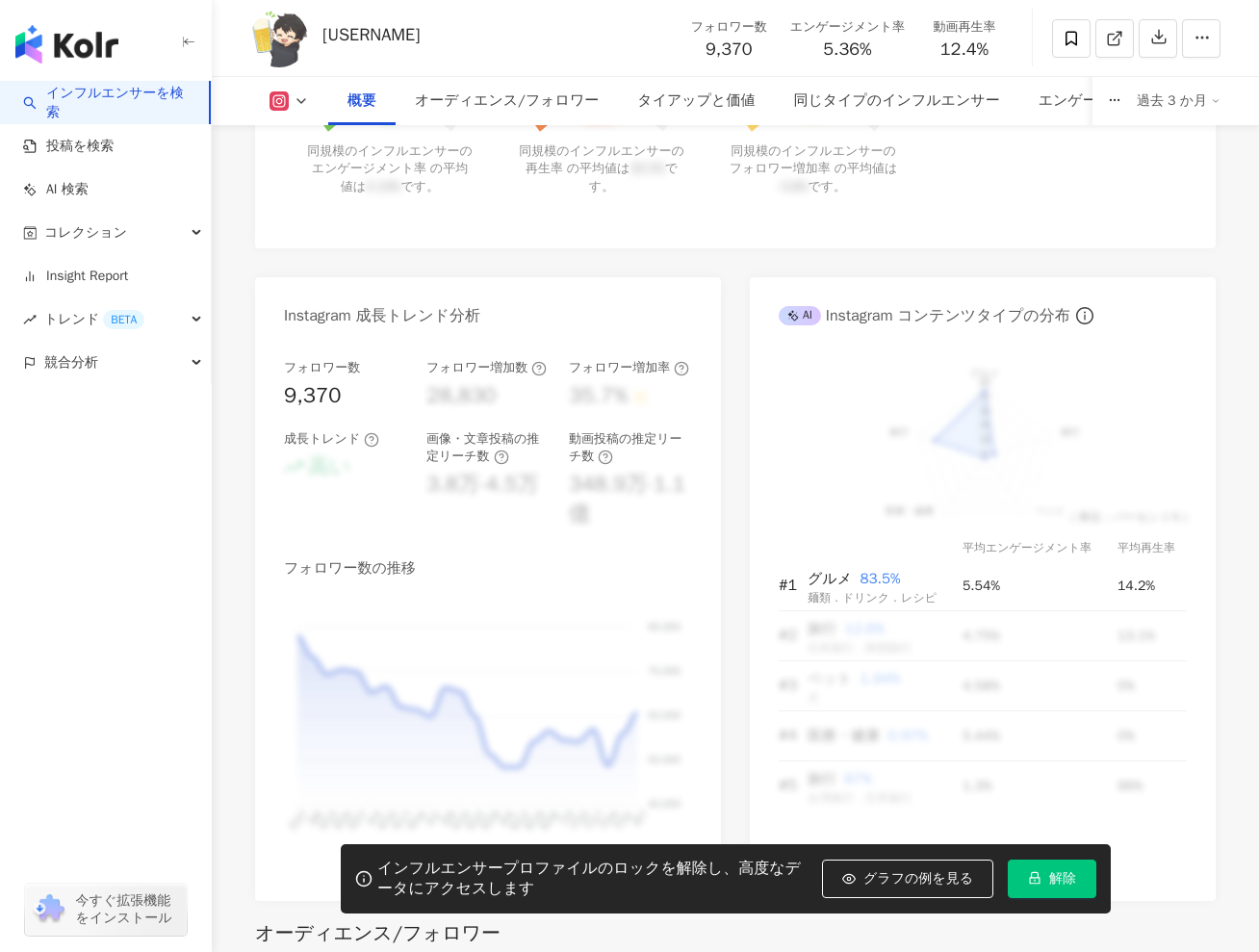 scroll, scrollTop: 1288, scrollLeft: 0, axis: vertical 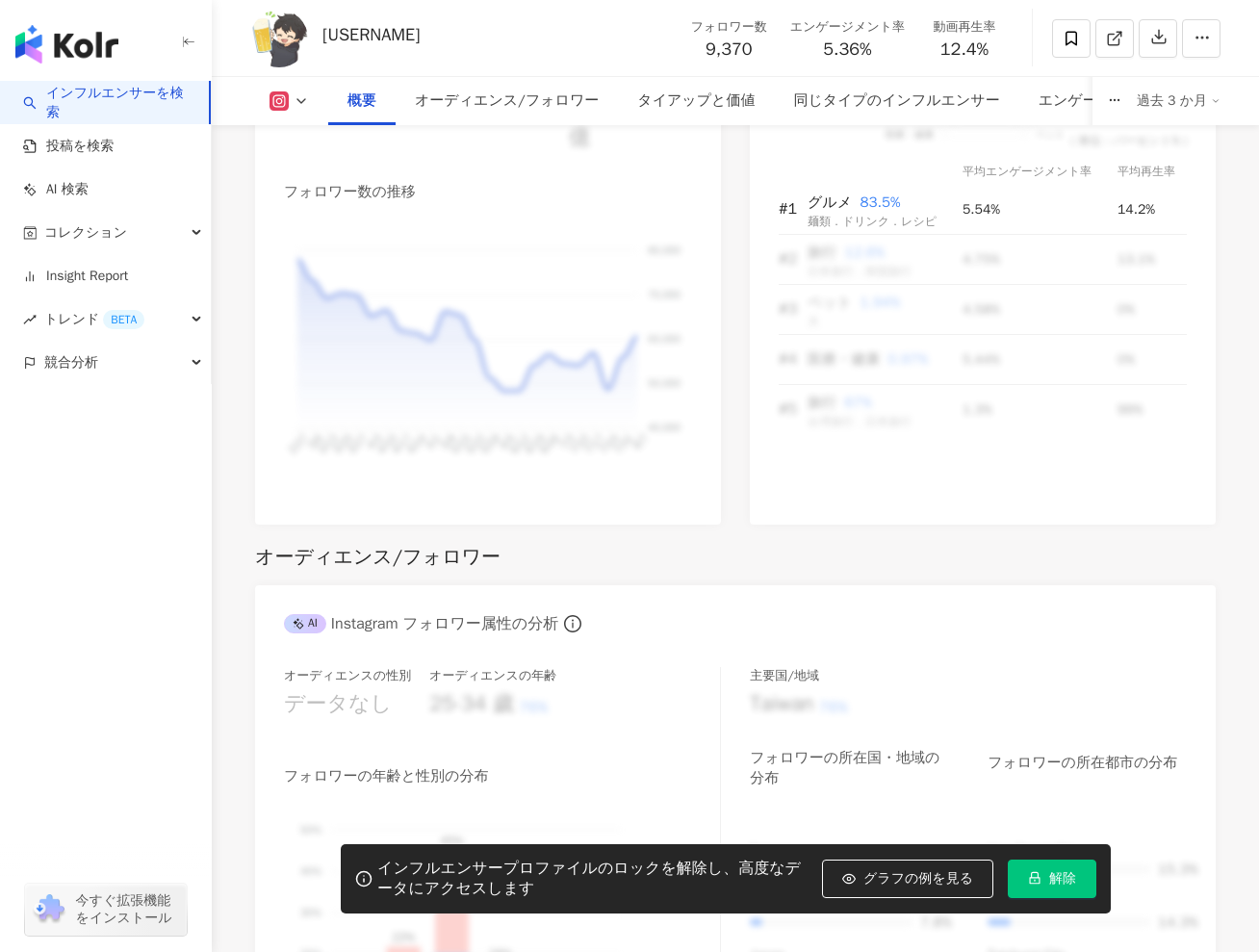 drag, startPoint x: 131, startPoint y: 505, endPoint x: 159, endPoint y: 443, distance: 68.02941 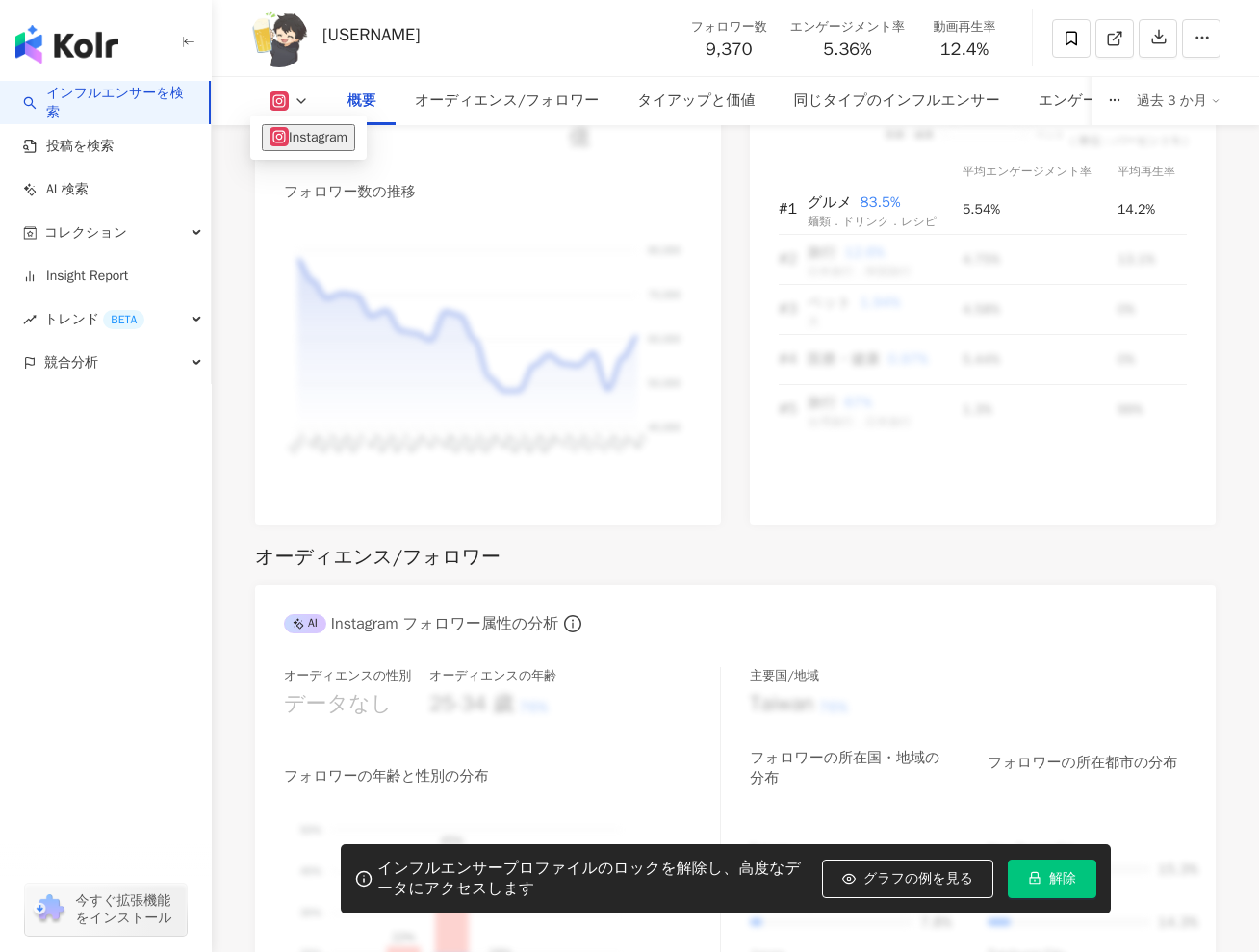 click on "フォロワー数   9,370 フォロワー増加数   28,830 フォロワー増加率   35.7% 可 成長トレンド   高い 画像・文章投稿の推定リーチ数   3.8万-4.5万 動画投稿の推定リーチ数   348.9万-1.1億 フォロワー数の推移 80,000 80,000 70,000 70,000 60,000 60,000 50,000 50,000 40,000 40,000 2/27 2/27 3/6 3/6 3/13 3/13 3/20 3/20 3/27 3/27 4/3 4/3 4/10 4/10 4/17 4/17 4/24 4/24 5/1 5/1 5/8 5/8 5/15 5/15 5/22 5/22 5/29 5/29 6/5 6/5 6/12 6/12 6/19 6/19 6/26 6/26 7/3 7/3 7/10 7/10 7/17 7/17 7/24 7/24 7/31 7/31 8/7 8/7" at bounding box center [488, 244] 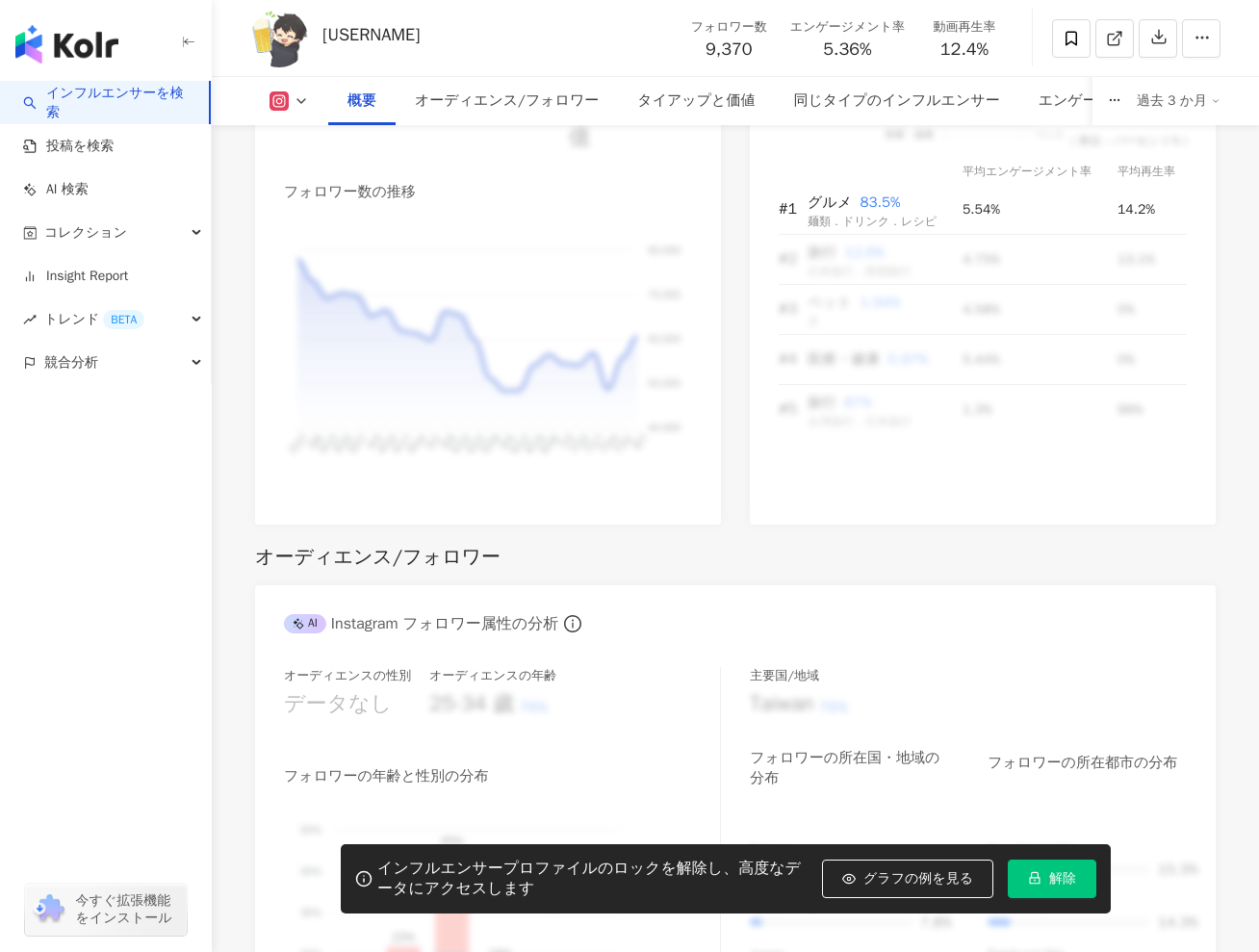 click at bounding box center [66, 44] 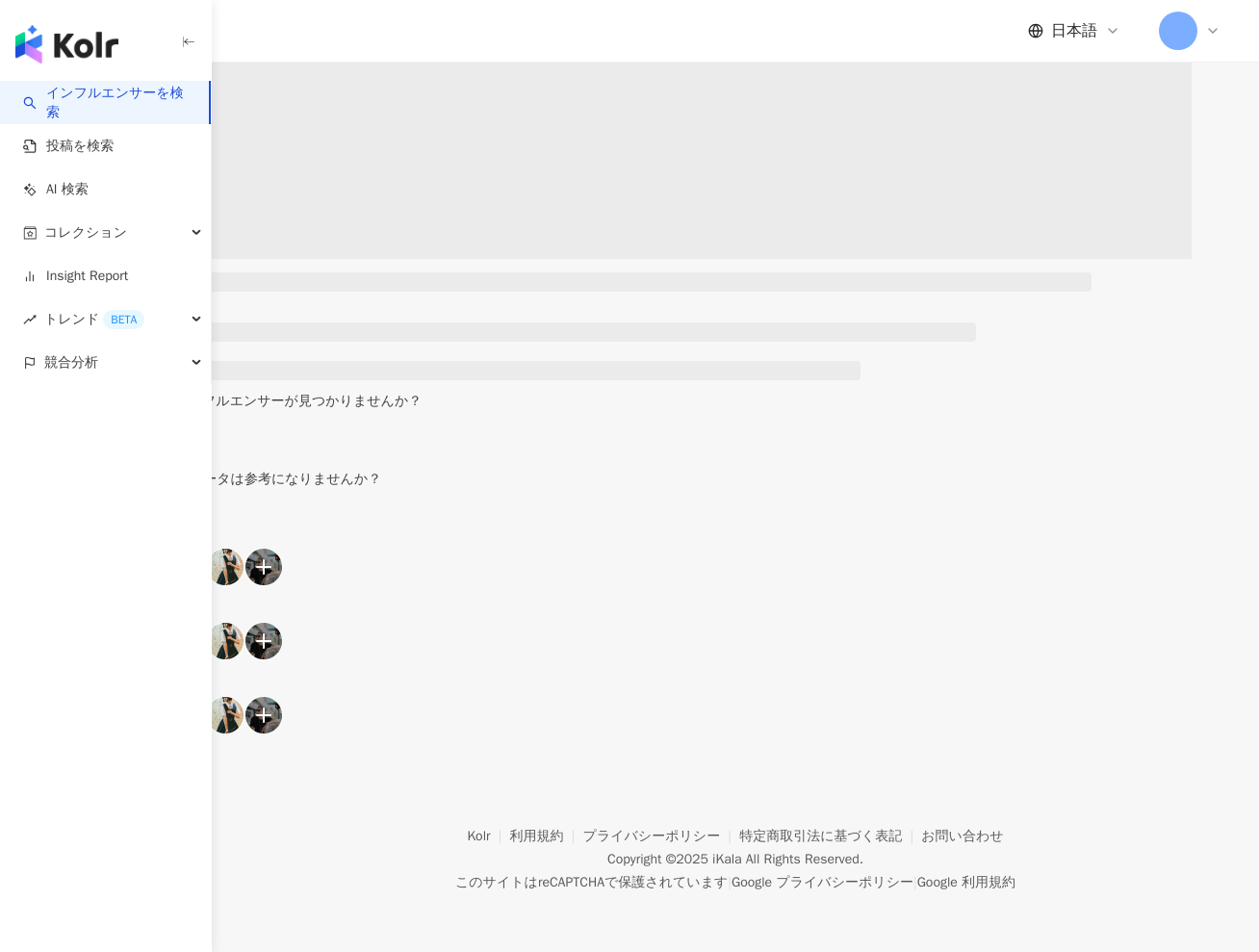 scroll, scrollTop: 0, scrollLeft: 0, axis: both 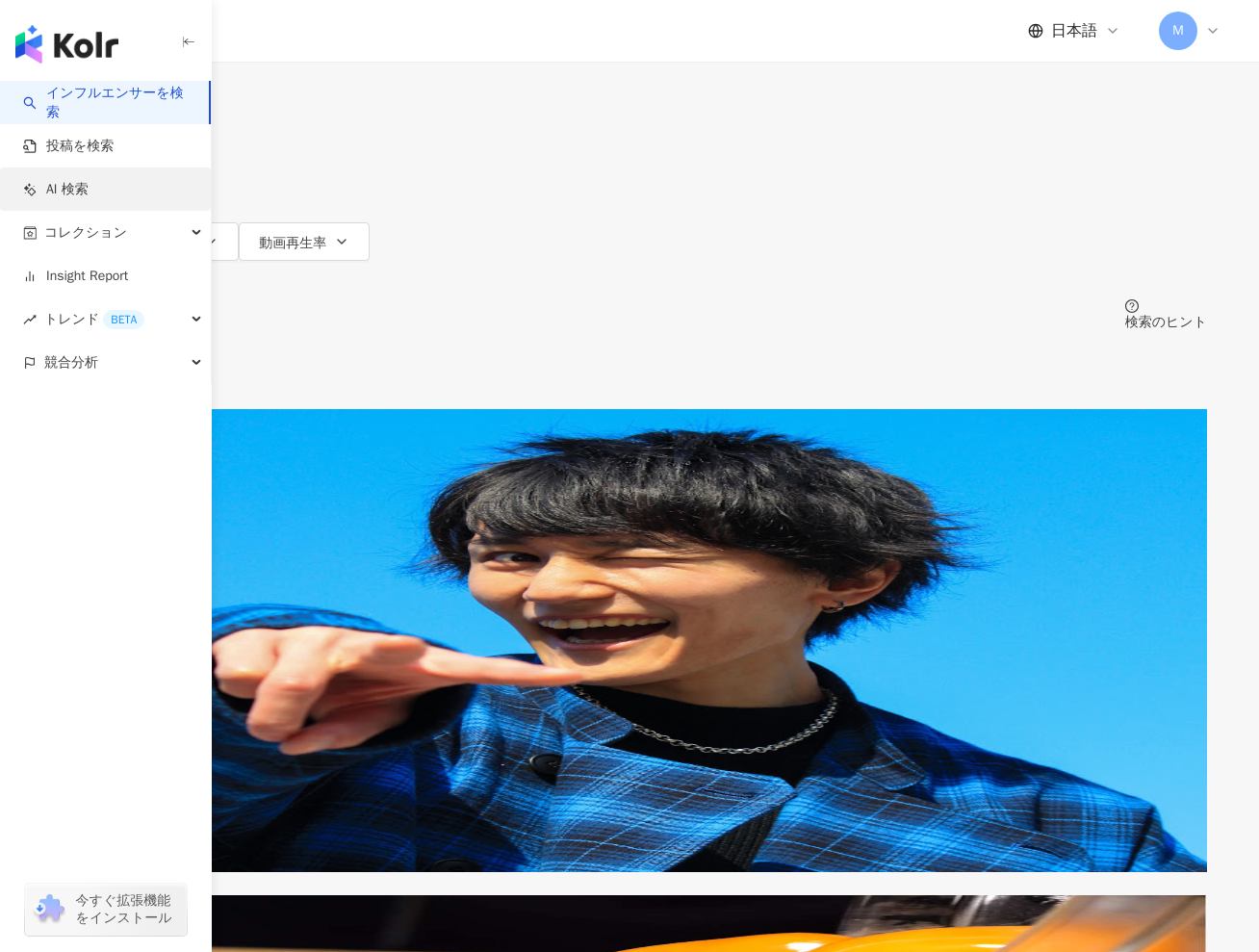 click on "AI 検索" at bounding box center (56, 190) 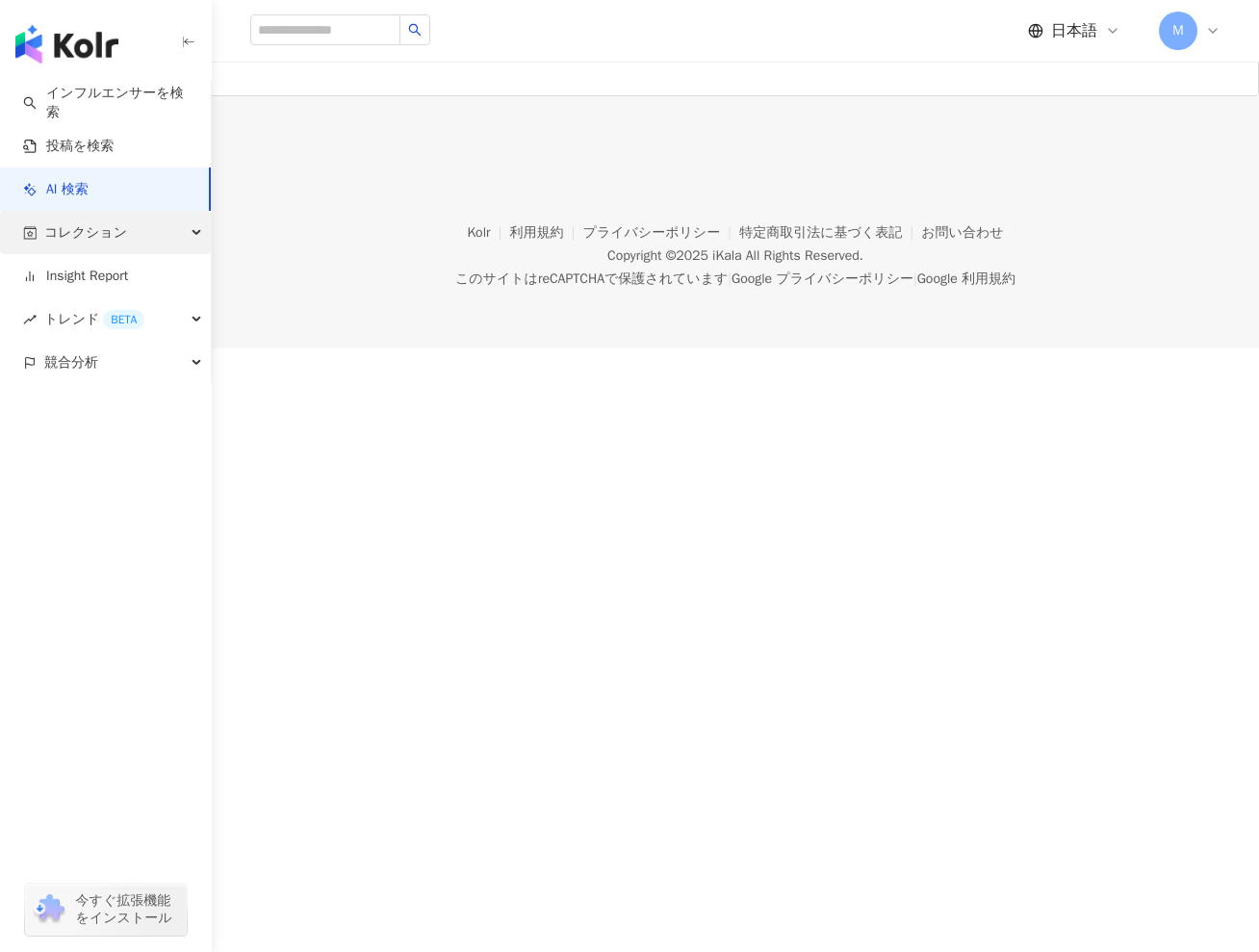 click on "コレクション" at bounding box center (105, 232) 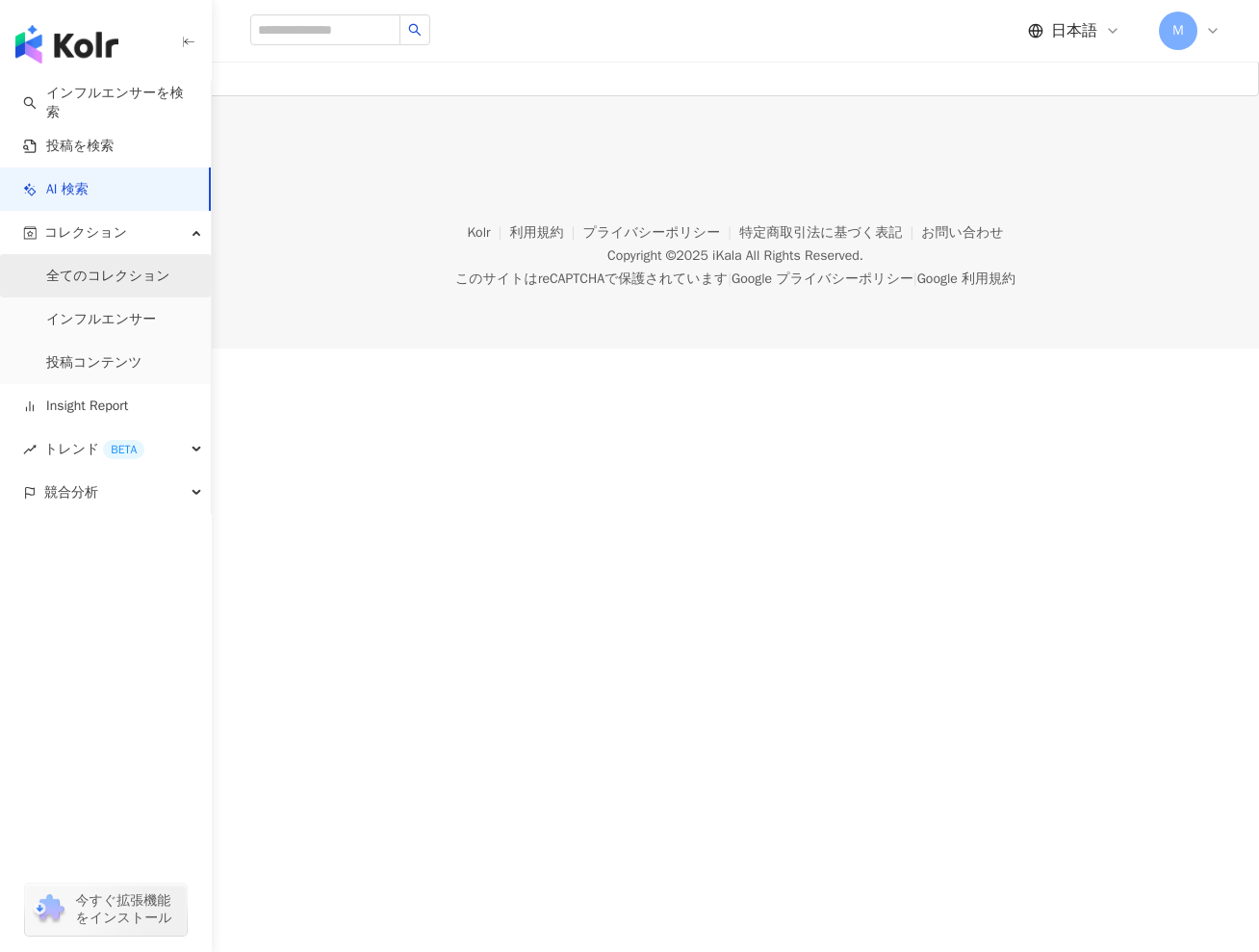 click on "全てのコレクション" at bounding box center [108, 276] 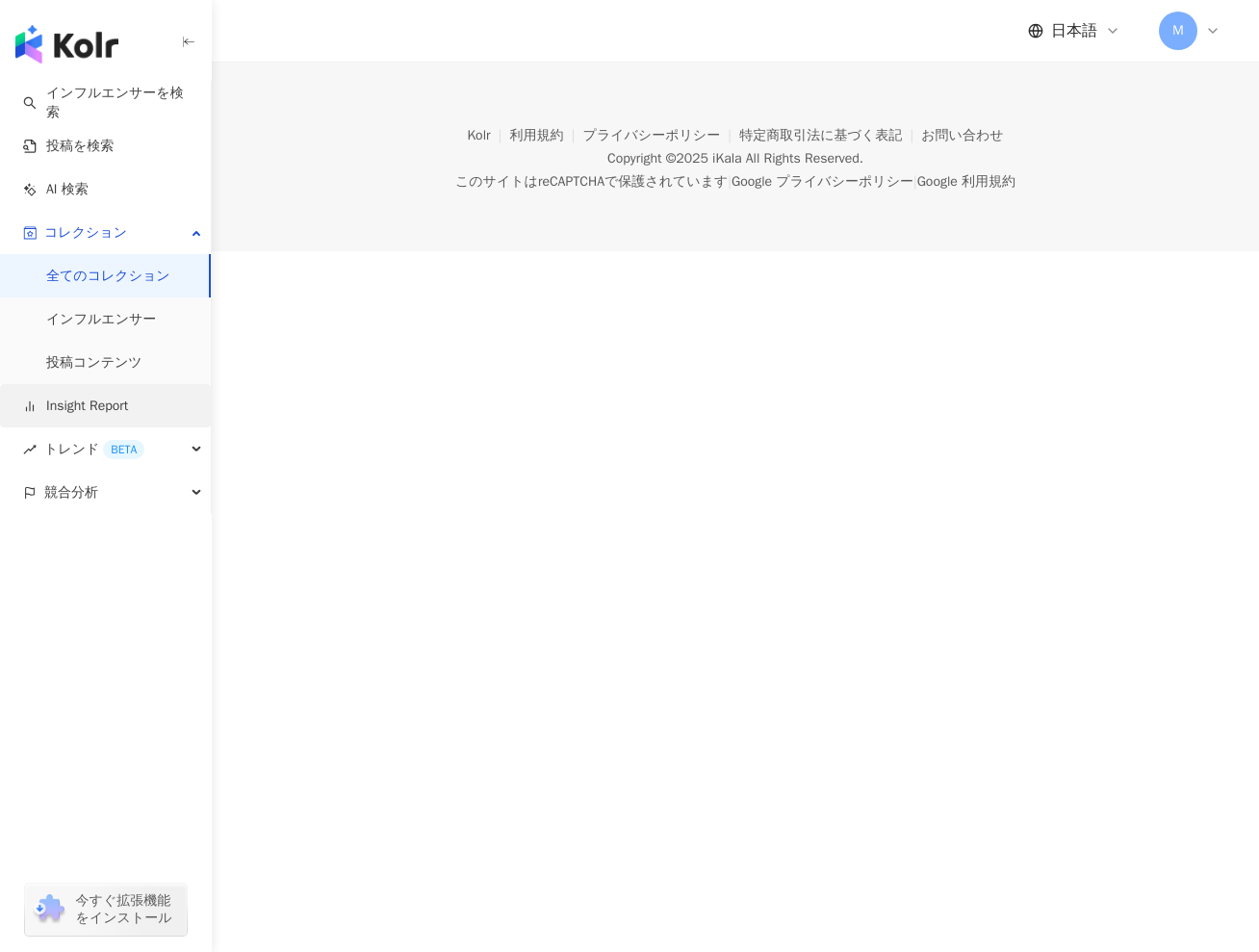 click on "Insight Report" at bounding box center (75, 406) 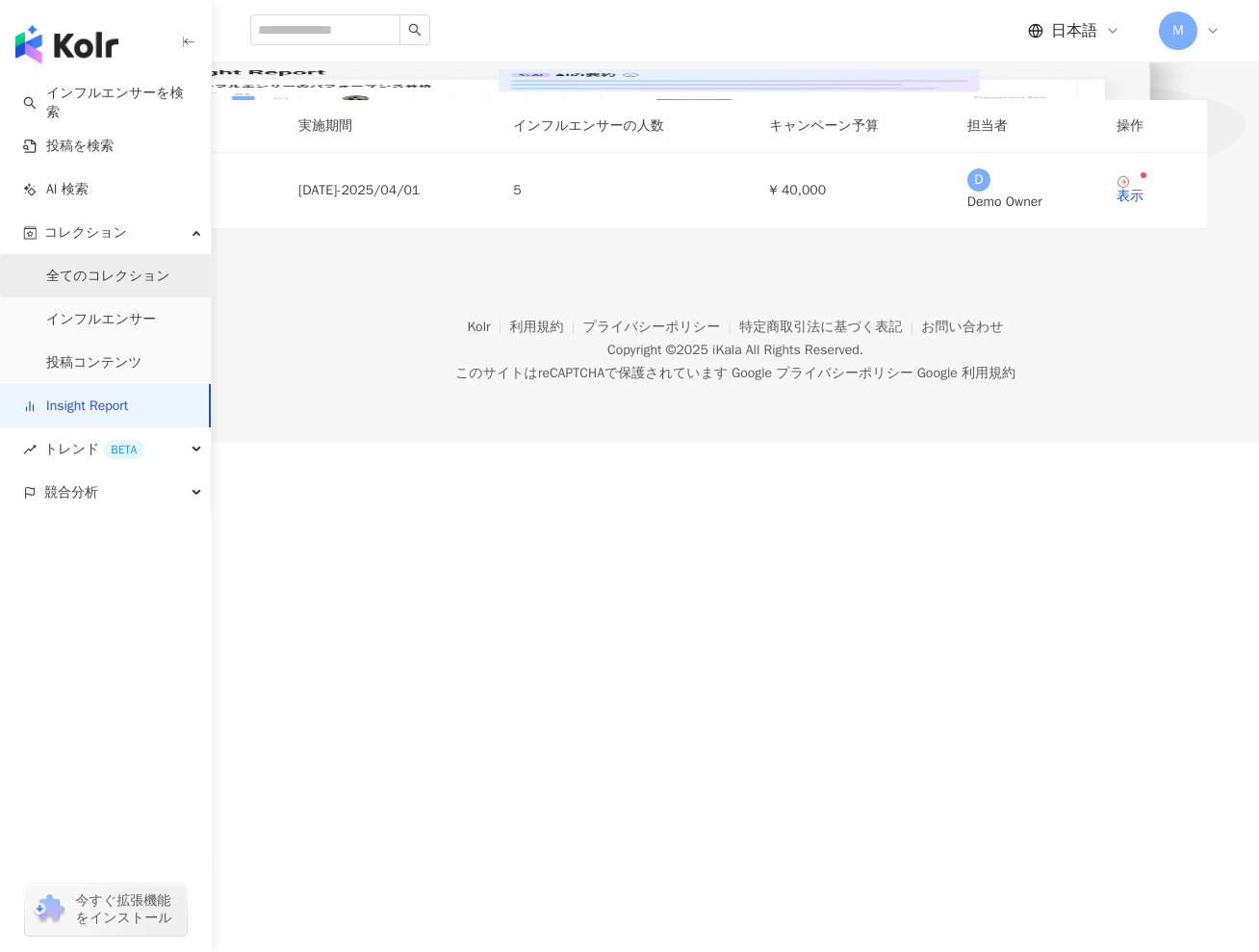 click on "全てのコレクション" at bounding box center (108, 276) 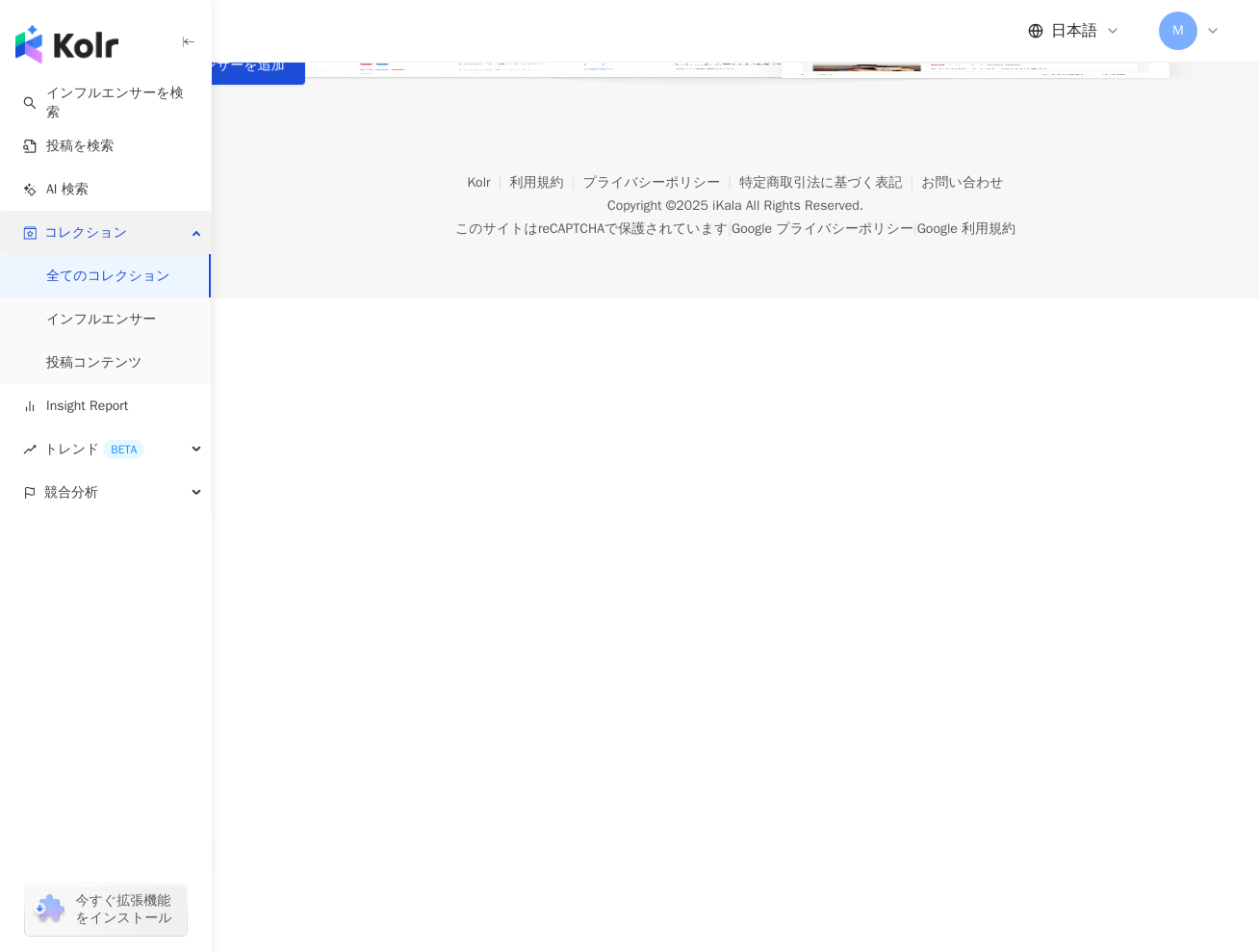 click on "コレクション" at bounding box center (105, 232) 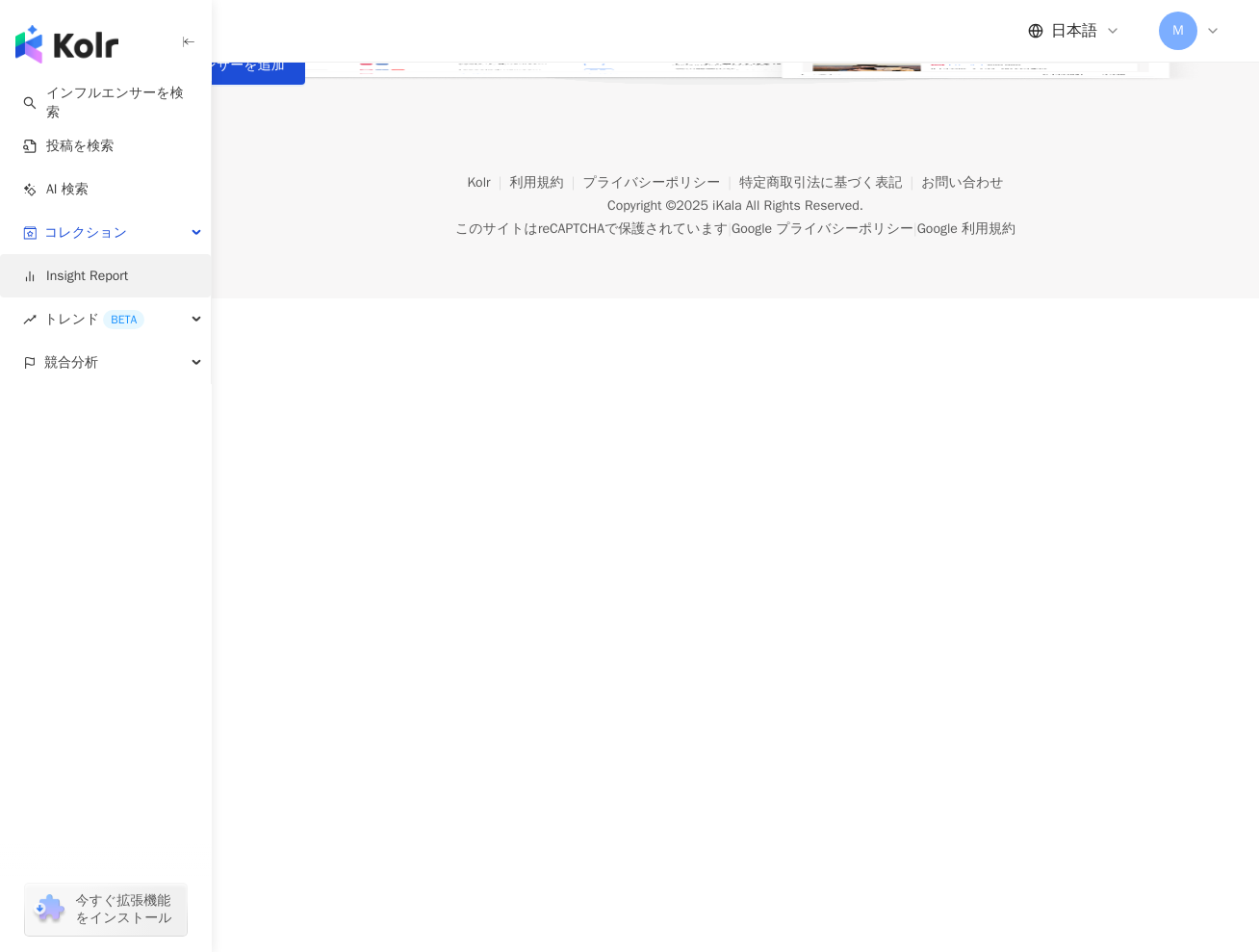 click on "Insight Report" at bounding box center (75, 276) 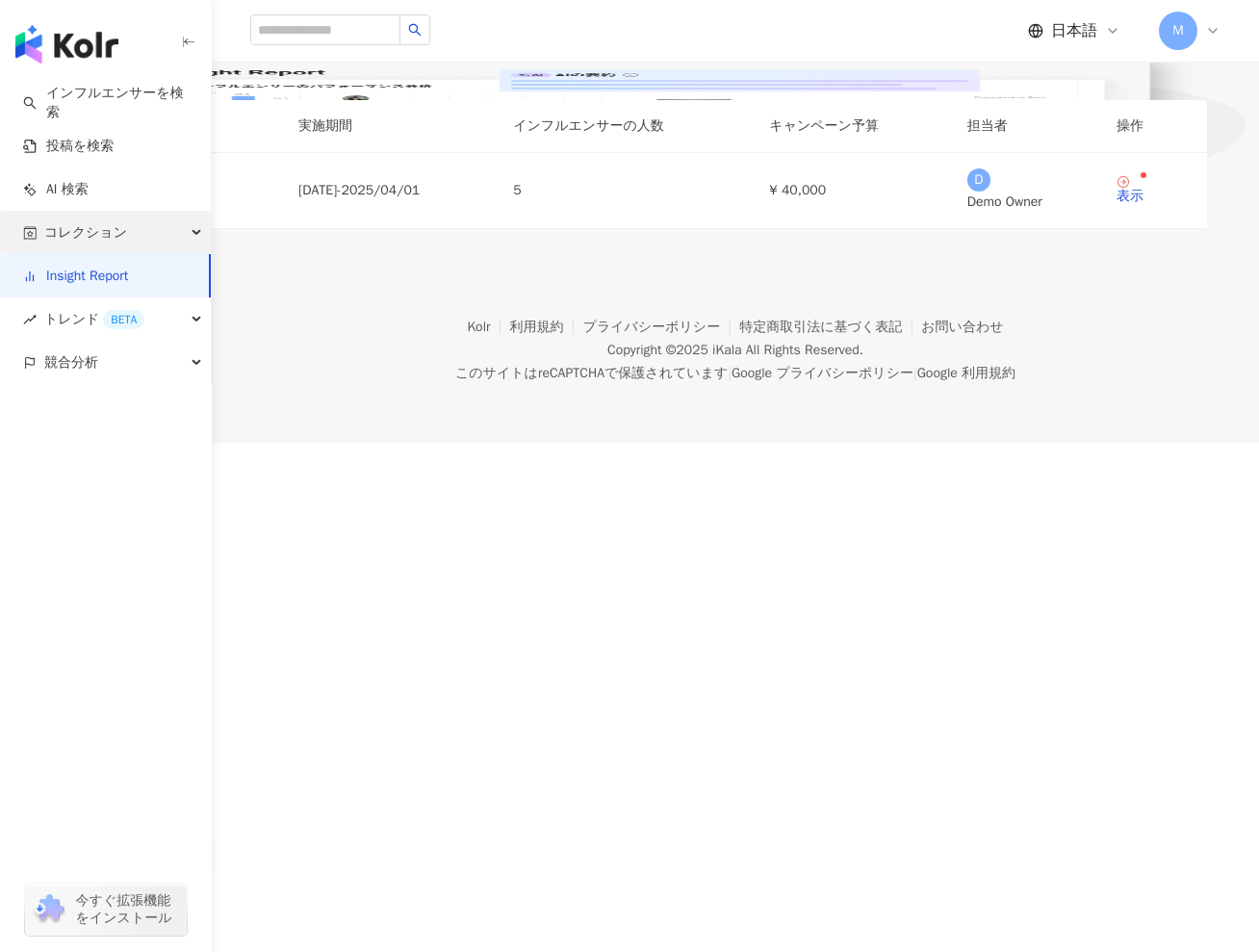 click on "コレクション" at bounding box center (105, 232) 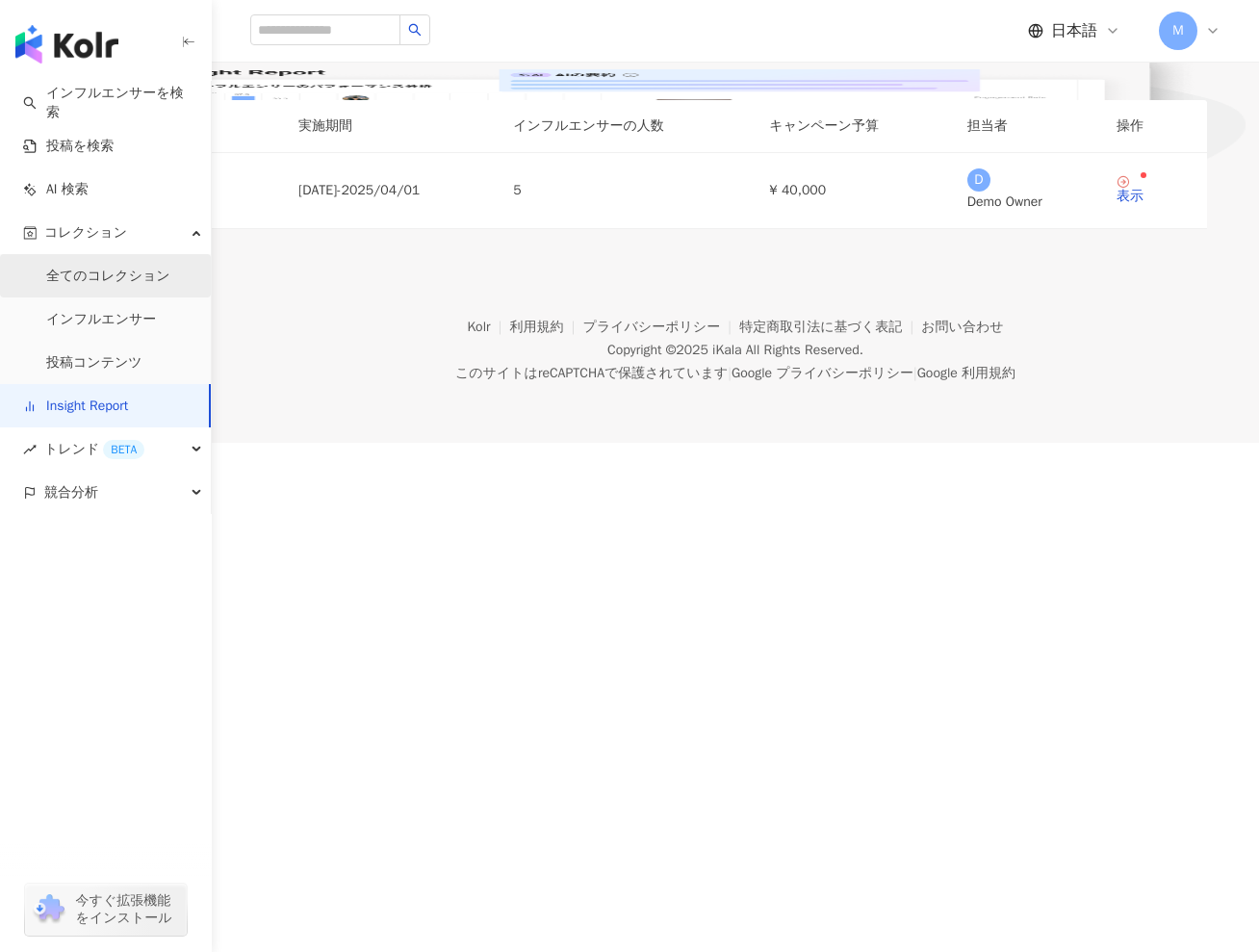 click on "全てのコレクション" at bounding box center [108, 276] 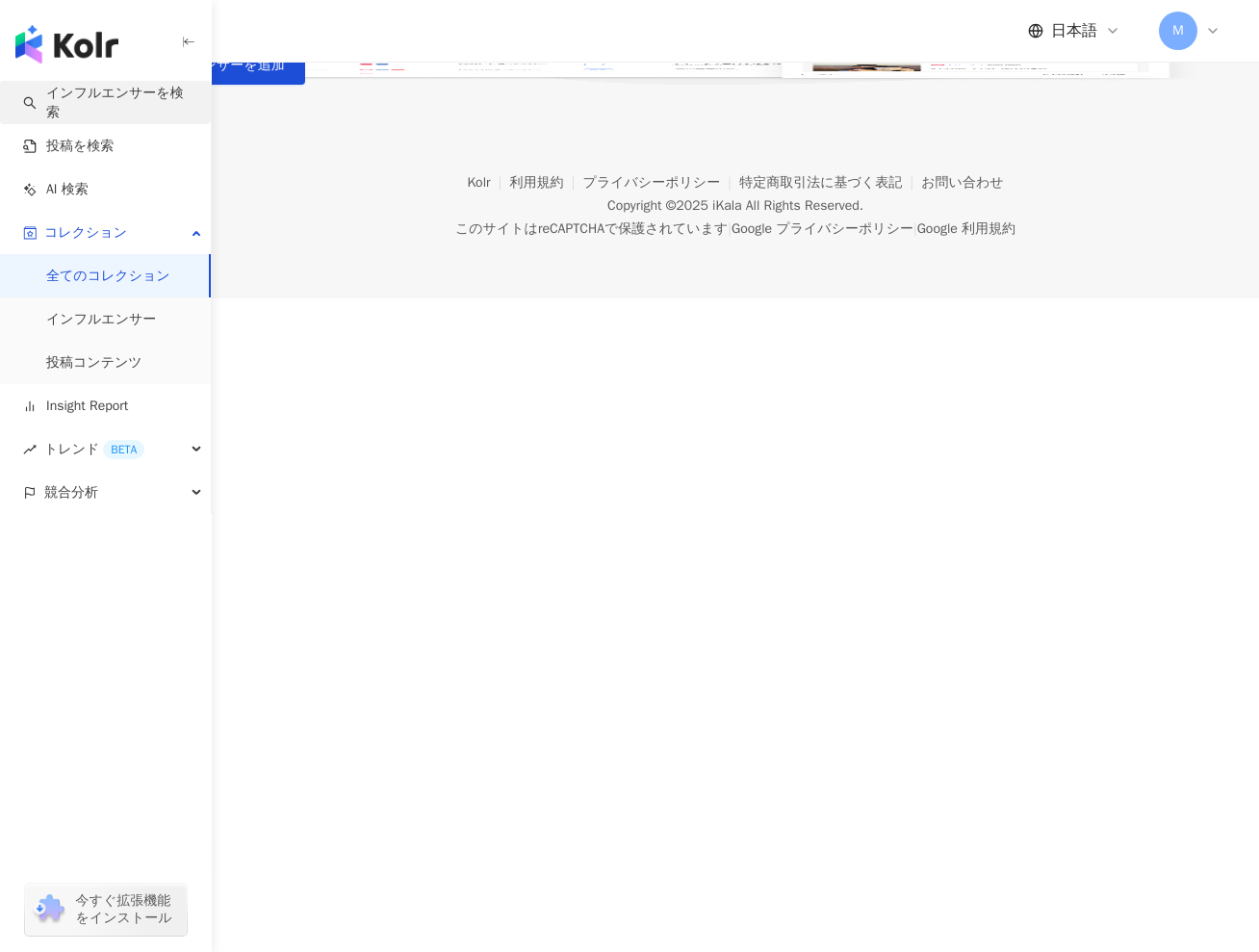 click on "インフルエンサーを検索" at bounding box center (109, 102) 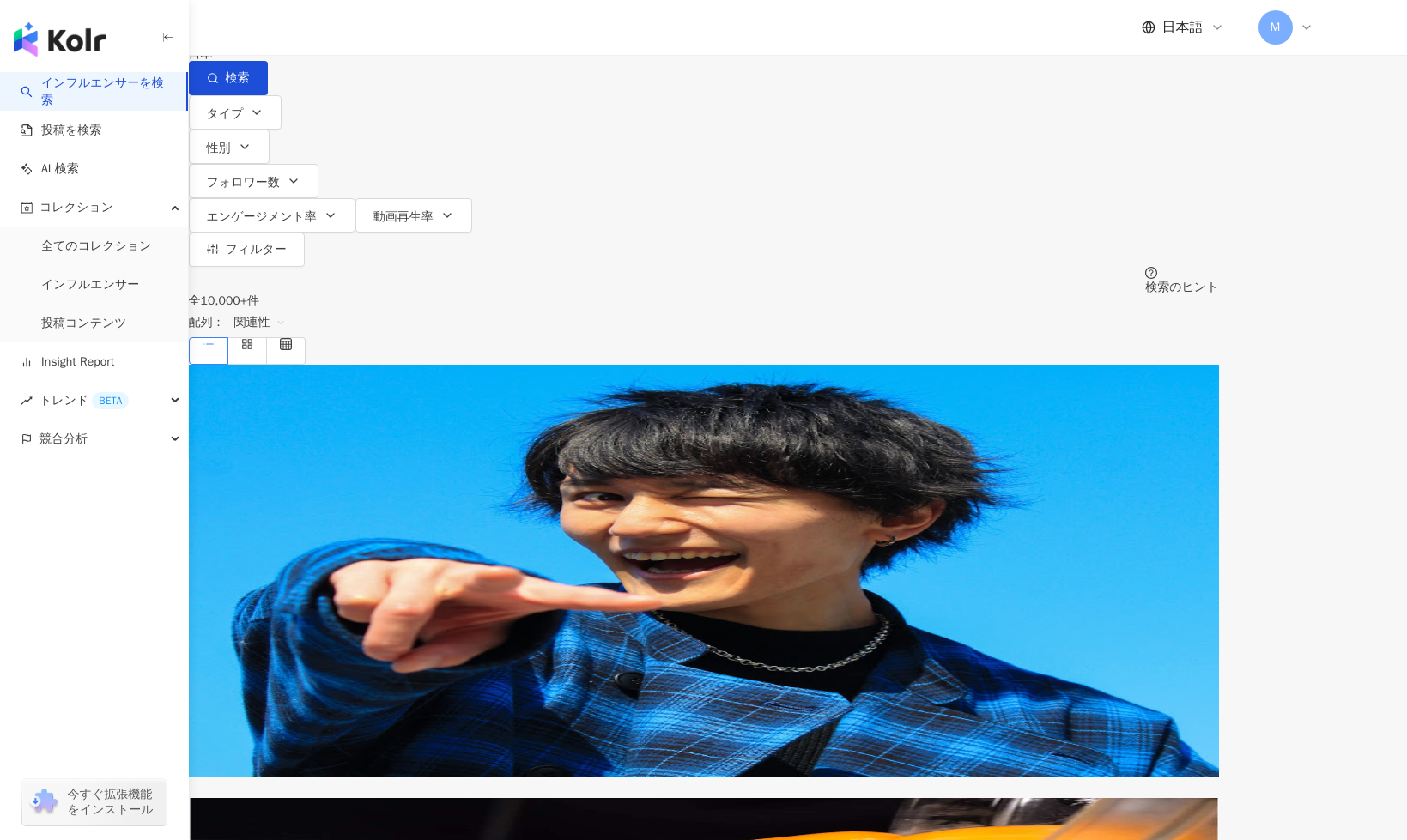 click on "全  10,000+  件 配列： 関連性 ISSEI / いっせい タイプ ： 芸術・エンタメ  ·  日常トピック  ·  スポーツ フォロワー総数 ： 78,783,920 154.5万 6,470万 tiktok-icon 1,240万 13.9万 類似検索 エンゲージメント率 0.4% 動画再生率 25.3% フォロワー増加率 7.3% Bayashi_バヤシ タイプ ： 日常トピック  ·  グルメ フォロワー総数 ： 101,590,608 565.3万 657.3万 3,310万 tiktok-icon 5,520万 106.5万 エンゲージメント率 0.72% 動画再生率 0% フォロワー増加率 -0.36% Junya1gou Junya1gouOfficial Junya/じゅんや Junya.じゅんや タイプ ： 法律・社会 フォロワー総数 ： 84,080,064 44.3万 103.7万 3,860万 tiktok-icon 4,400万 エンゲージメント率 0% 動画再生率 0% フォロワー増加率 -0.23% 最近の投稿はありません Sagawa /さがわ タイプ ： 芸術・エンタメ  ·  スポーツ フォロワー総数 ： 40,493,527 9.5万 8.7万 3,740万 tiktok-icon 290万 1.1万 0.03%" at bounding box center (704, 3061) 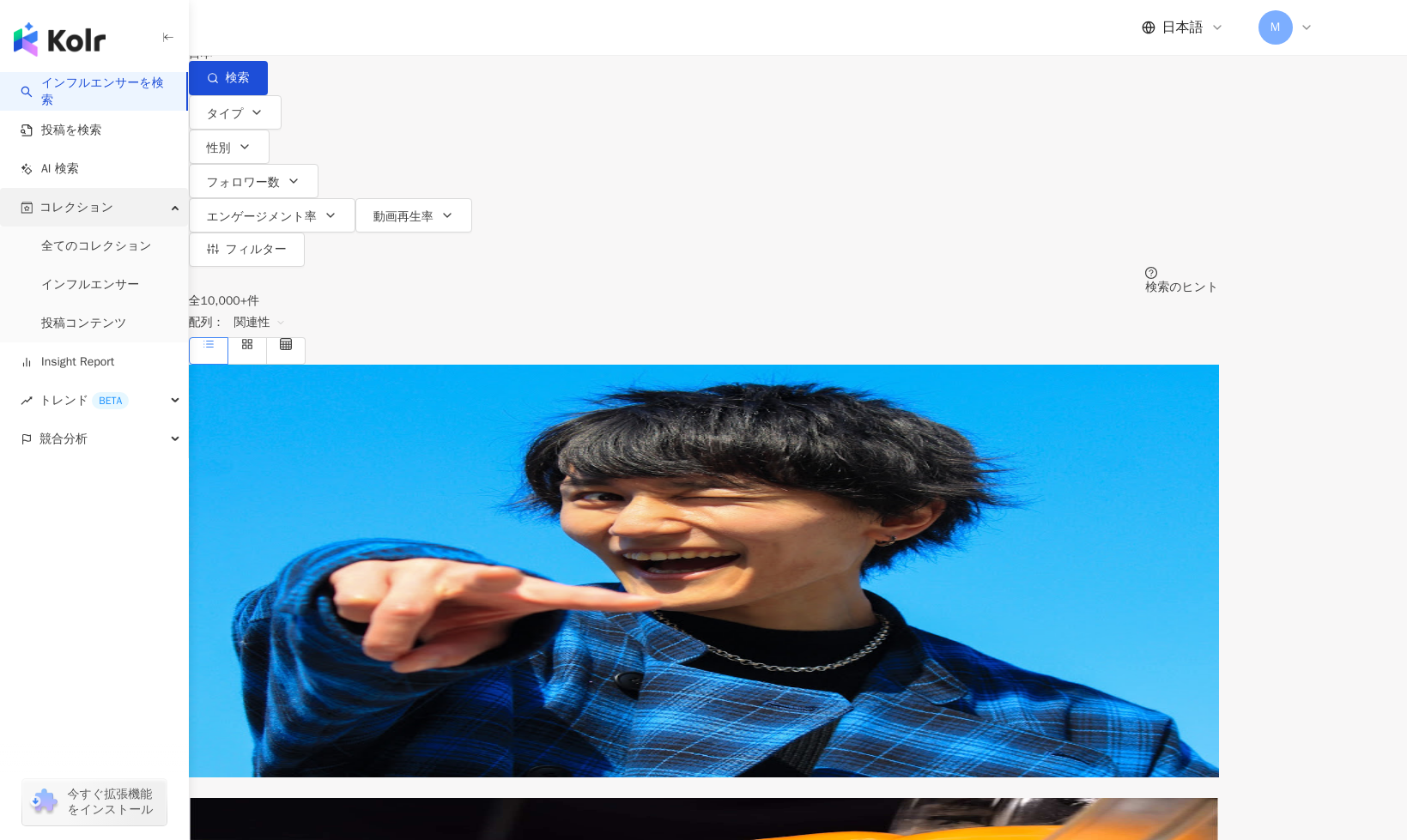 click on "コレクション" at bounding box center [76, 207] 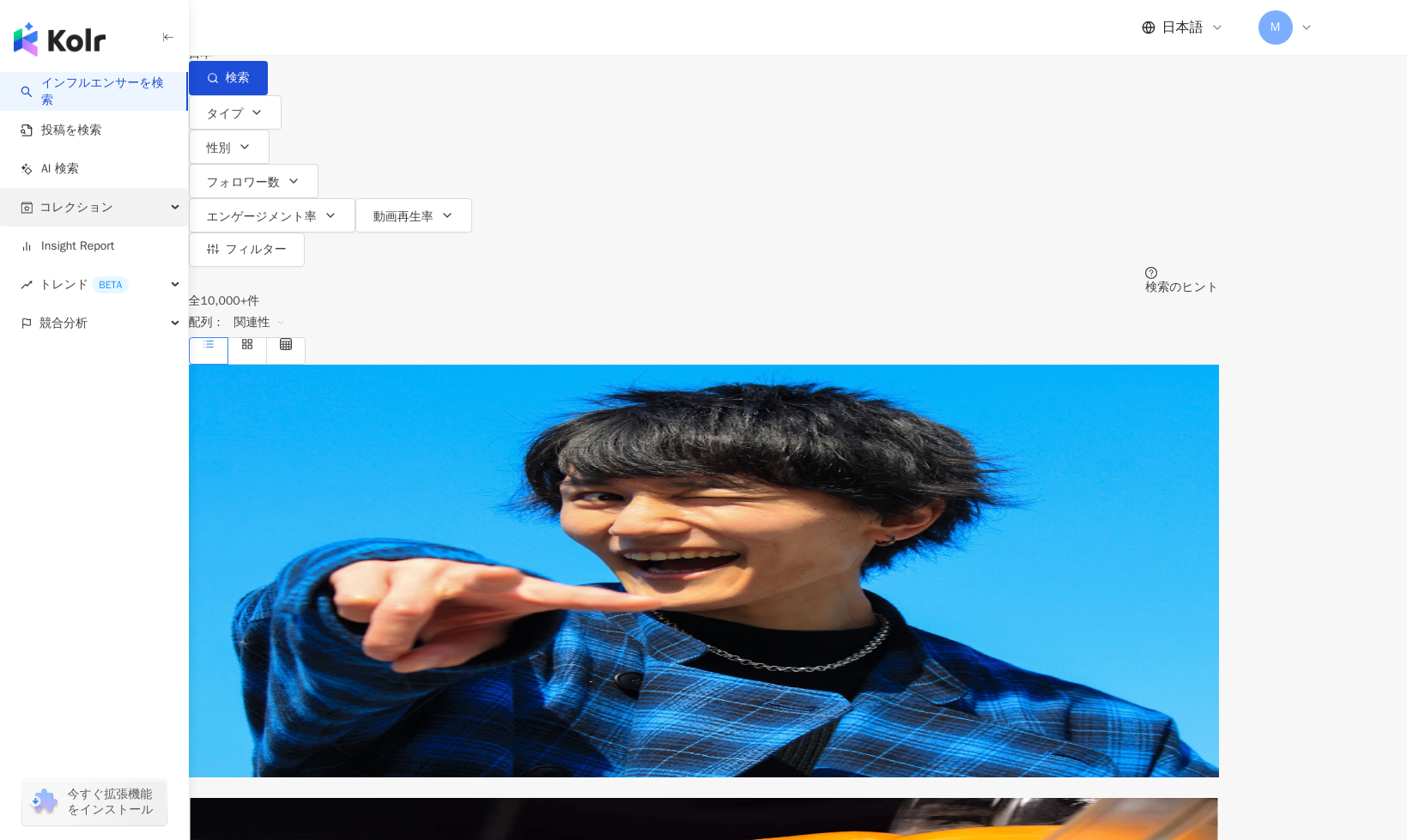 click on "コレクション" at bounding box center [76, 207] 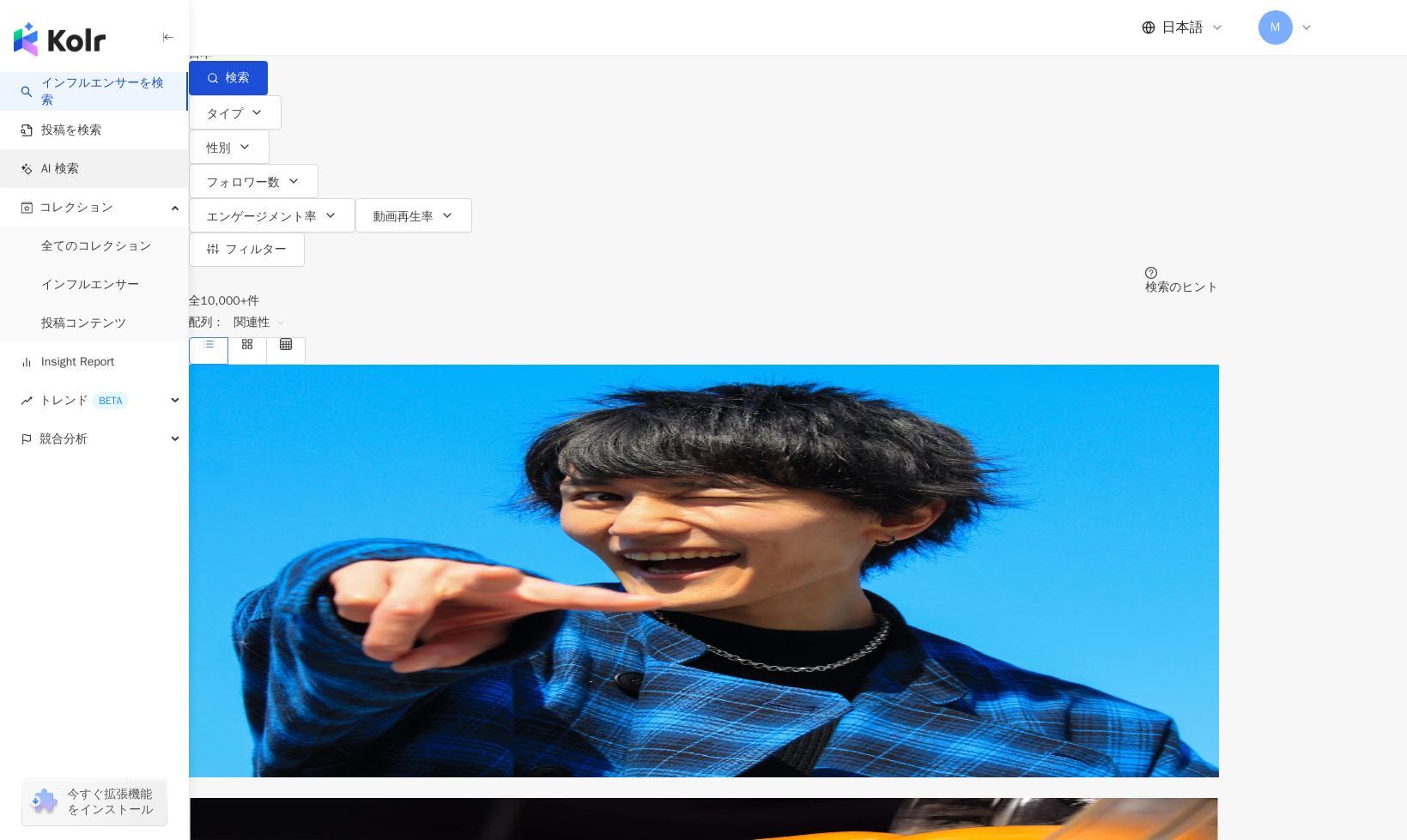 click on "AI 検索" at bounding box center (50, 169) 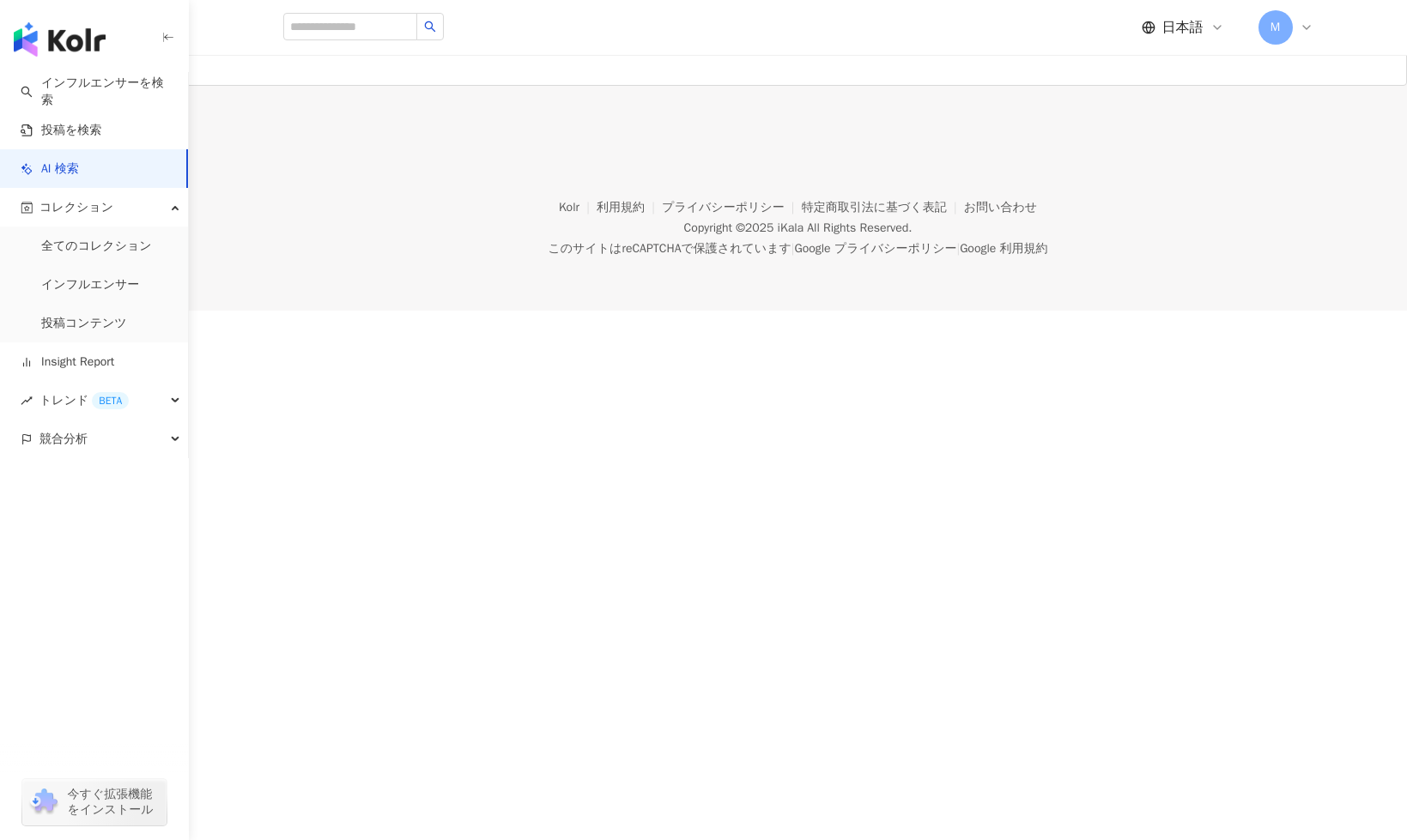 click on "ひとつの語句からインフルエンサーをまとめて選出 Powered by Kolr AI 利用状況についてご意見をお聞かせください。 こちらから記入をお願いします" at bounding box center (703, 60) 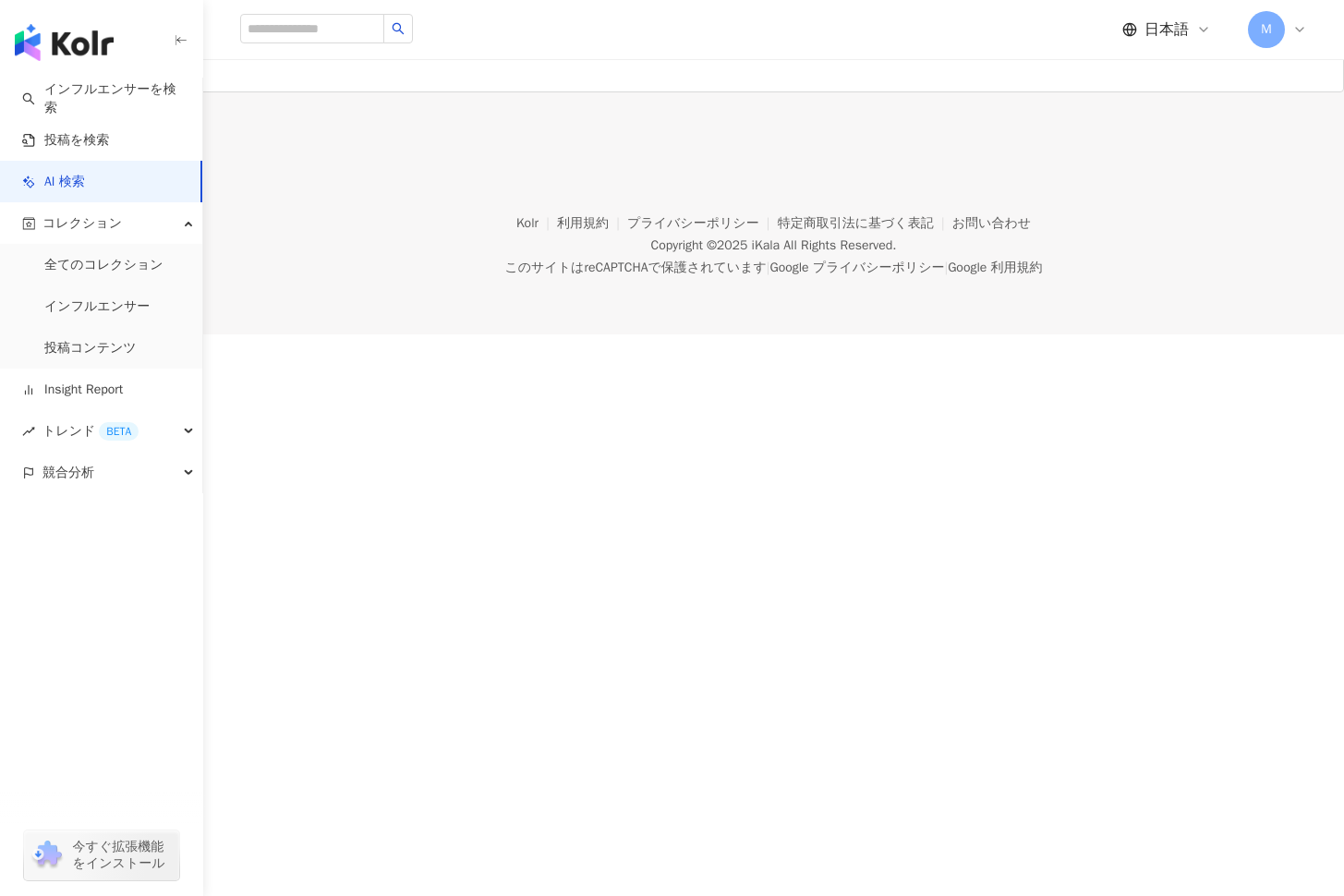 click on "インフルエンサーを検索 投稿を検索 AI 検索 コレクション 全てのコレクション インフルエンサー 投稿コンテンツ Insight Report トレンド BETA 競合分析 今すぐ拡張機能をインストール" at bounding box center [102, 487] 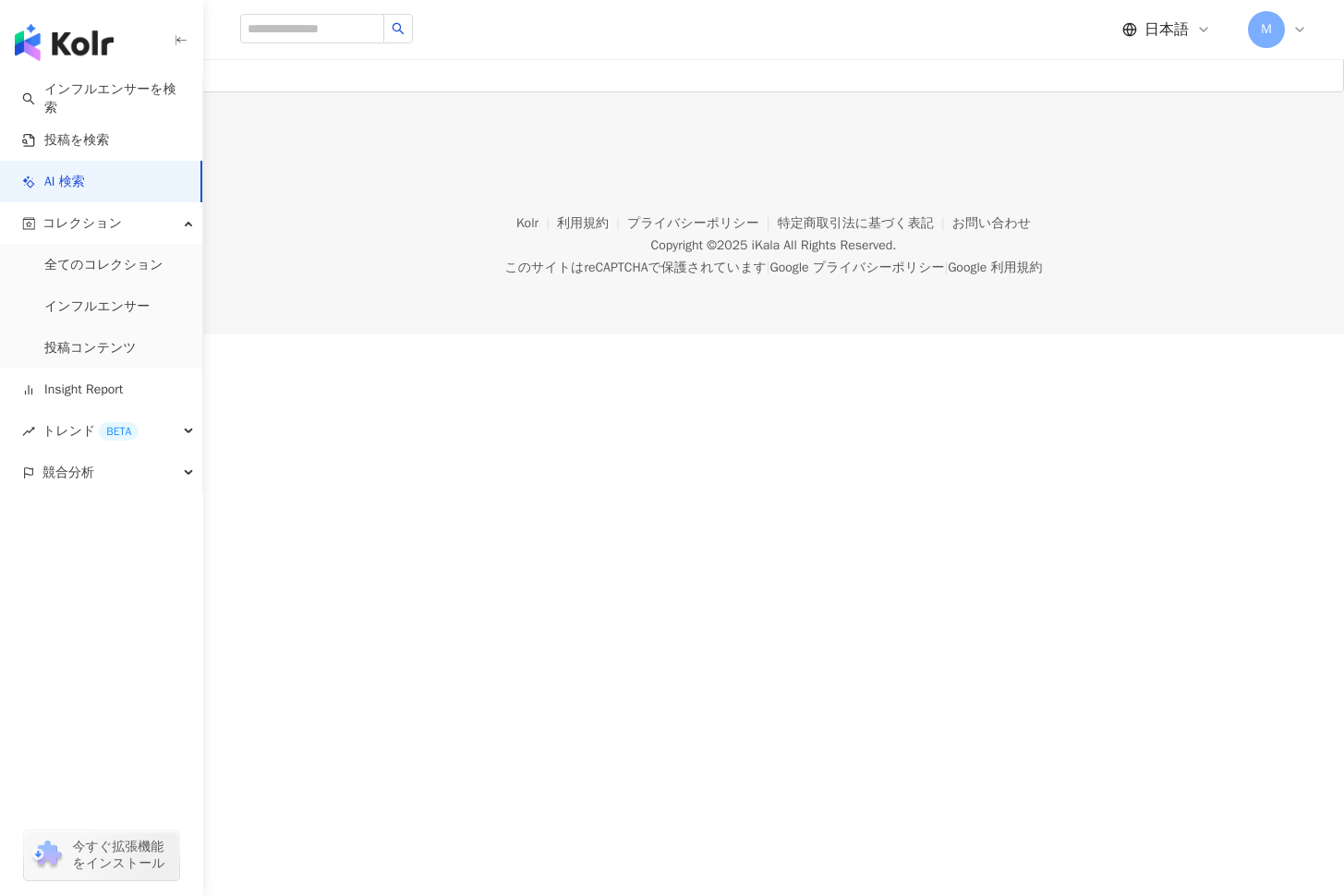 click on "ひとつの語句からインフルエンサーをまとめて選出 Powered by Kolr AI 利用状況についてご意見をお聞かせください。 こちらから記入をお願いします" at bounding box center [672, 65] 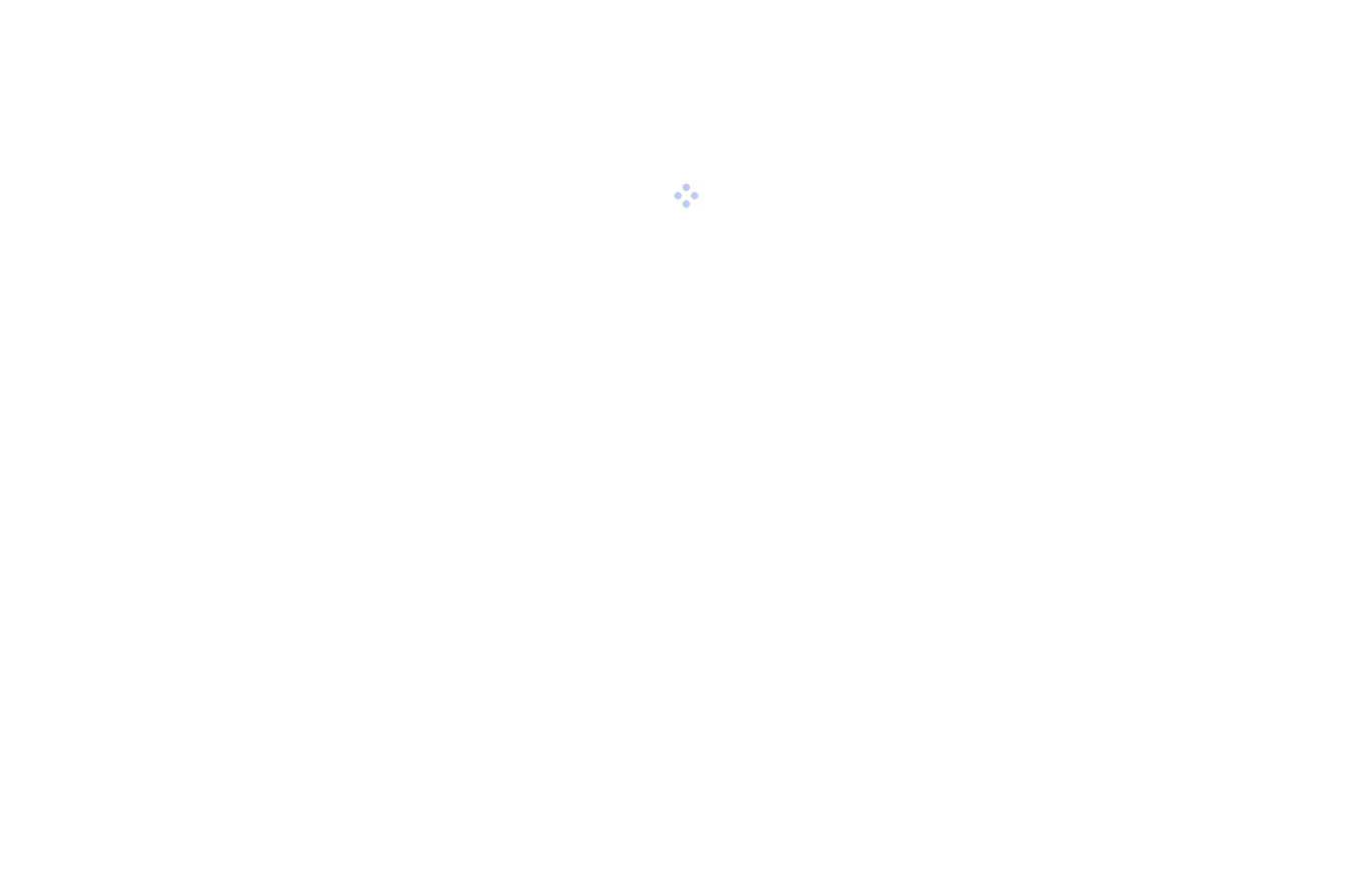 scroll, scrollTop: 0, scrollLeft: 0, axis: both 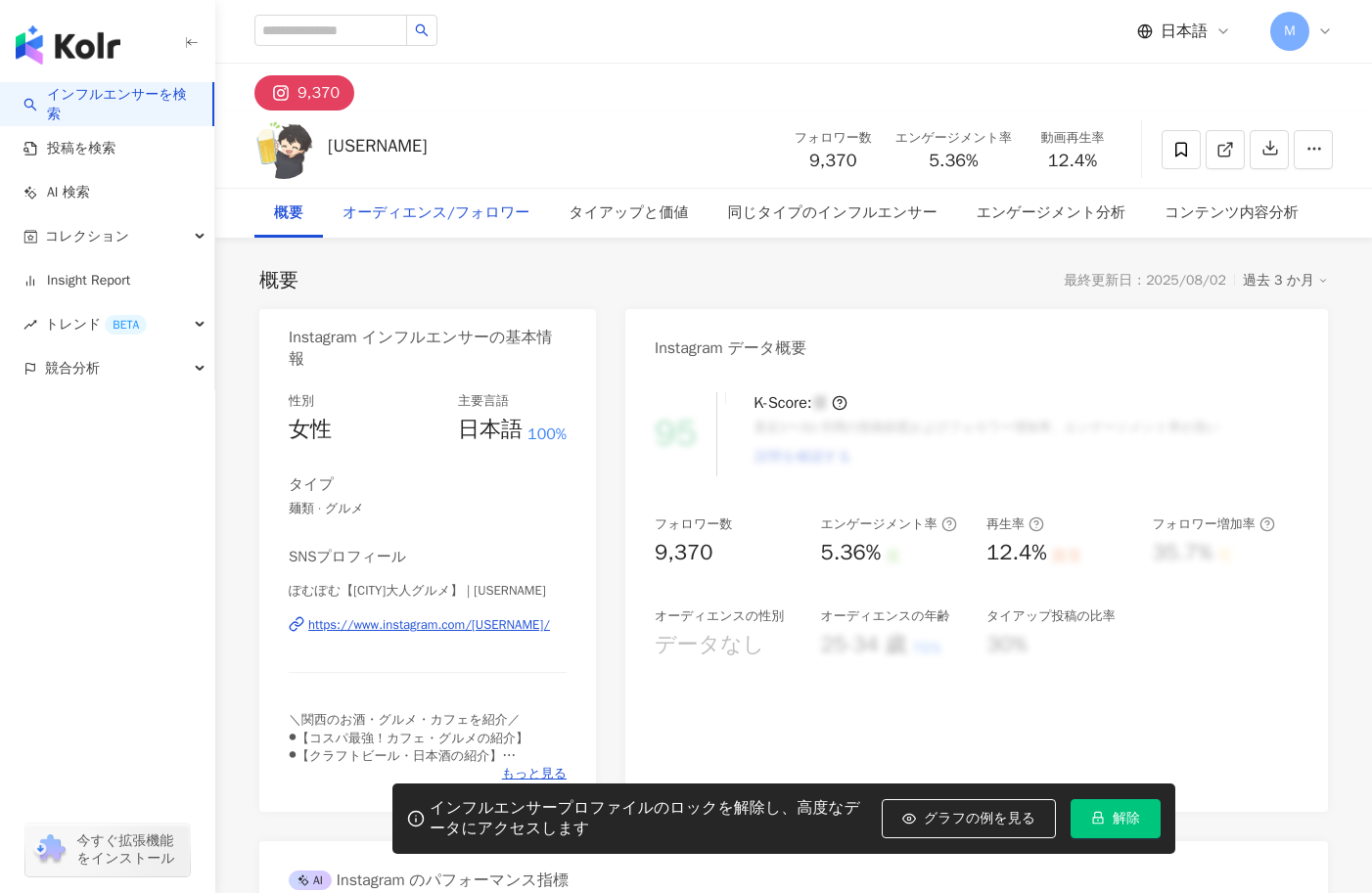 click on "オーディエンス/フォロワー" at bounding box center (435, 213) 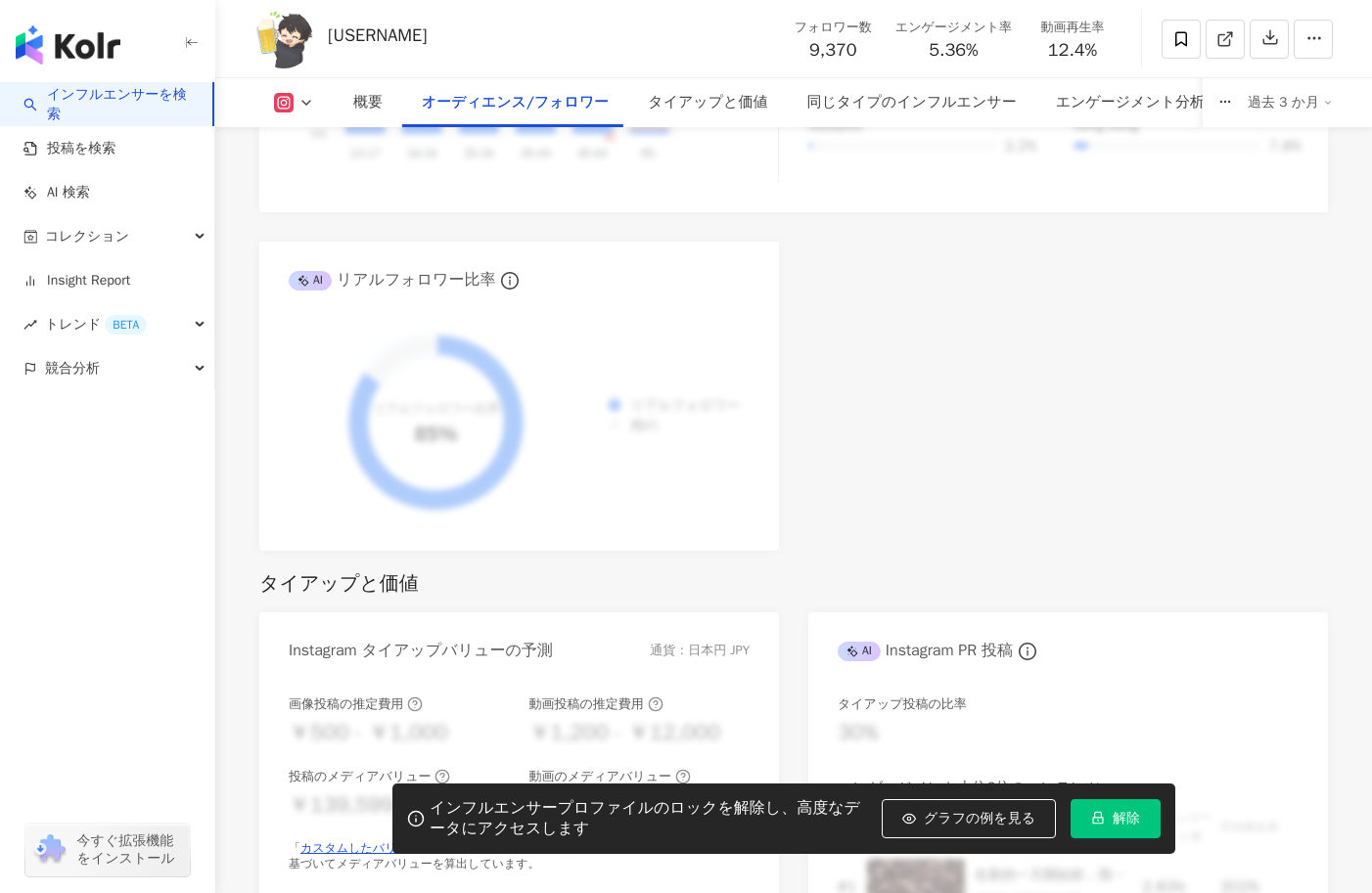 scroll, scrollTop: 1823, scrollLeft: 0, axis: vertical 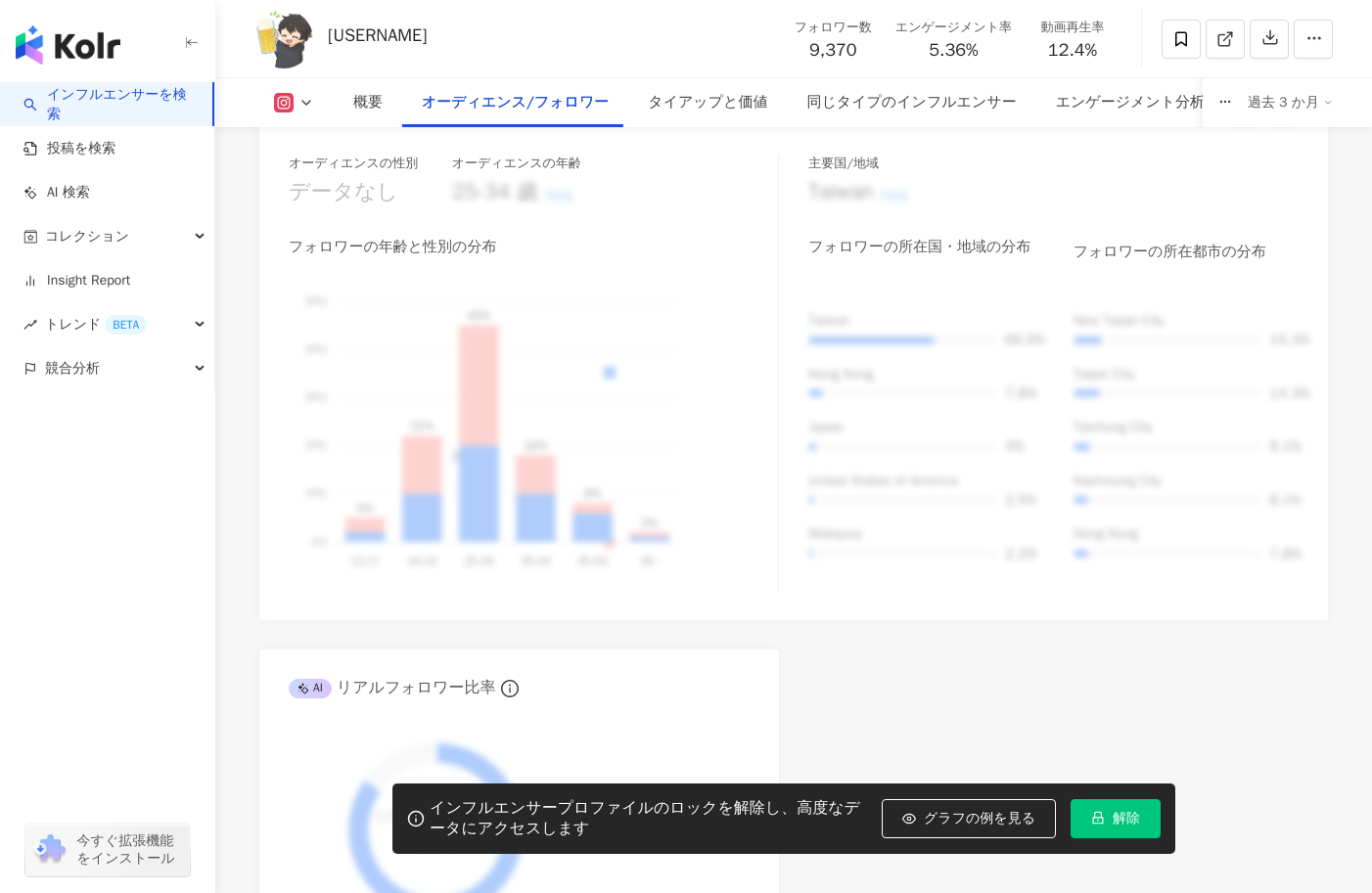 click on "Taiwan 66.9% Hong Kong 7.8% Japan 4% United States of America 2.5% Malaysia 2.2% New Taipei City 15.3% Taipei City 14.3% Taichung City 9.1% Kaohsiung City 8.1% Hong Kong 7.8%" at bounding box center [1053, 444] 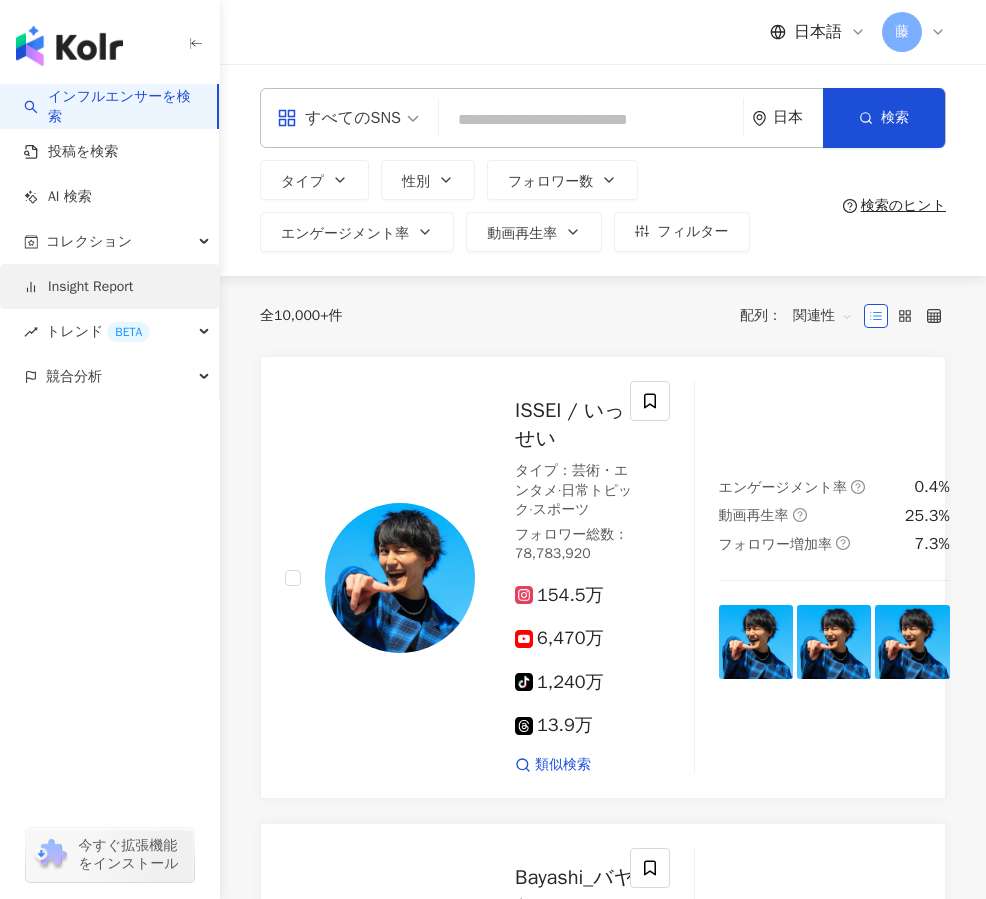 scroll, scrollTop: 0, scrollLeft: 0, axis: both 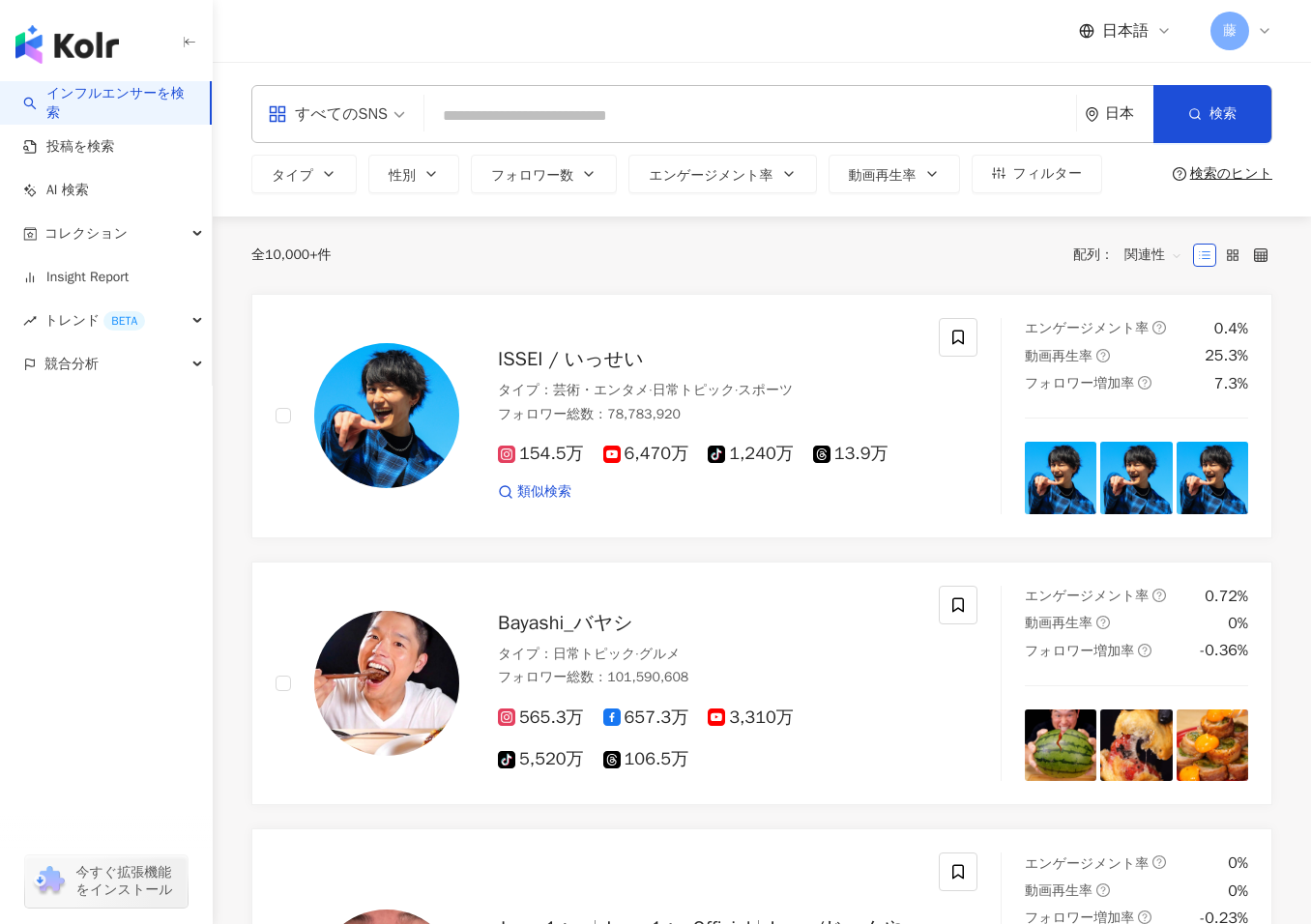 click on "日本語 [LAST]" at bounding box center [762, 31] 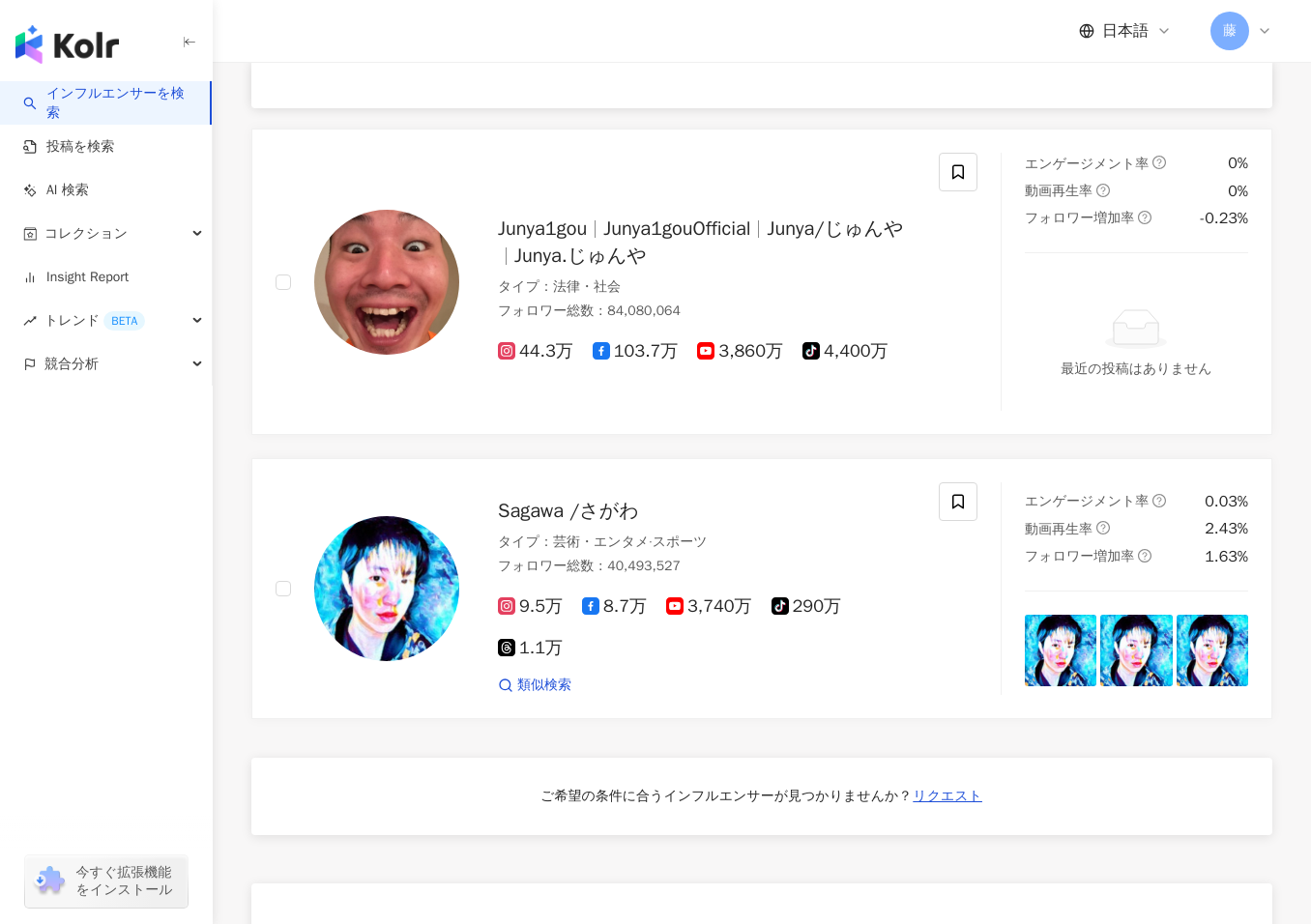 scroll, scrollTop: 0, scrollLeft: 0, axis: both 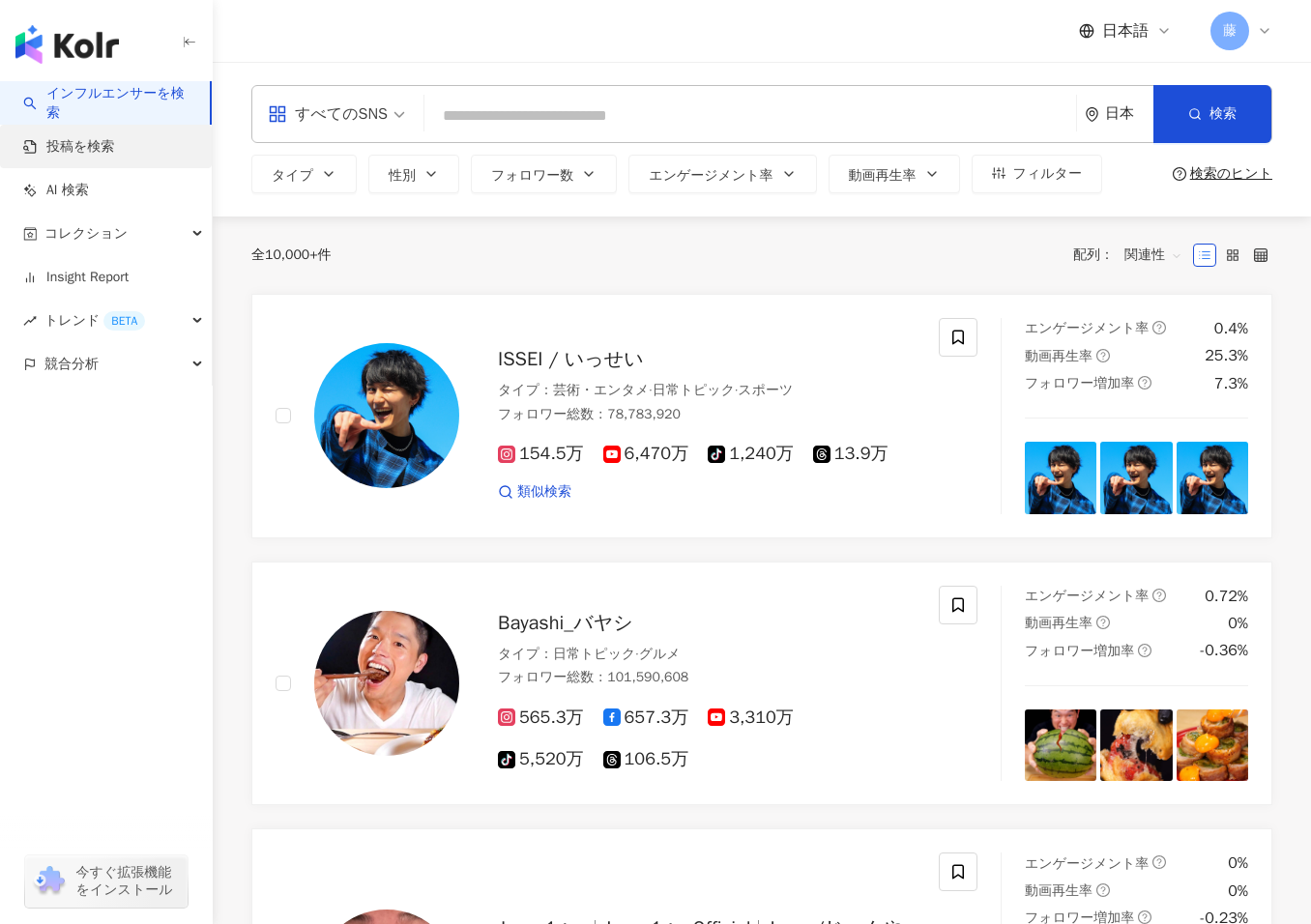 click on "投稿を検索" at bounding box center [69, 147] 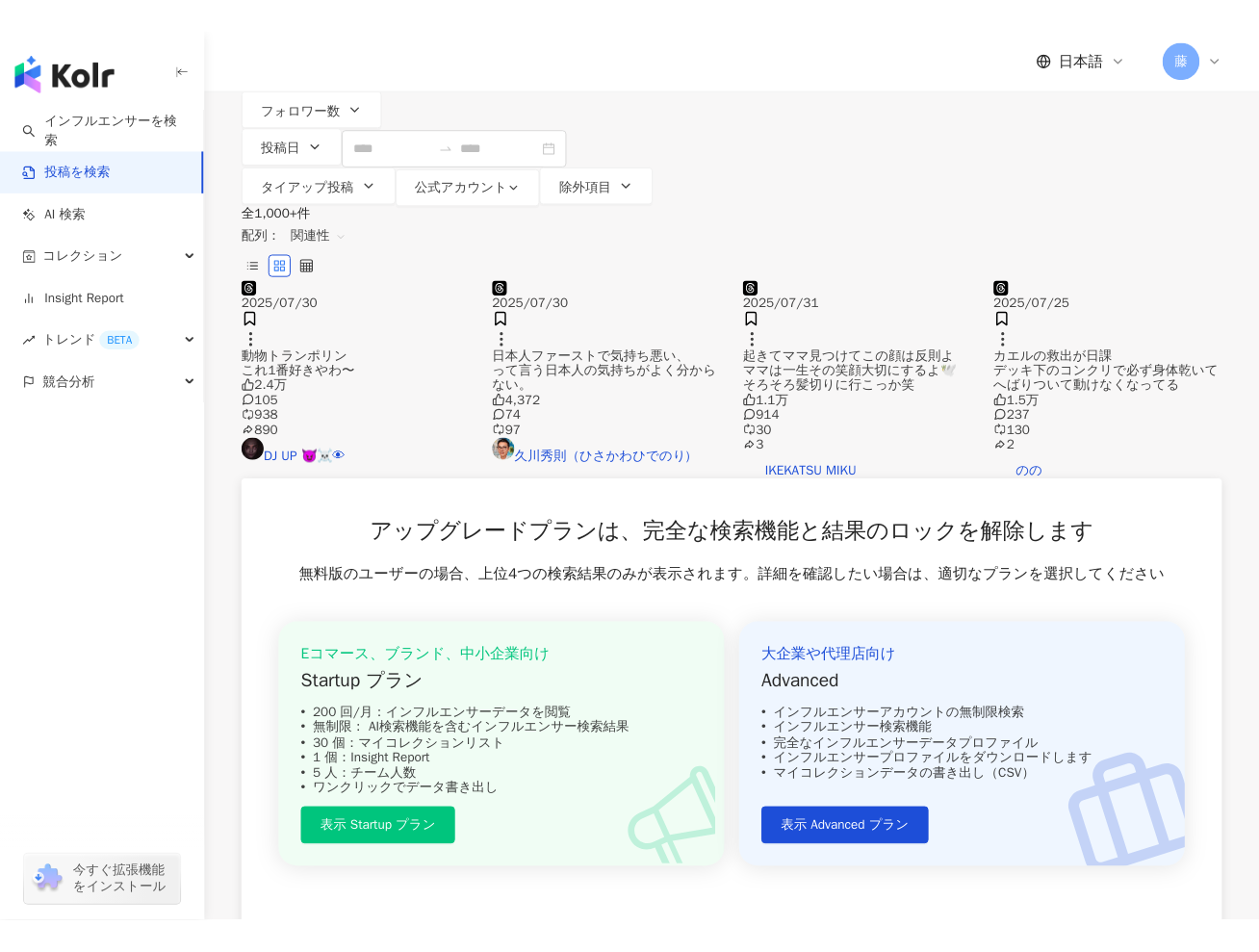 scroll, scrollTop: 0, scrollLeft: 0, axis: both 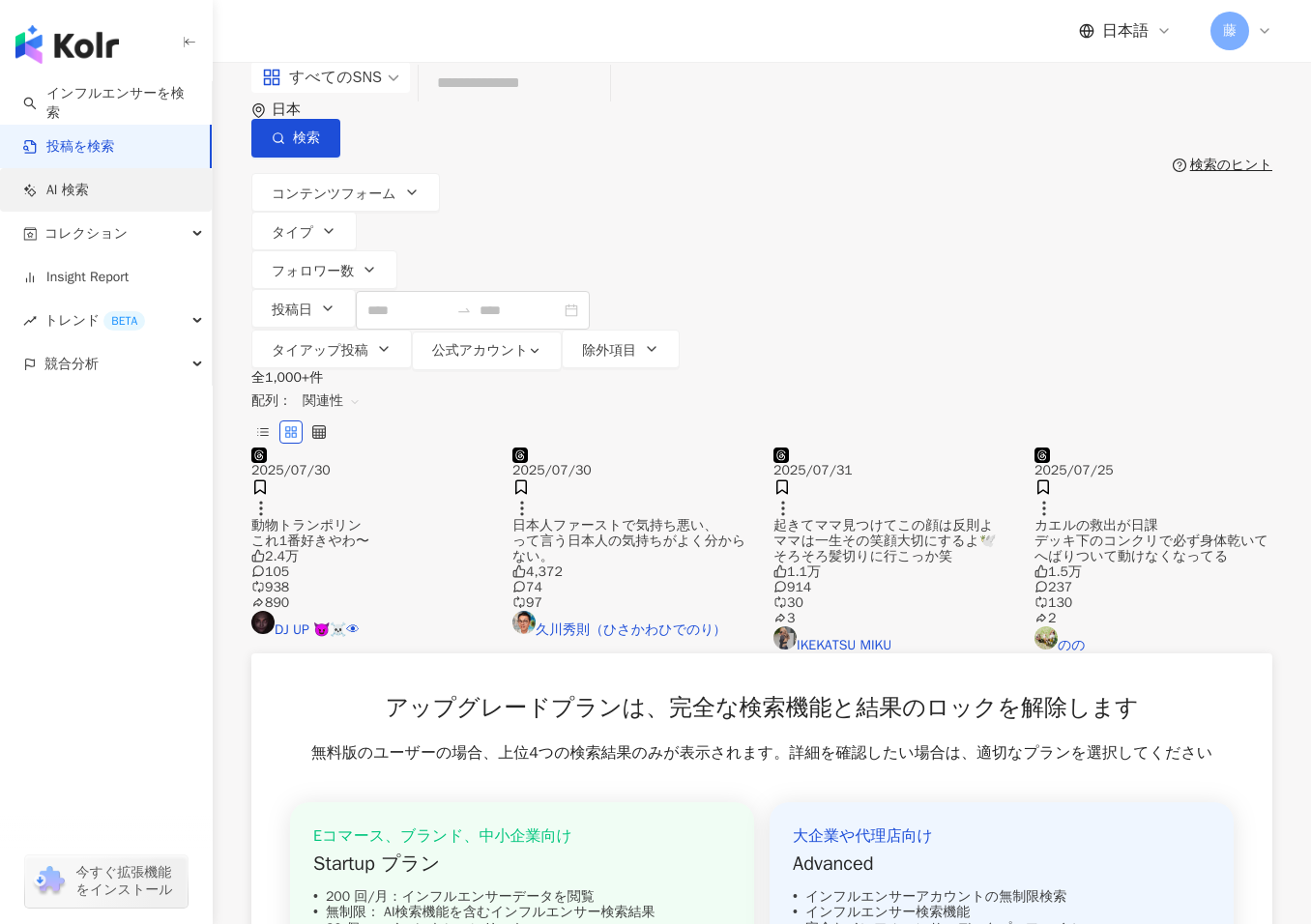 click on "AI 検索" at bounding box center [56, 190] 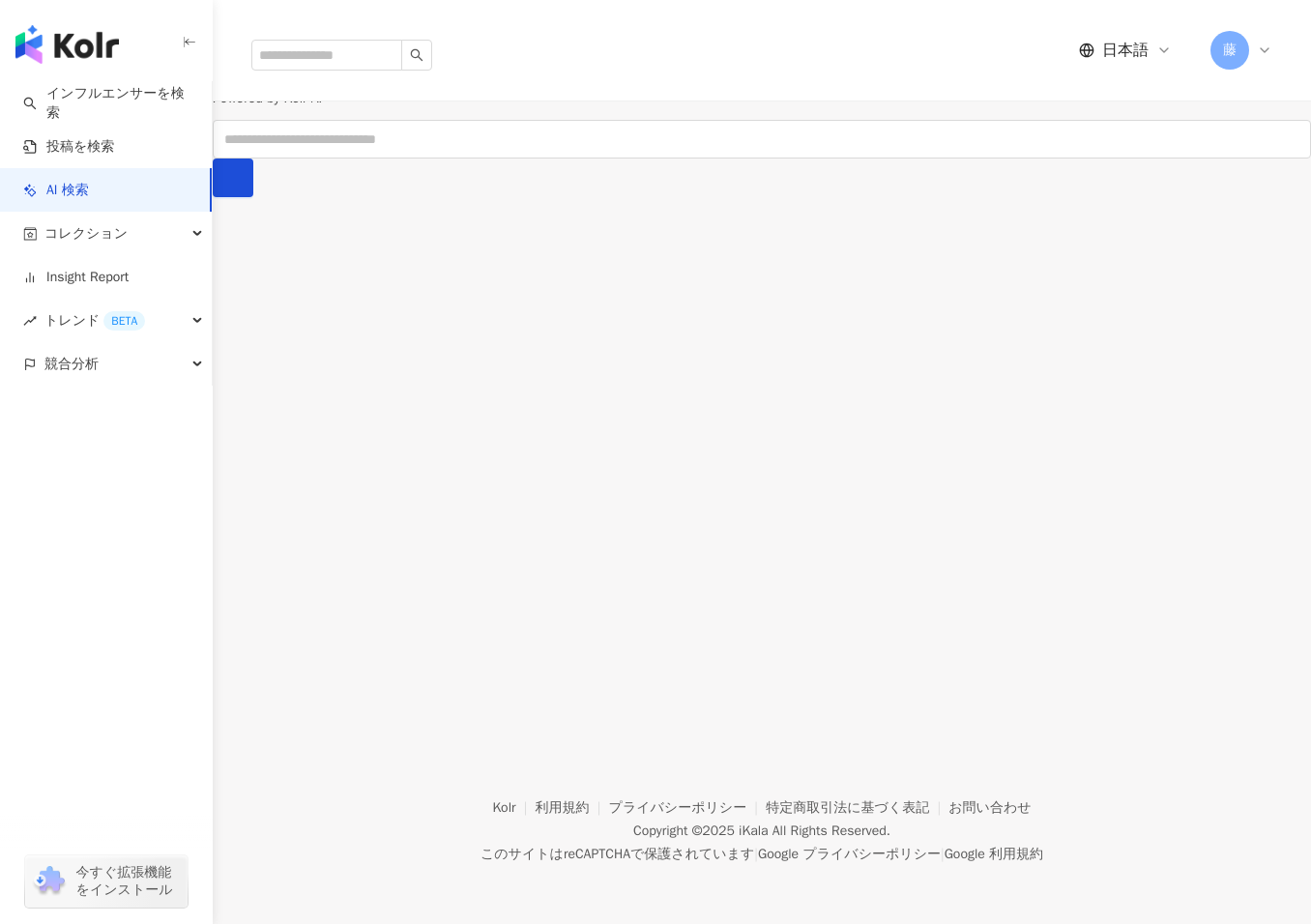 click on "ひとつの語句からインフルエンサーをまとめて選出 Powered by Kolr AI 利用状況についてご意見をお聞かせください。 こちらから記入をお願いします" at bounding box center (762, 130) 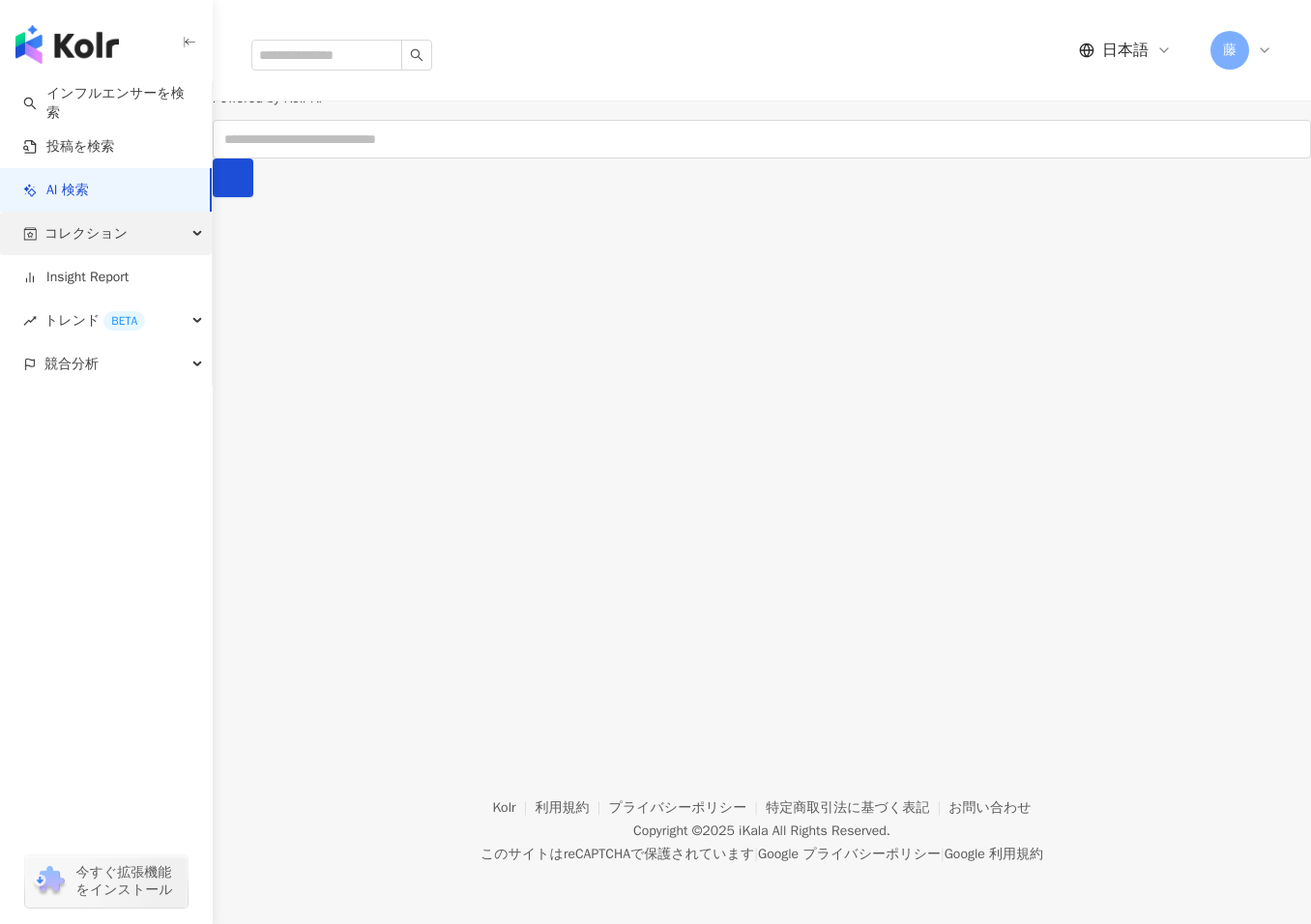 click on "インフルエンサーを検索 投稿を検索 AI 検索 コレクション Insight Report トレンド BETA 競合分析" at bounding box center (106, 233) 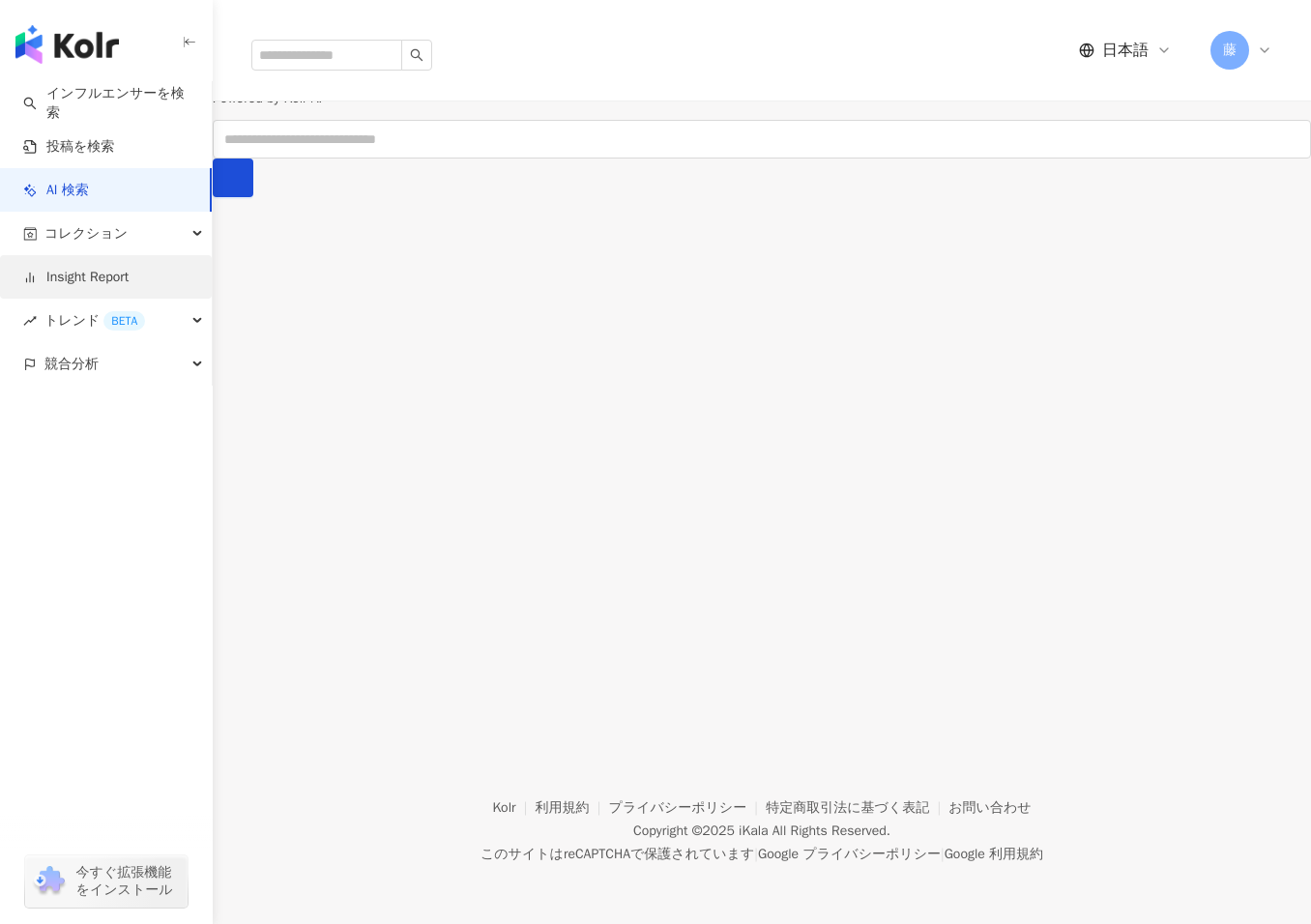 click on "インフルエンサーを検索 投稿を検索 AI 検索 コレクション Insight Report トレンド BETA 競合分析" at bounding box center [106, 233] 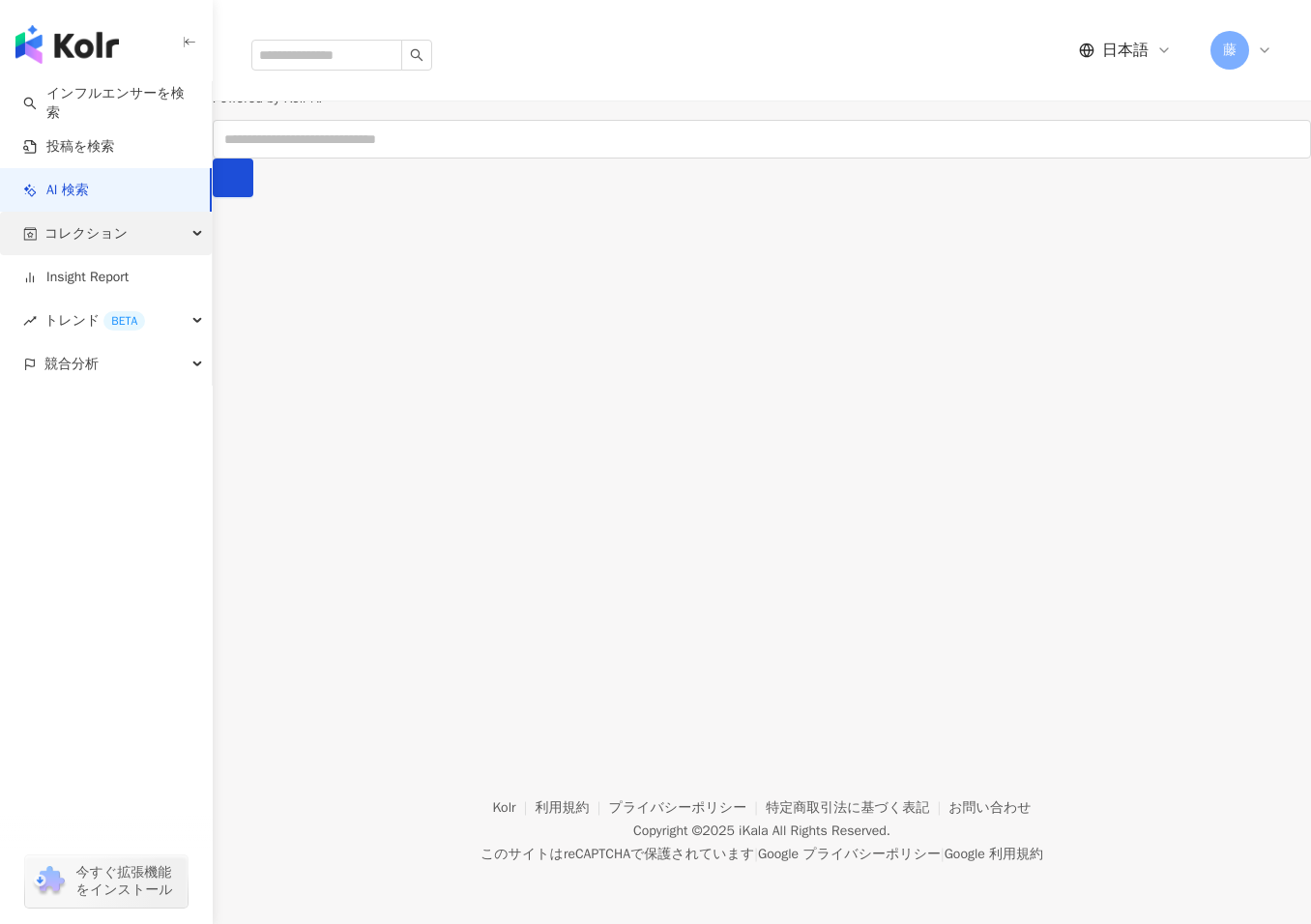 click on "コレクション" at bounding box center [105, 233] 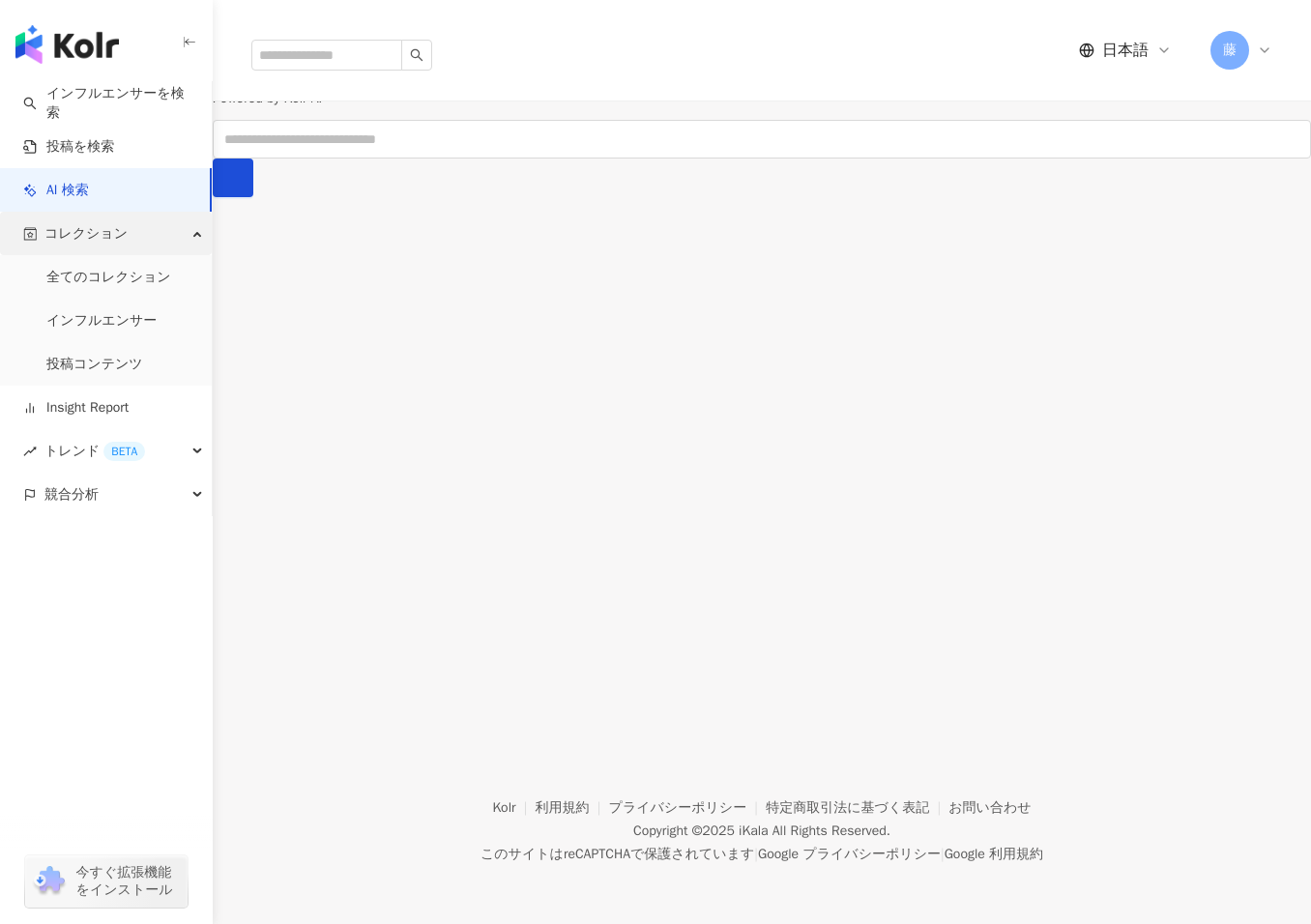 click on "コレクション" at bounding box center (105, 233) 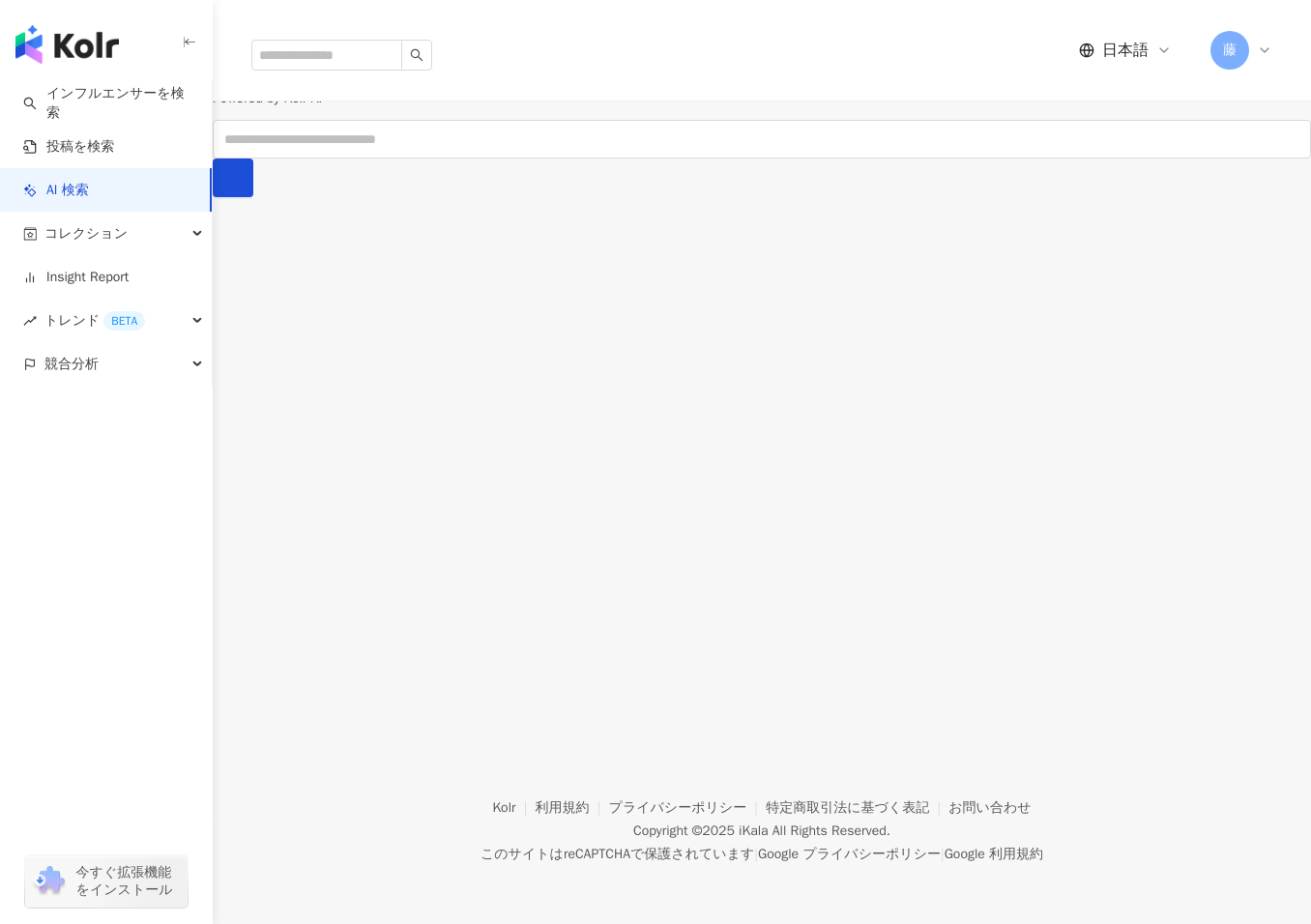 click on "ひとつの語句からインフルエンサーをまとめて選出 Powered by Kolr AI 利用状況についてご意見をお聞かせください。 こちらから記入をお願いします" at bounding box center (762, 130) 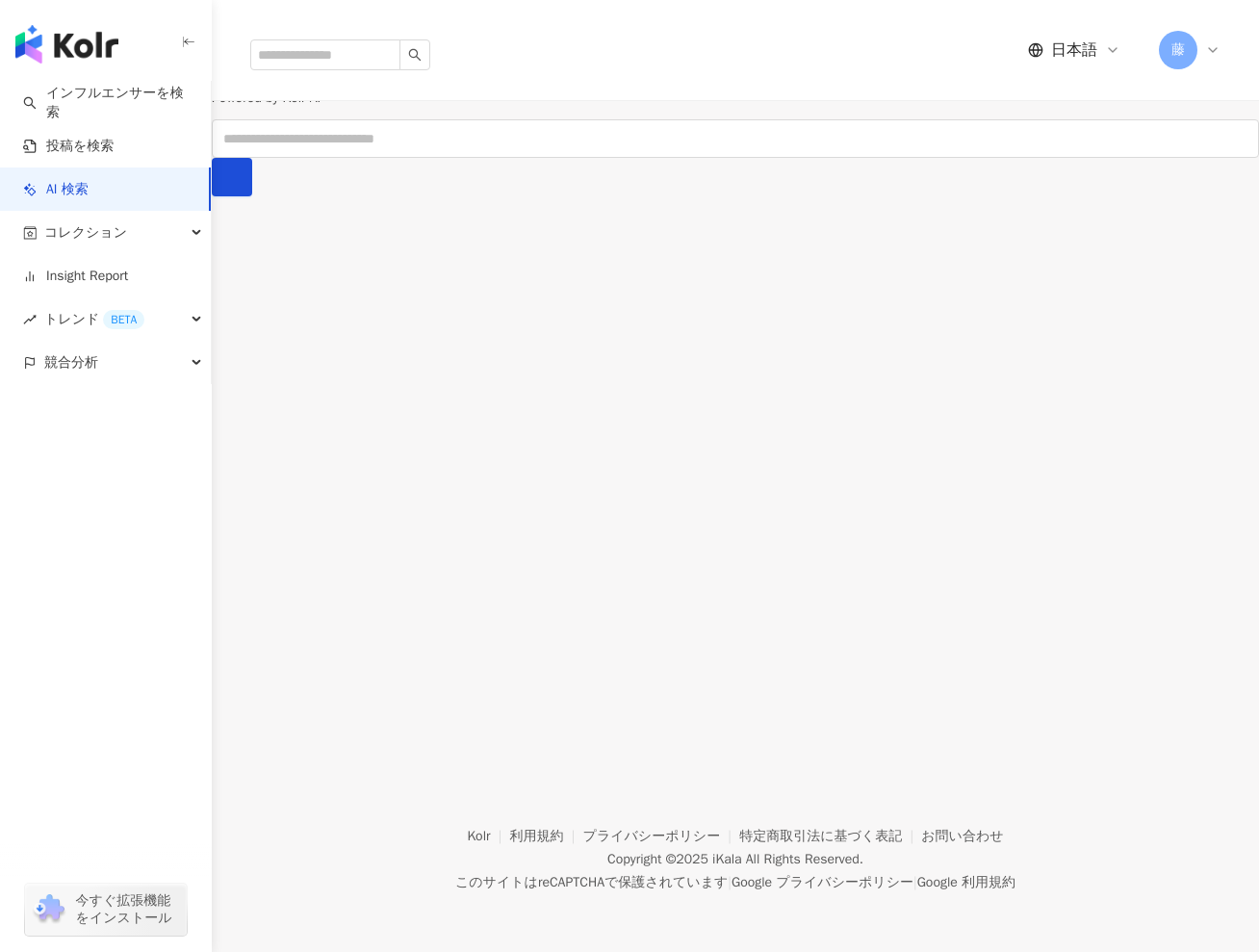 scroll, scrollTop: 89, scrollLeft: 0, axis: vertical 